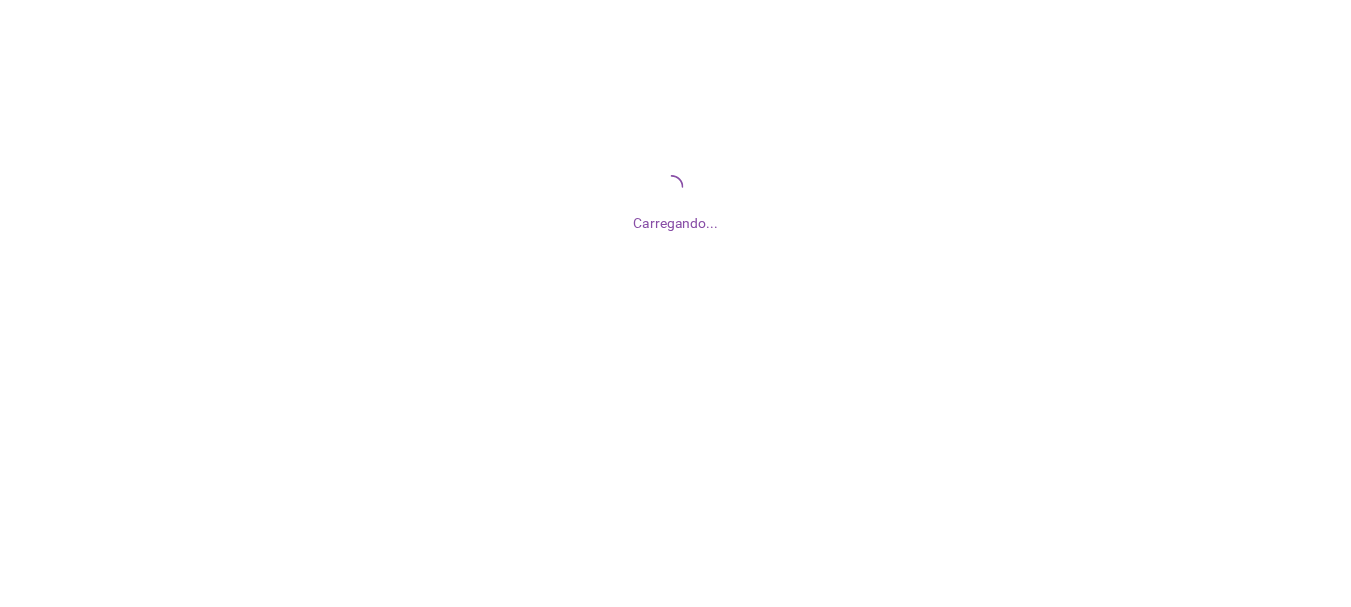 scroll, scrollTop: 0, scrollLeft: 0, axis: both 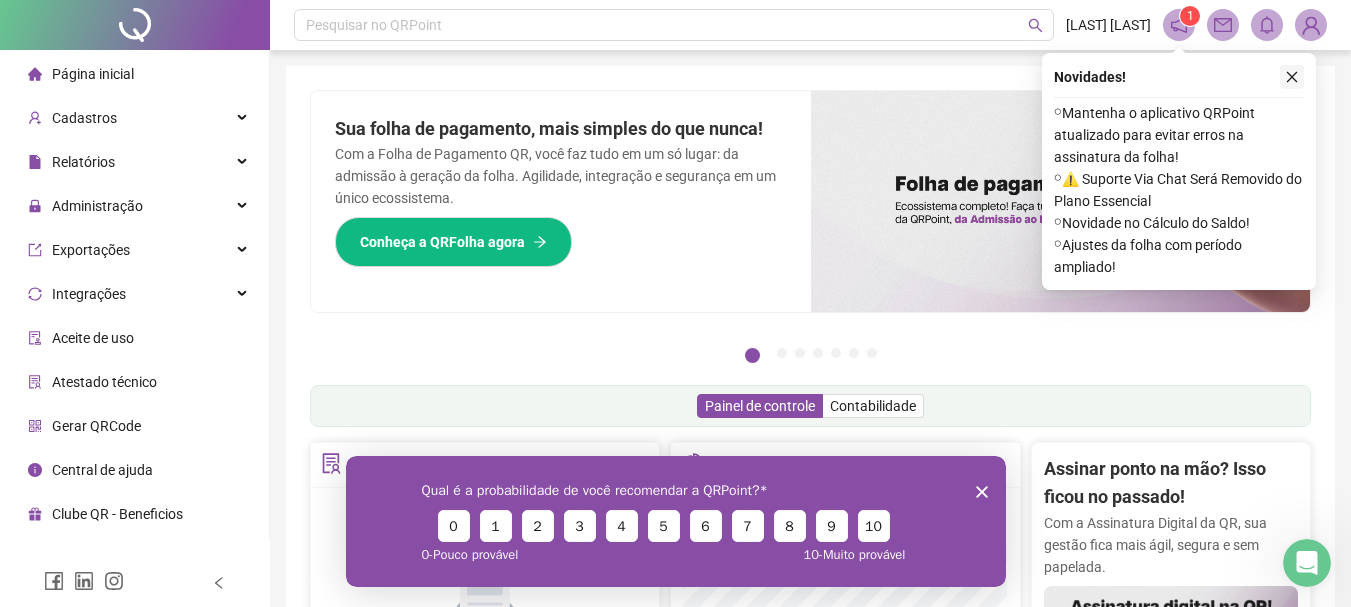 click 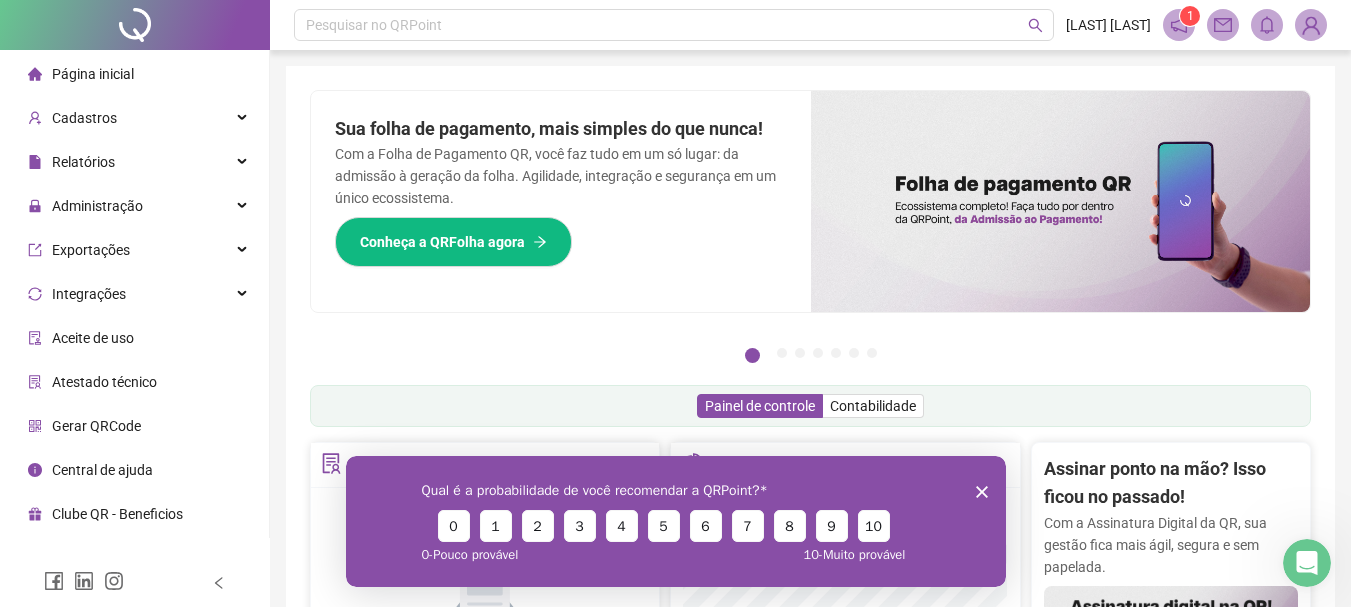 click 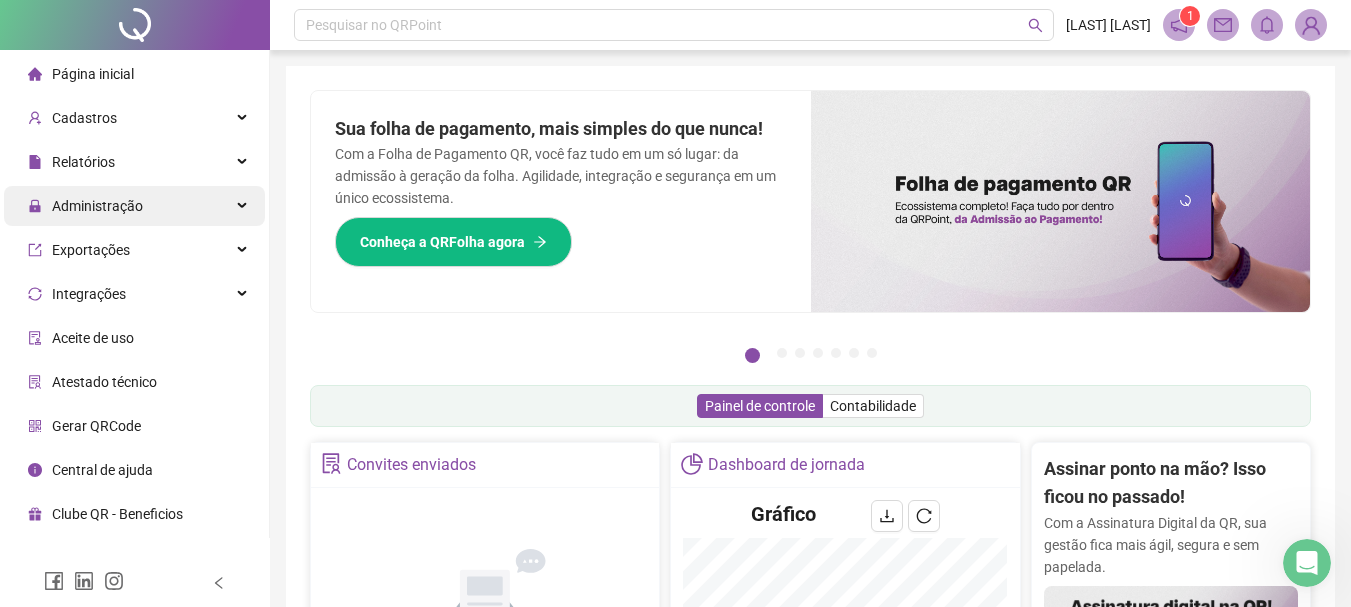 click on "Administração" at bounding box center (97, 206) 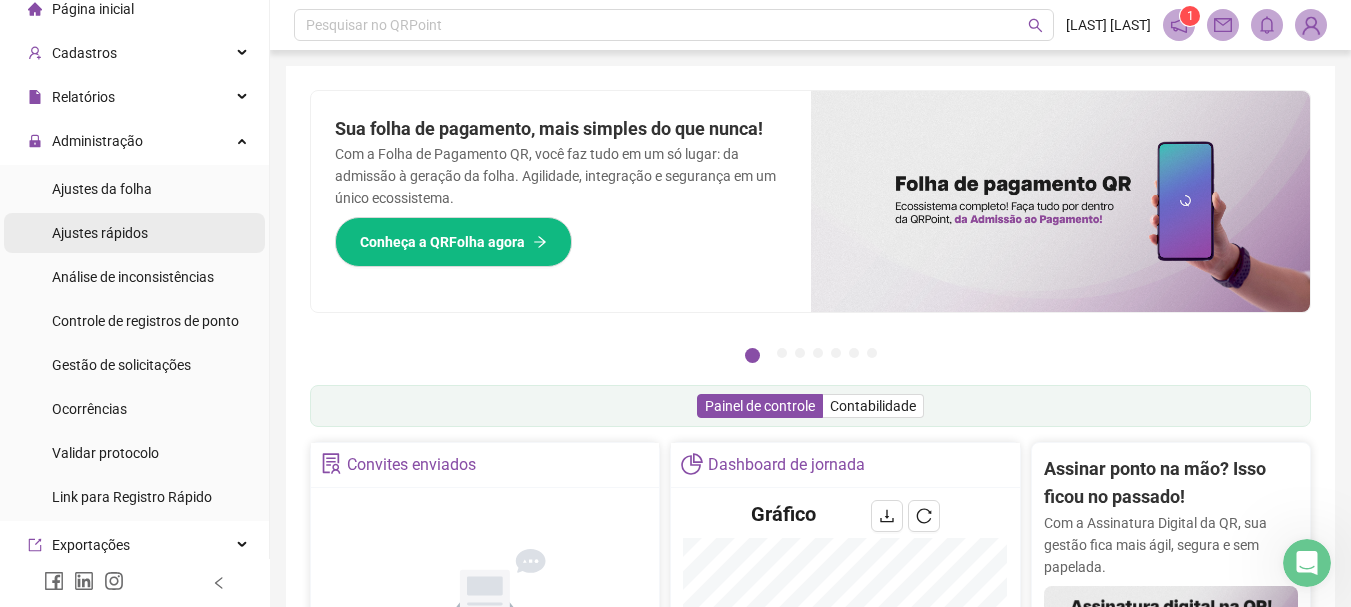 scroll, scrollTop: 100, scrollLeft: 0, axis: vertical 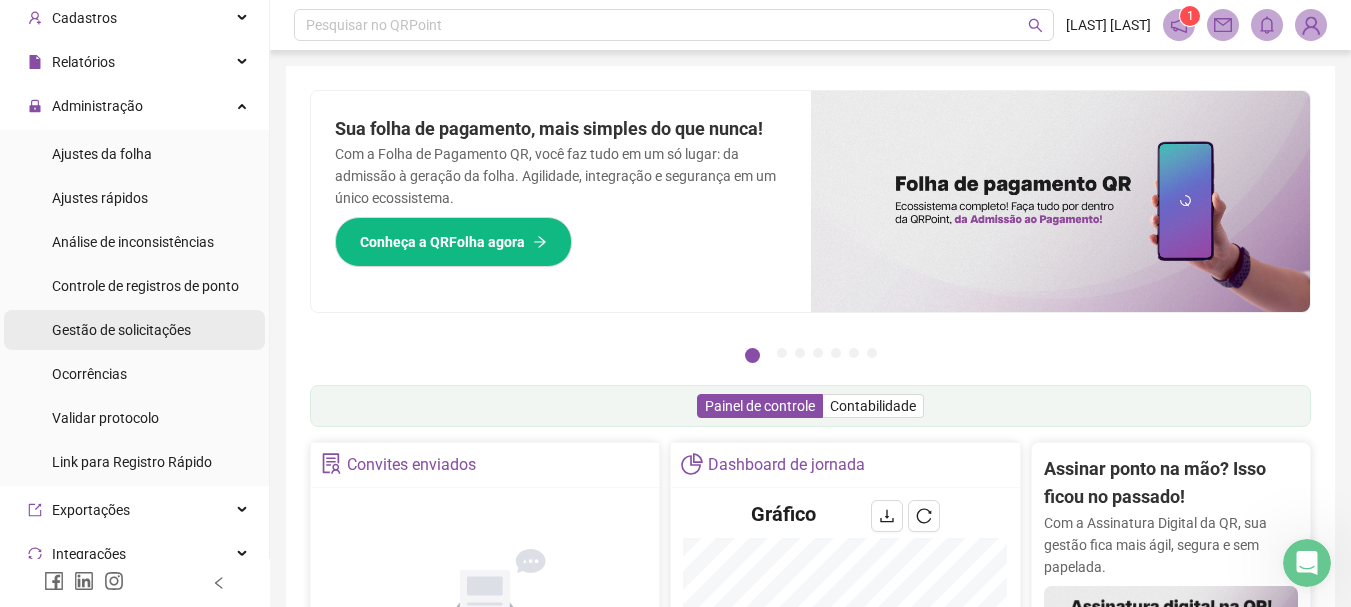 click on "Gestão de solicitações" at bounding box center [121, 330] 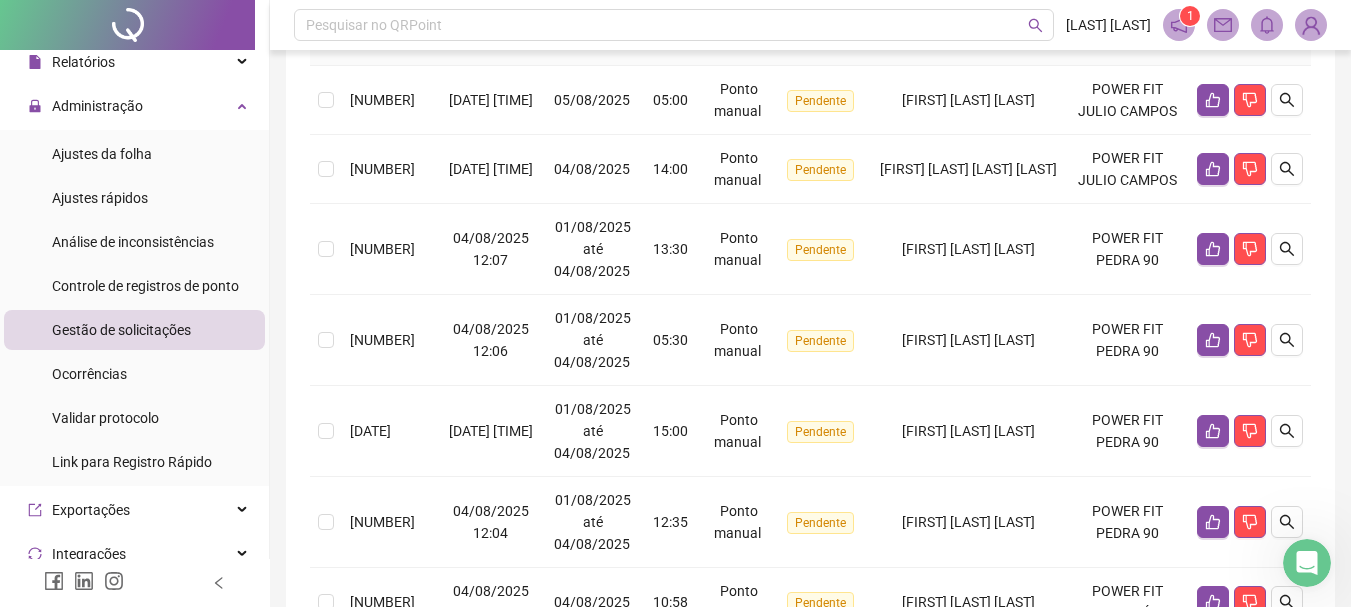scroll, scrollTop: 400, scrollLeft: 0, axis: vertical 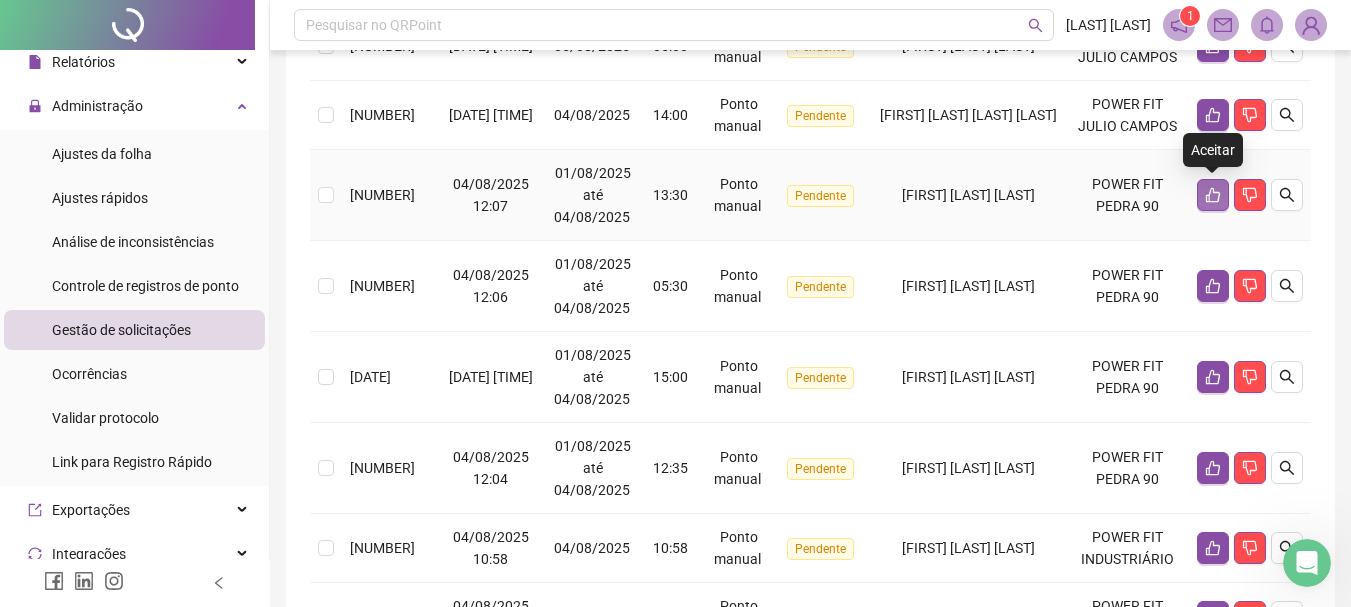 click at bounding box center [1213, 195] 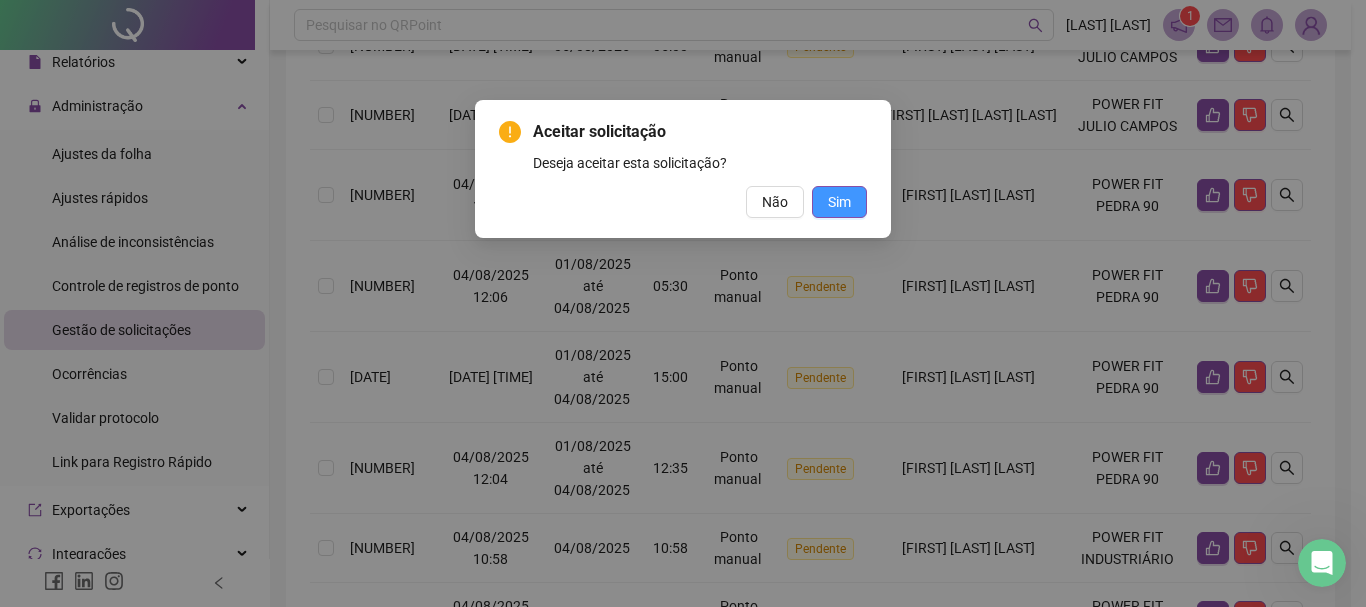 click on "Sim" at bounding box center (839, 202) 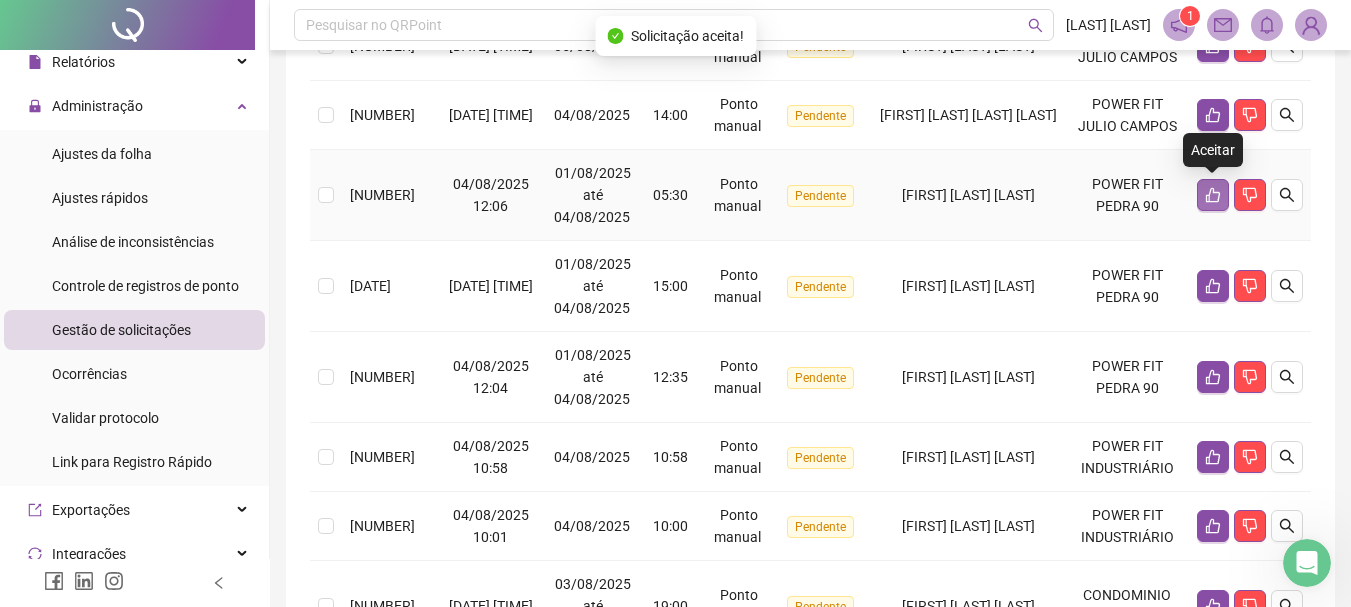 click 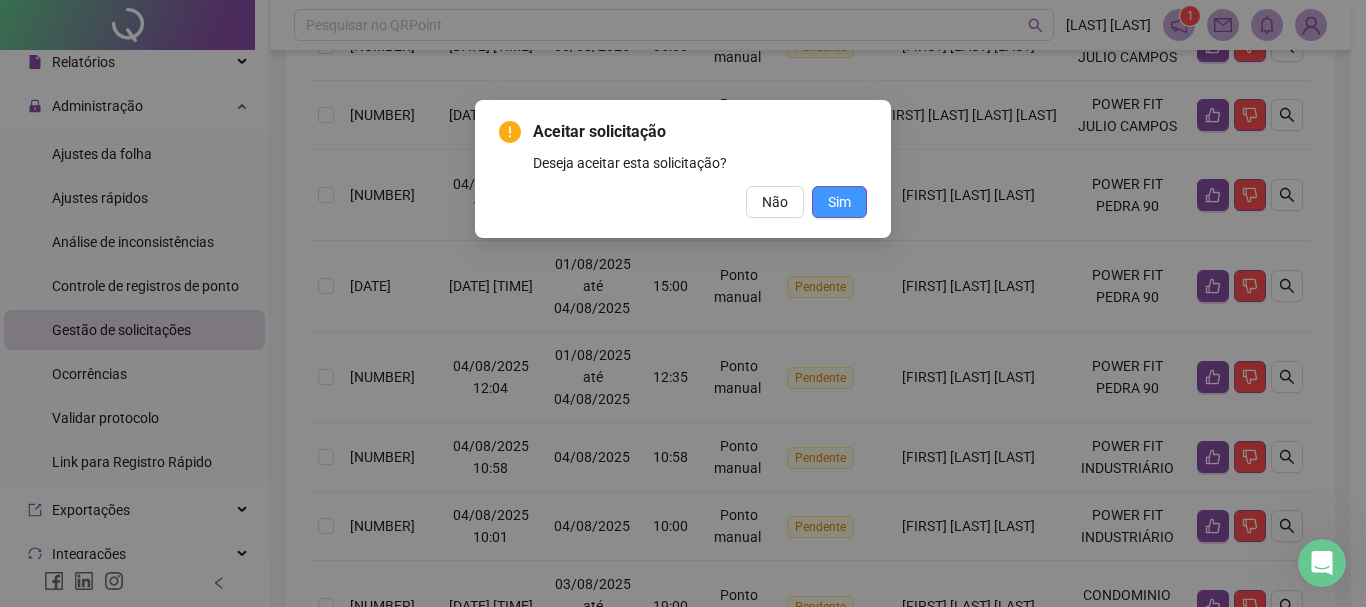 click on "Sim" at bounding box center [839, 202] 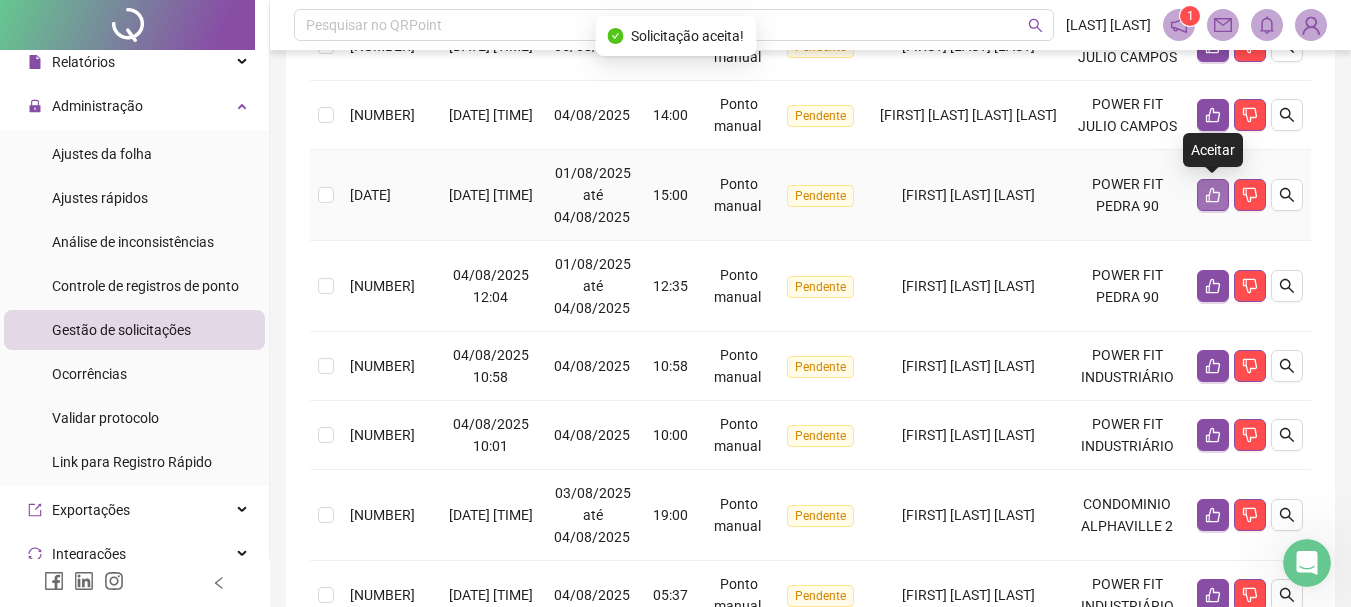click at bounding box center (1213, 195) 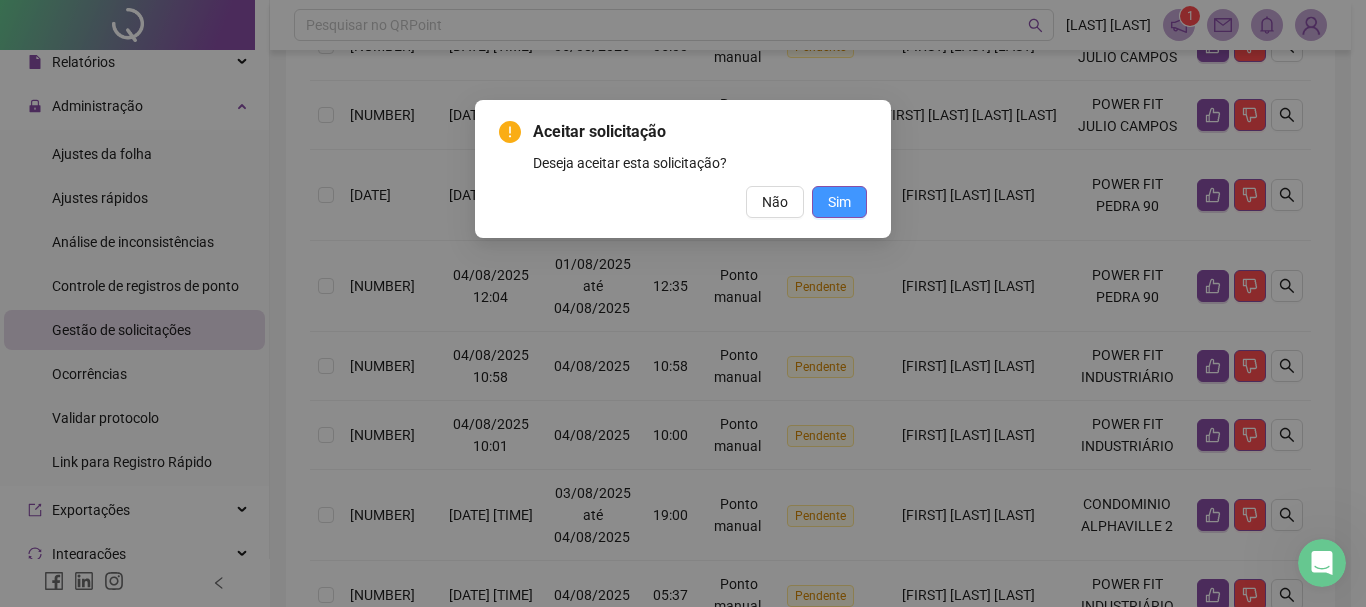 click on "Sim" at bounding box center (839, 202) 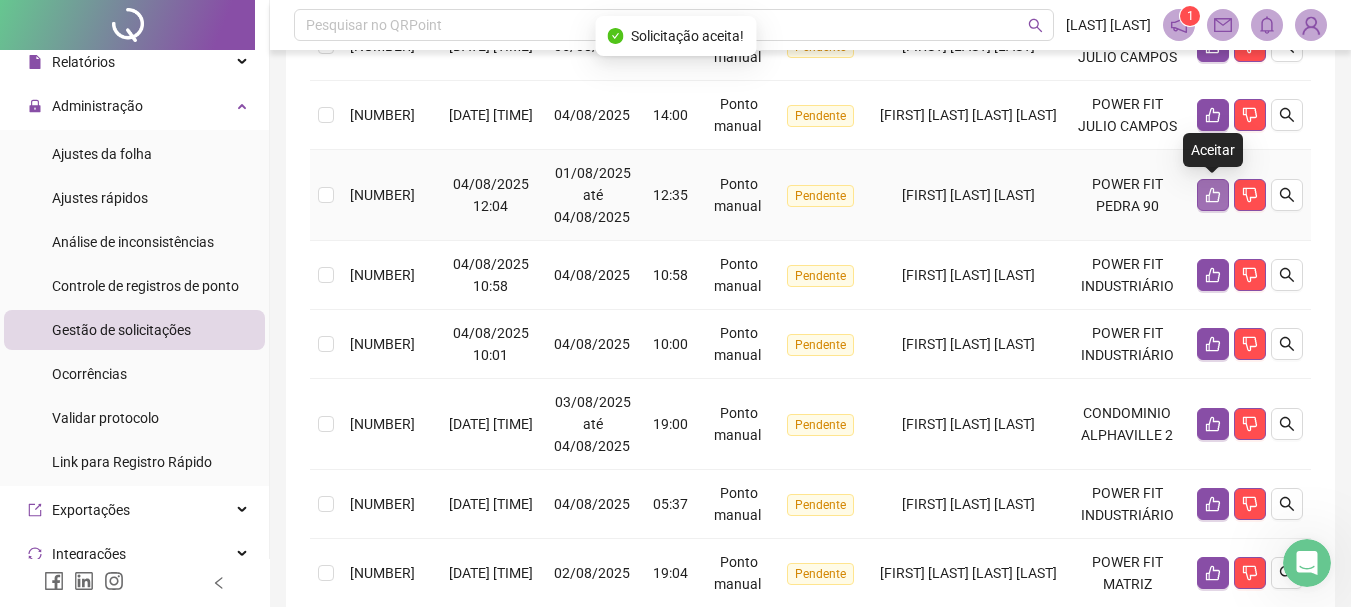 click 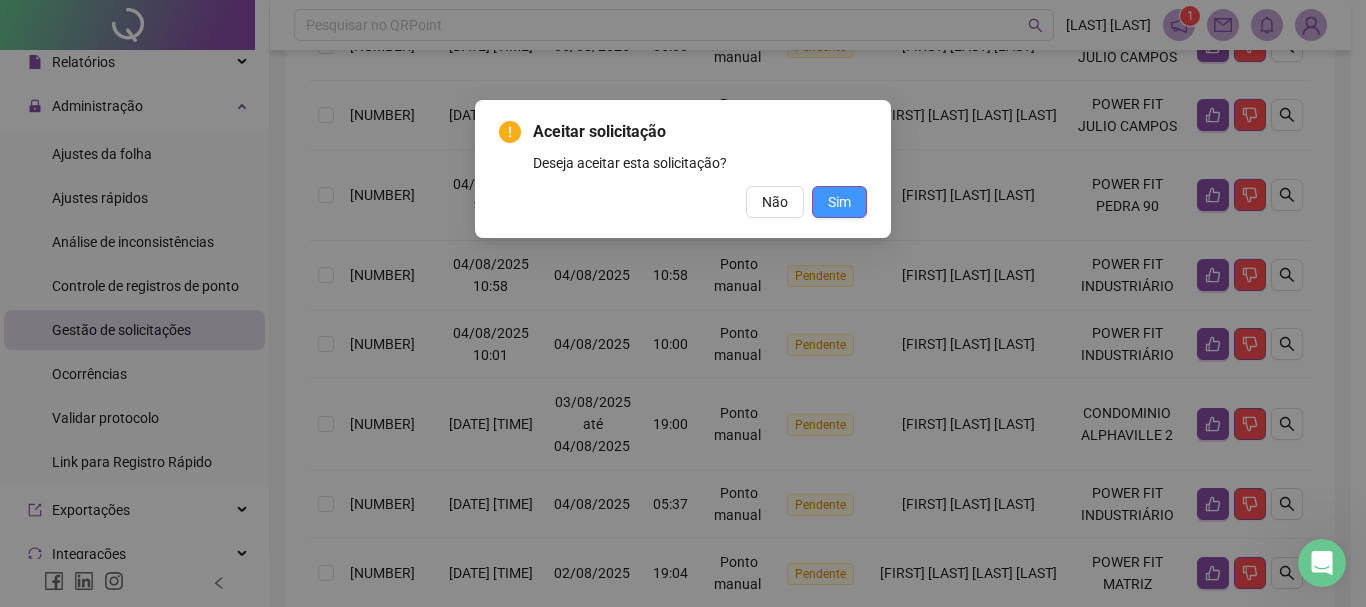 click on "Sim" at bounding box center (839, 202) 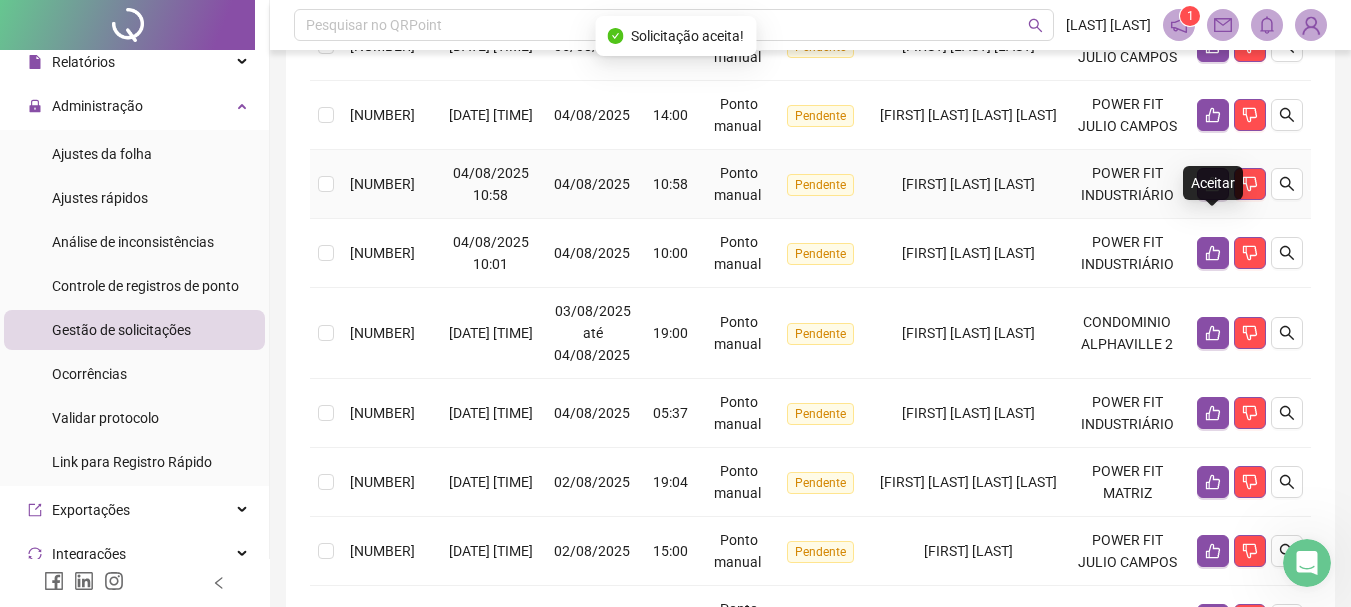 click 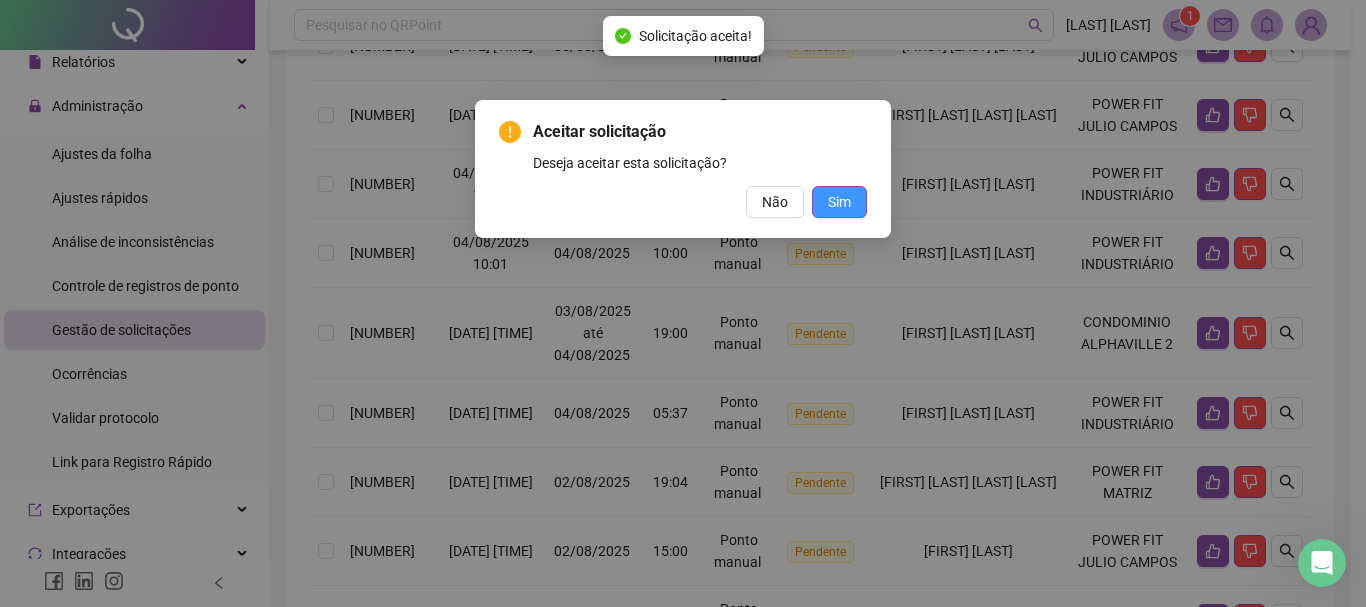 click on "Sim" at bounding box center (839, 202) 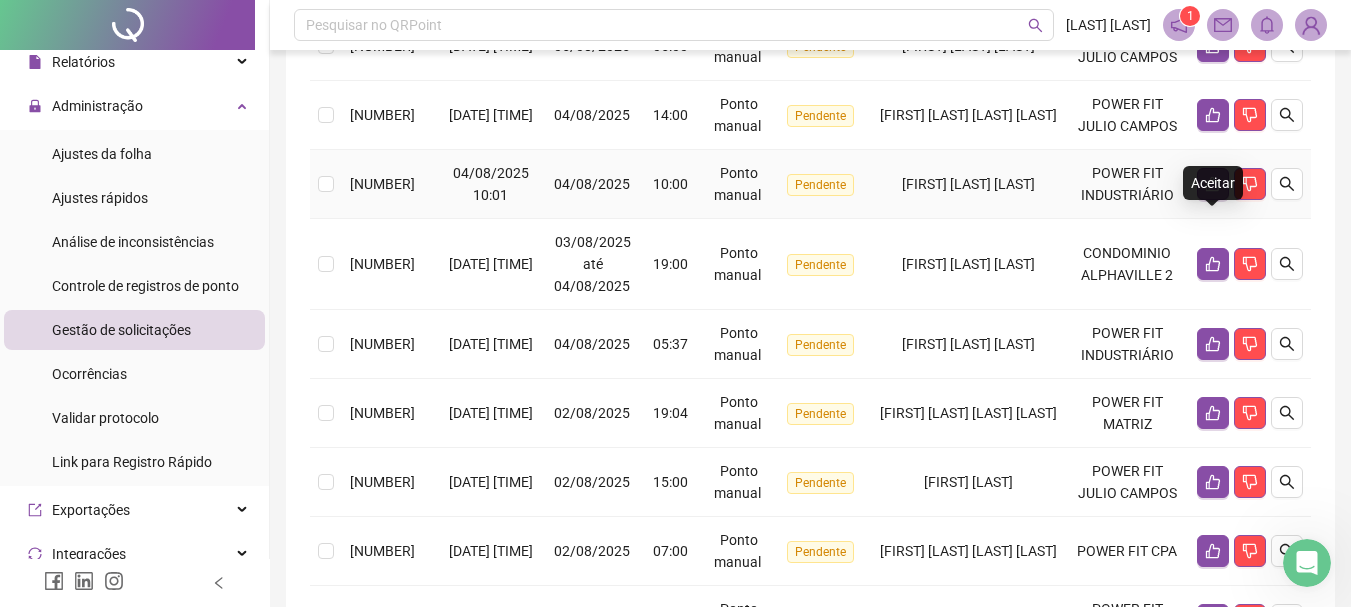 click 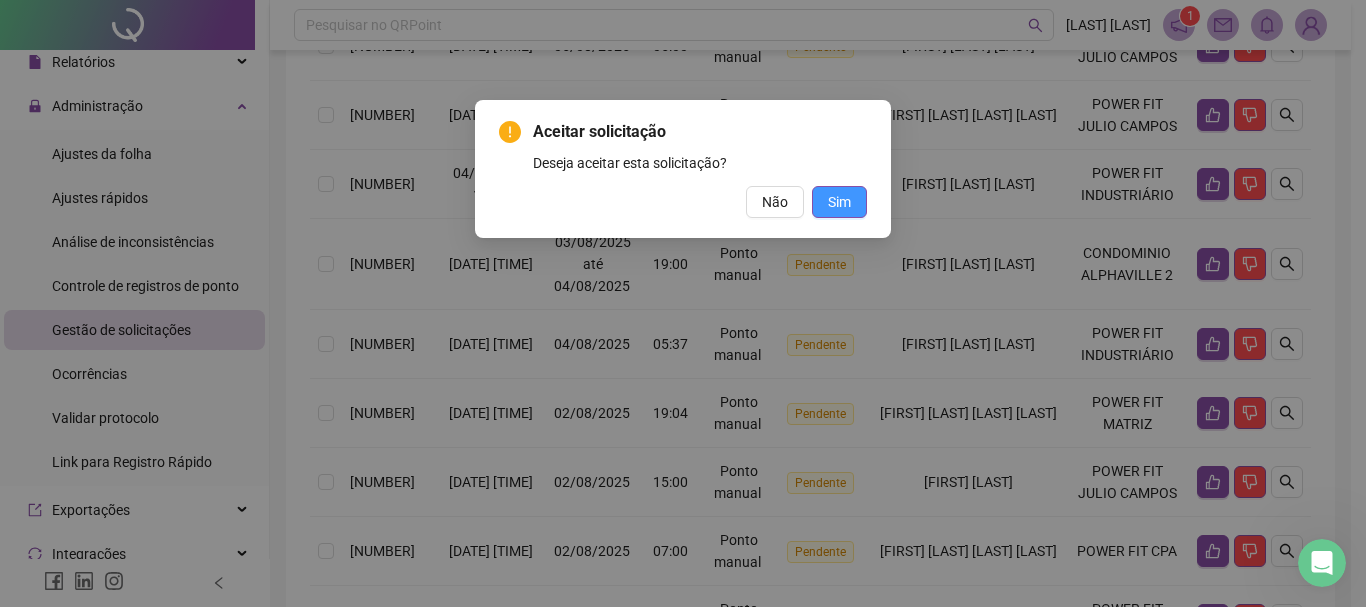 click on "Sim" at bounding box center (839, 202) 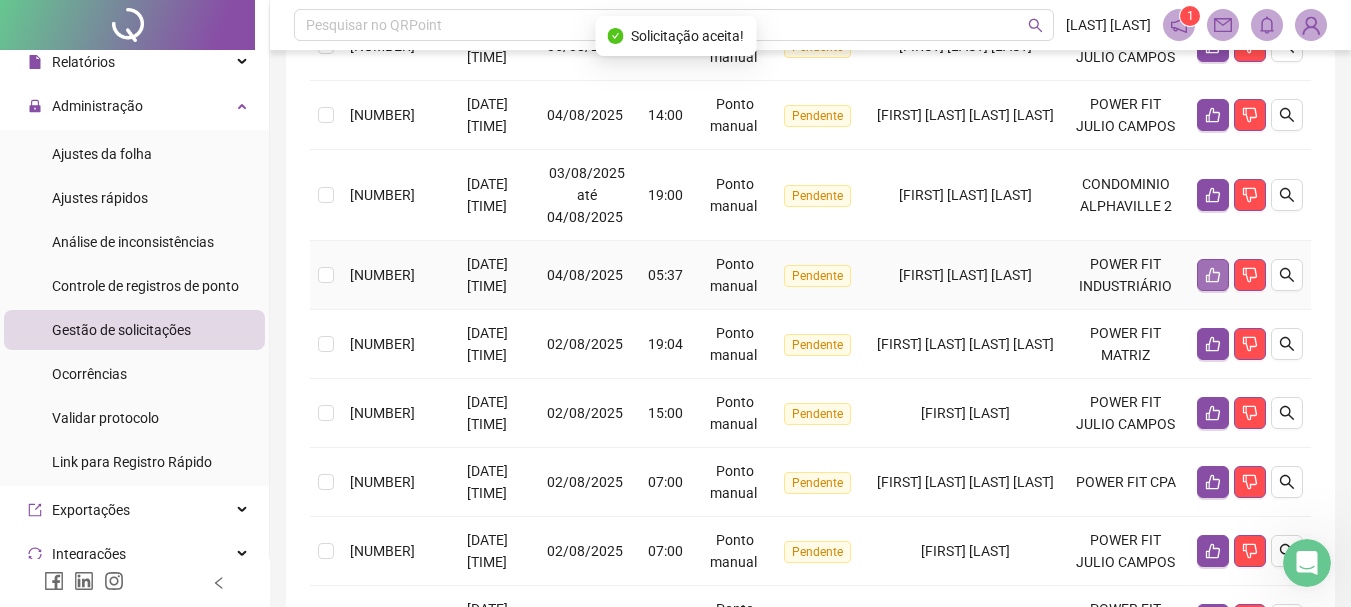click at bounding box center [1213, 275] 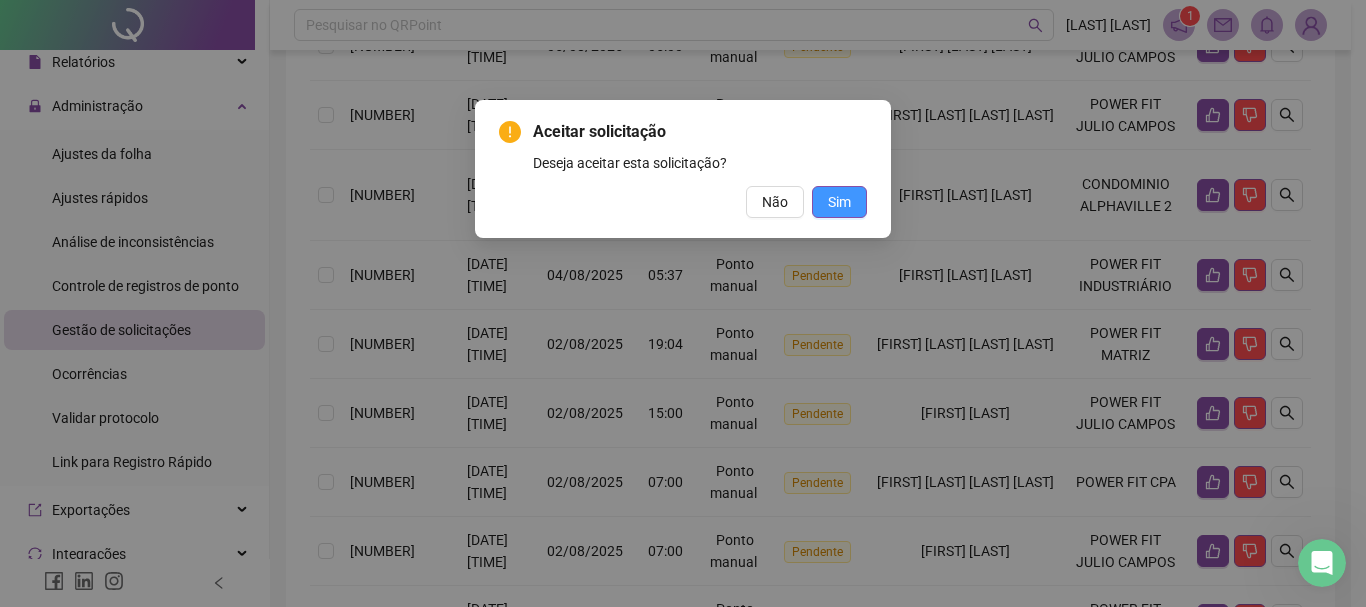 click on "Sim" at bounding box center [839, 202] 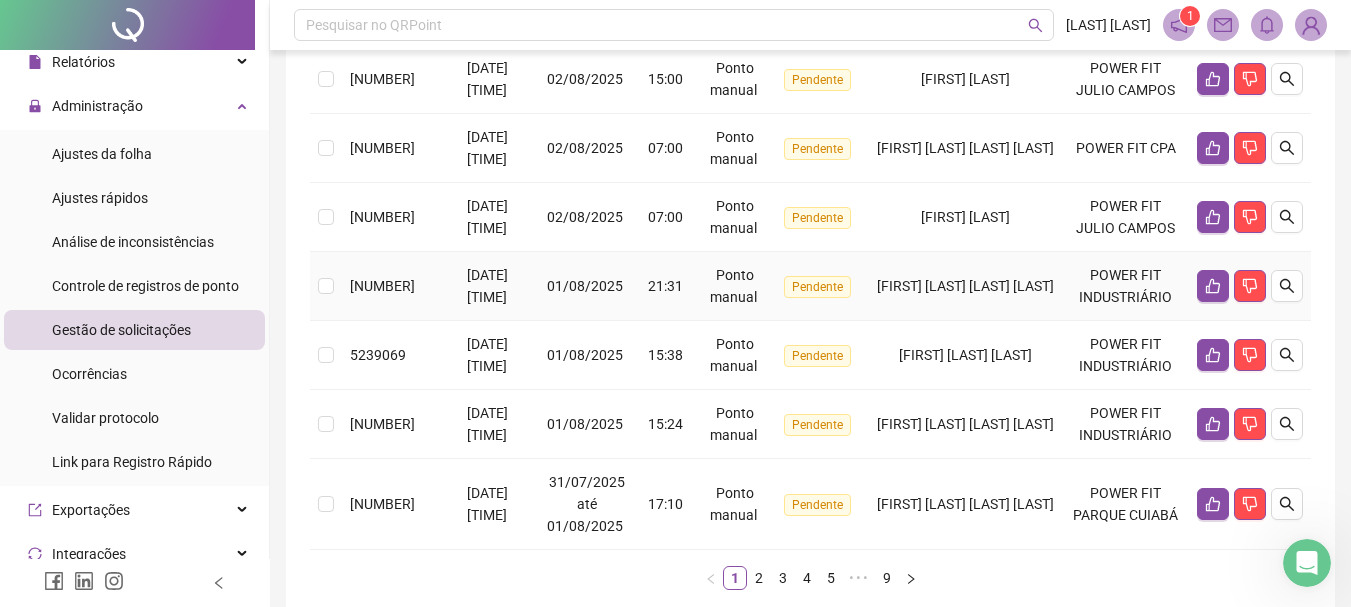scroll, scrollTop: 700, scrollLeft: 0, axis: vertical 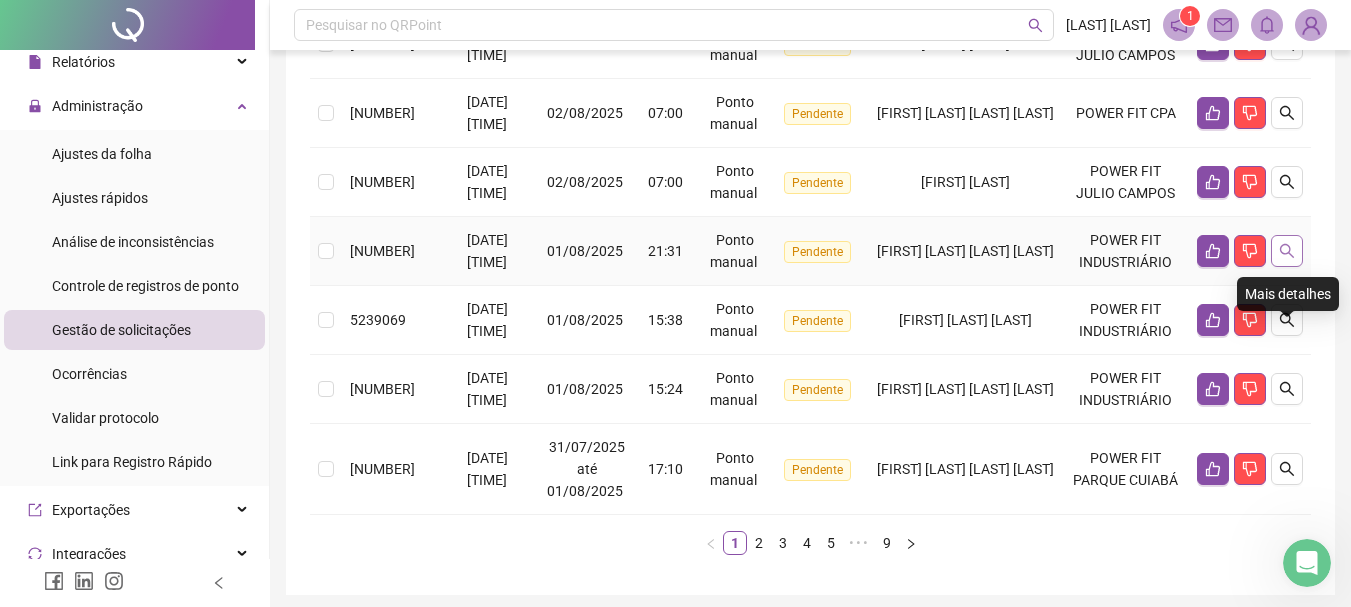 click 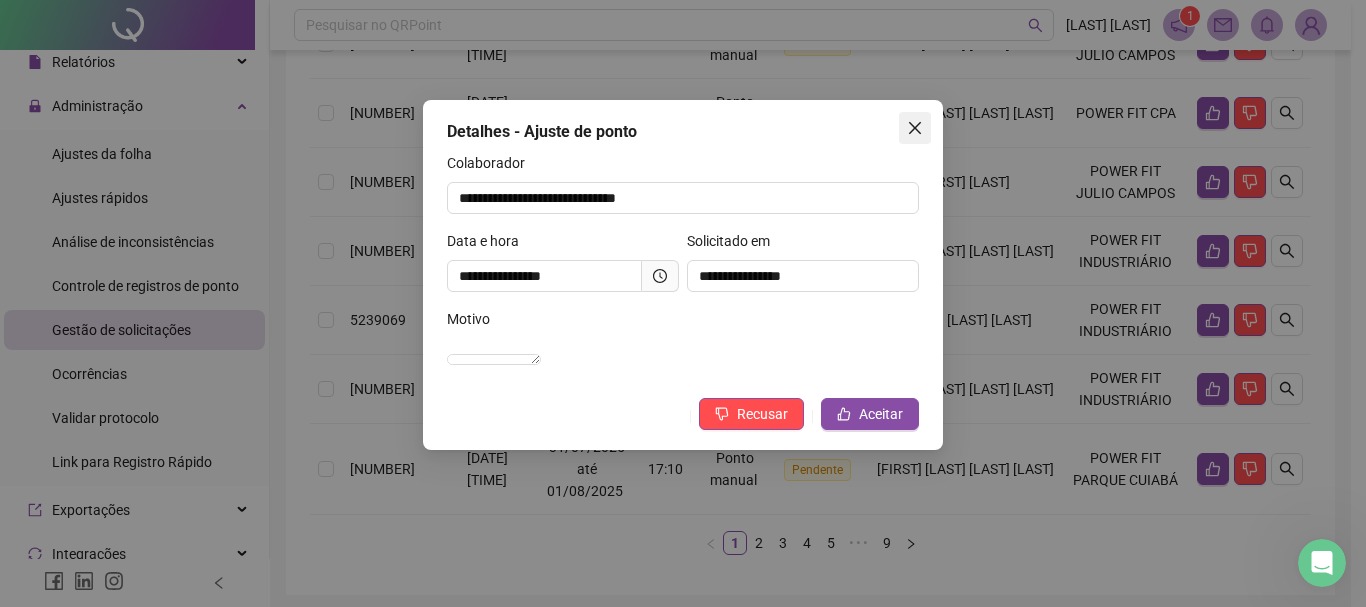 click 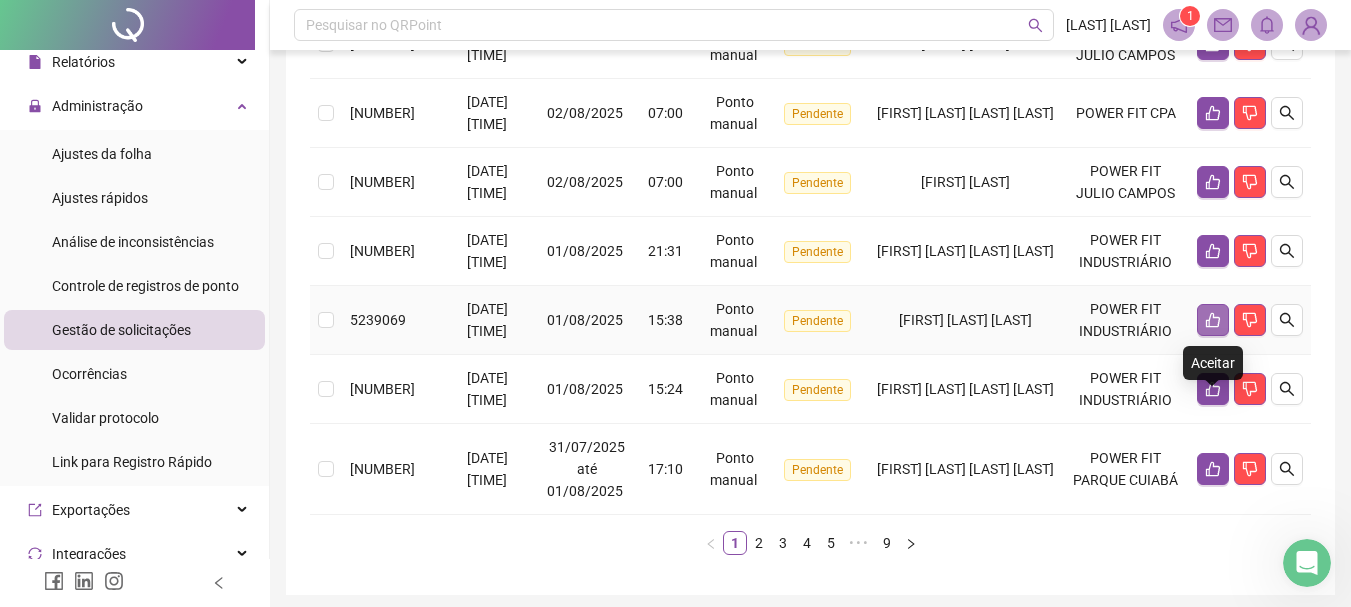 click 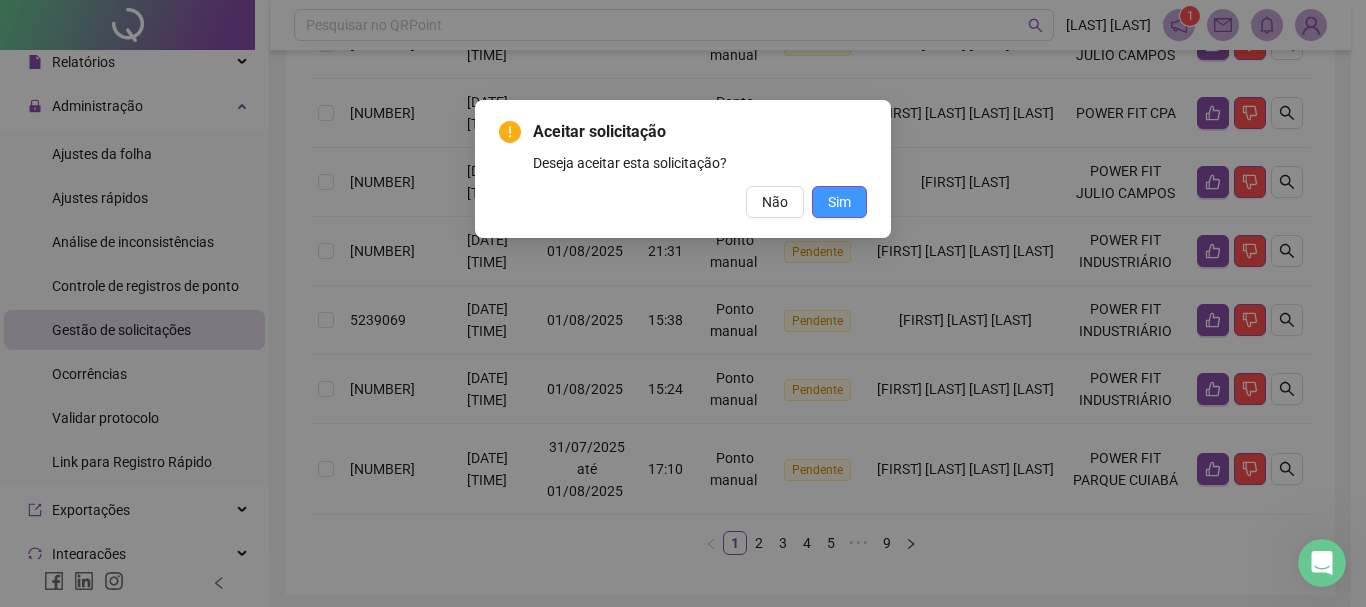 click on "Sim" at bounding box center [839, 202] 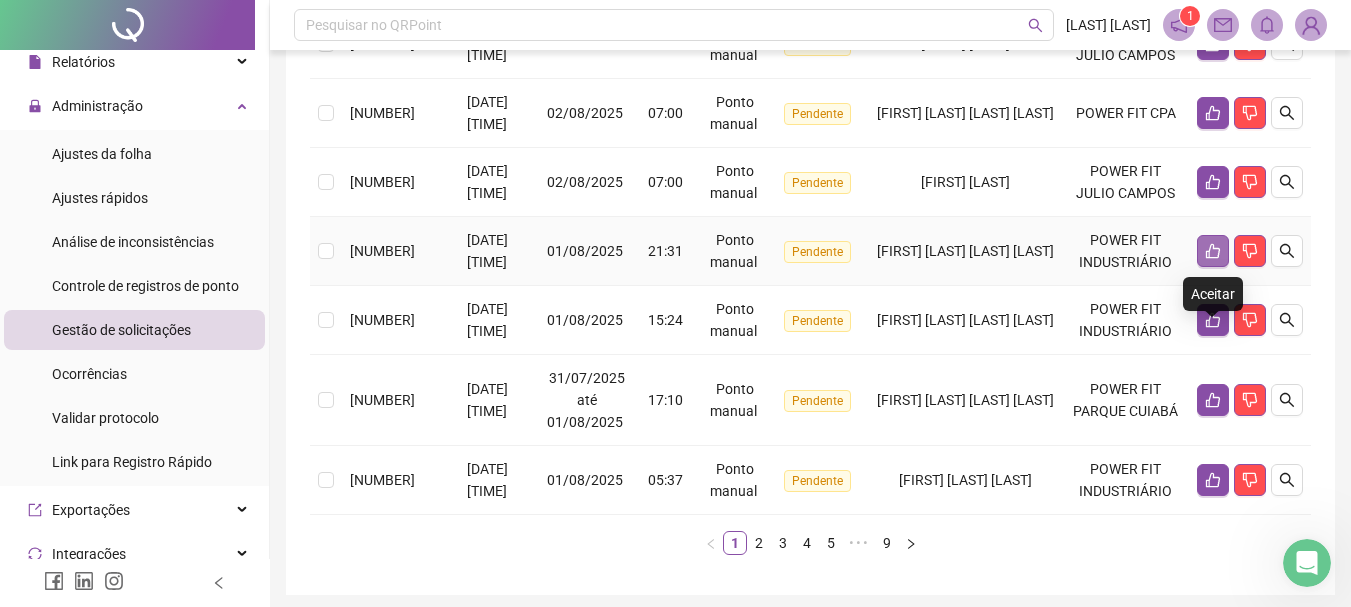 click 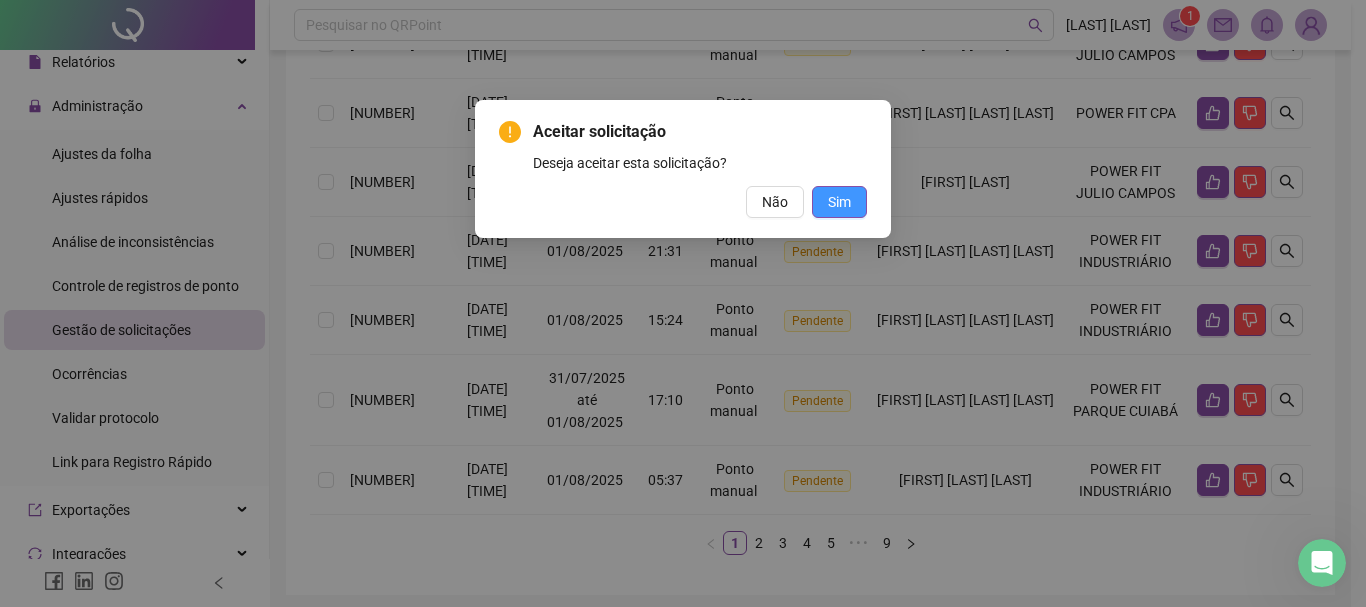 click on "Sim" at bounding box center [839, 202] 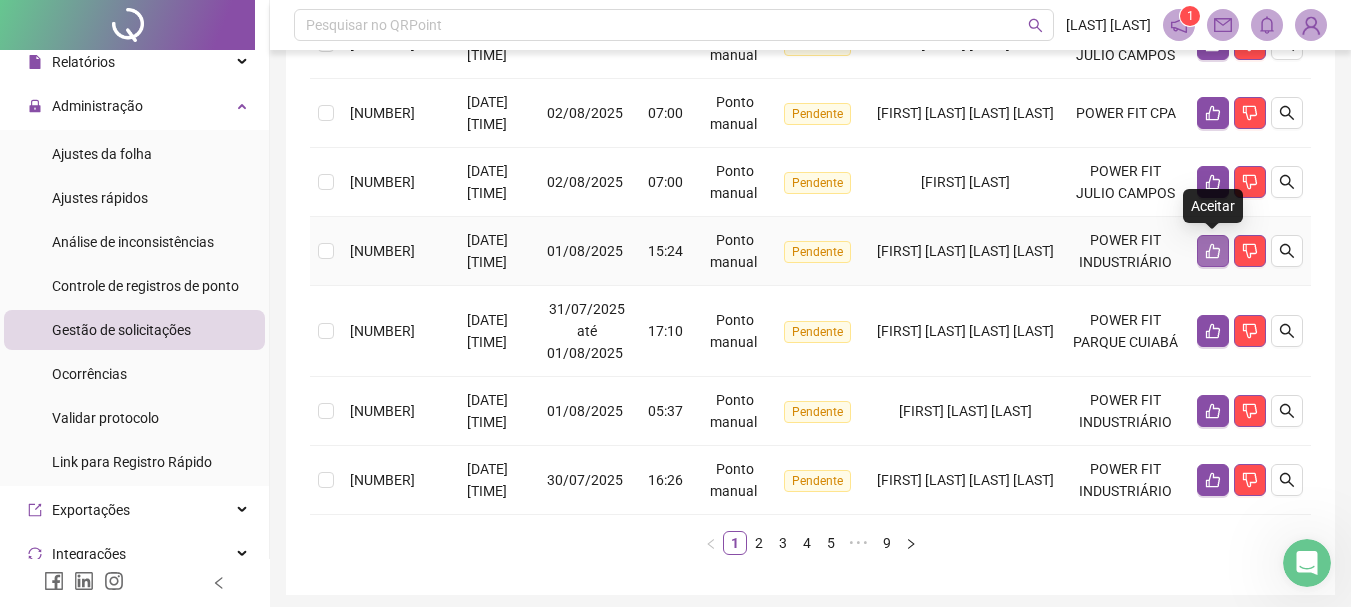click 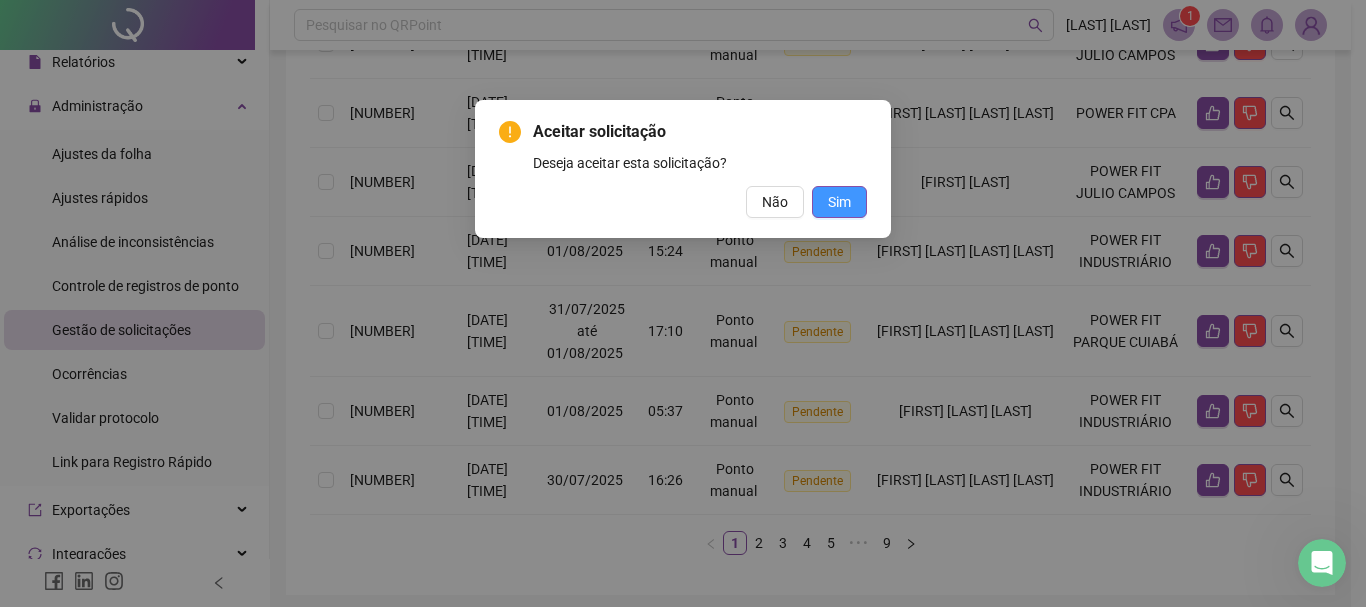 click on "Sim" at bounding box center [839, 202] 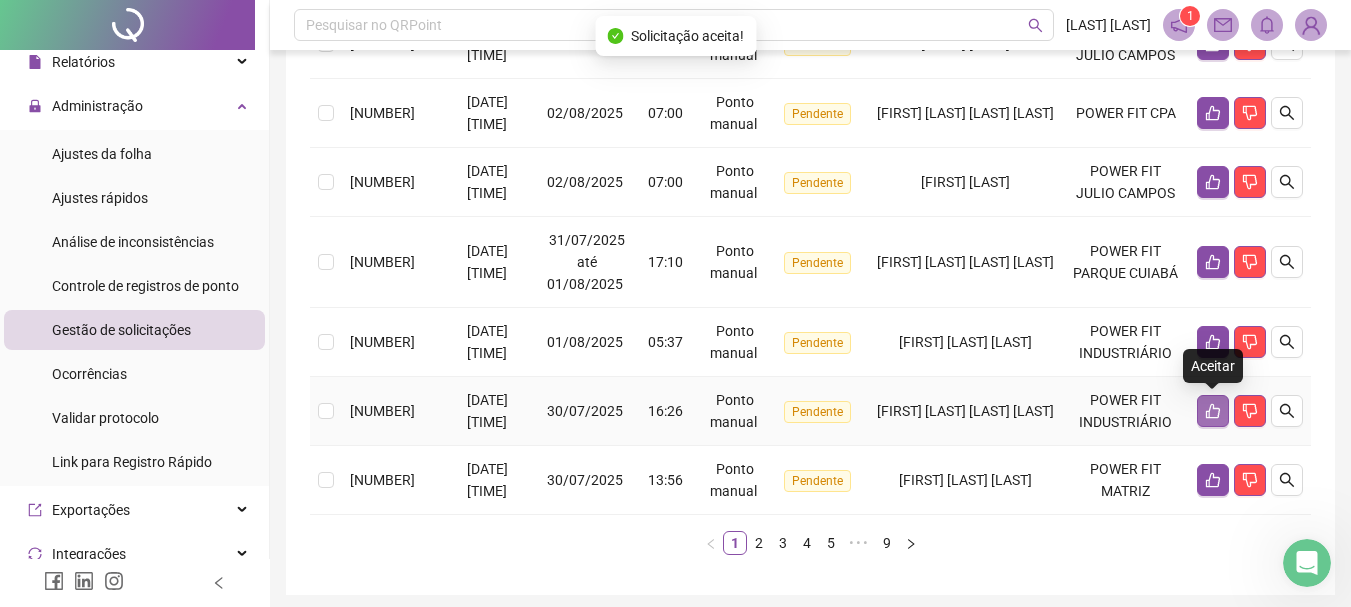 click at bounding box center (1213, 411) 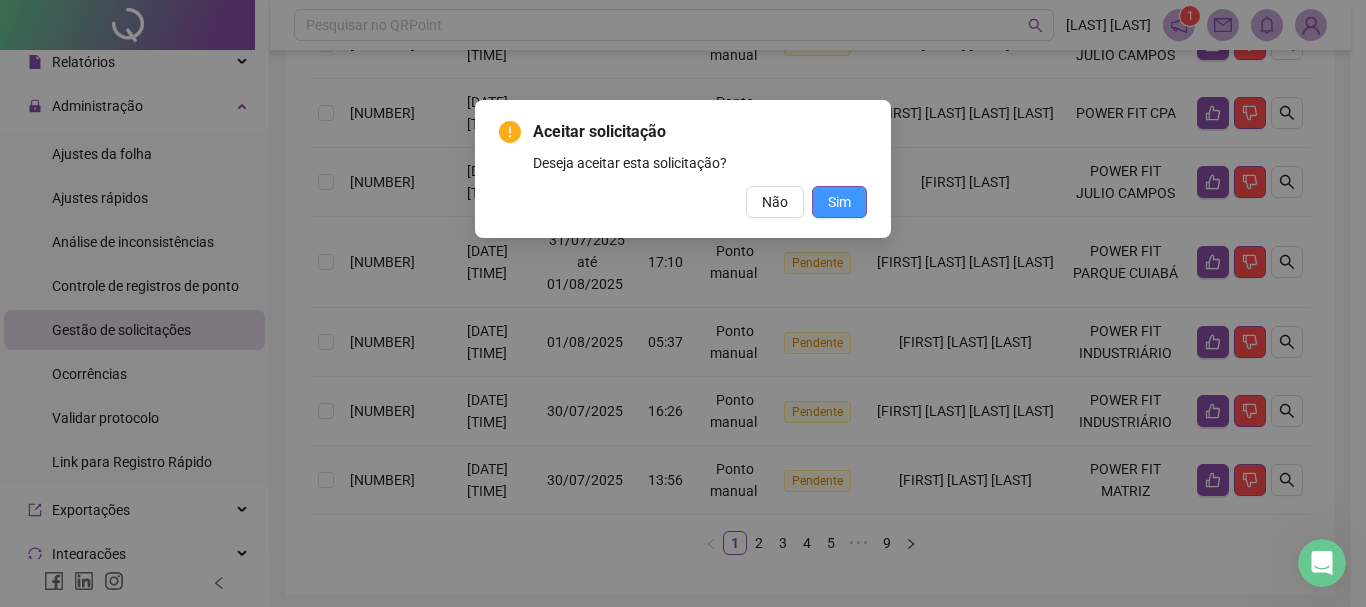 click on "Sim" at bounding box center (839, 202) 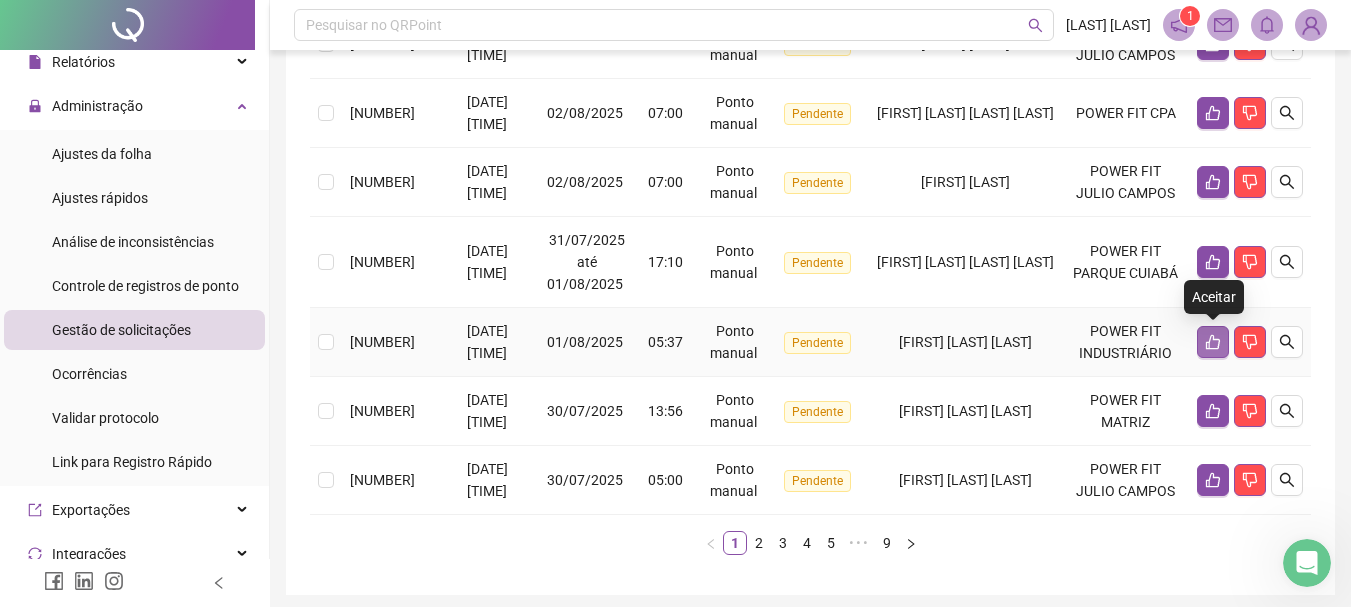 click 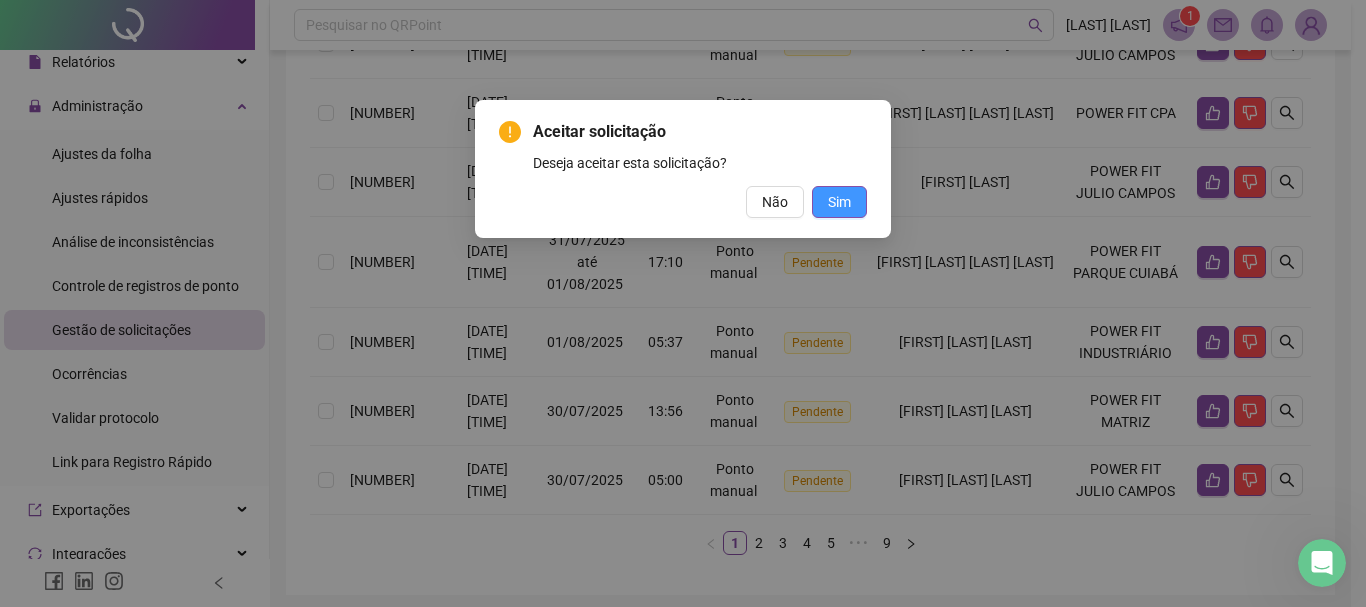 click on "Sim" at bounding box center (839, 202) 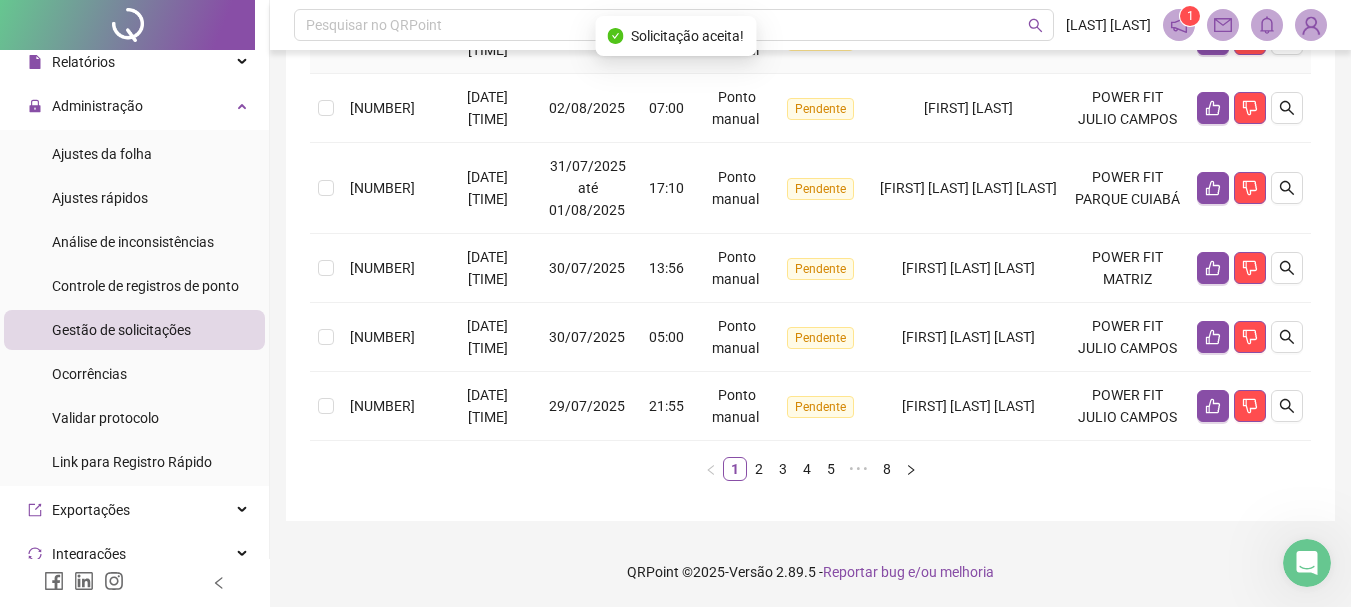 scroll, scrollTop: 900, scrollLeft: 0, axis: vertical 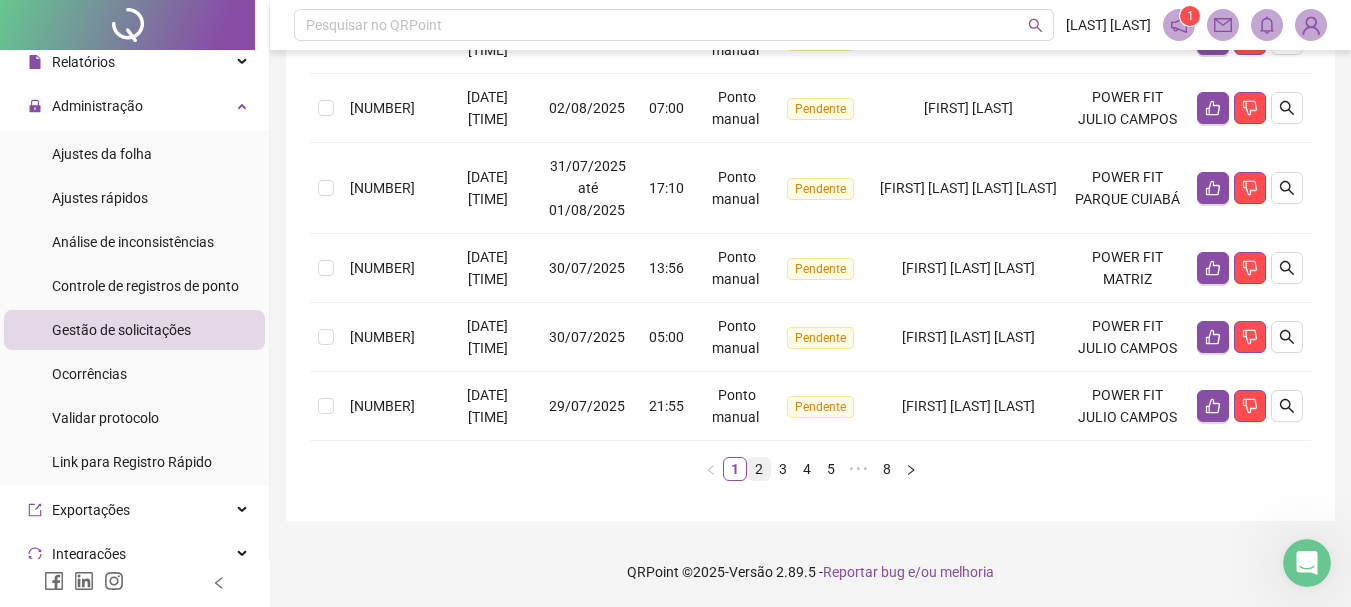 click on "2" at bounding box center (759, 469) 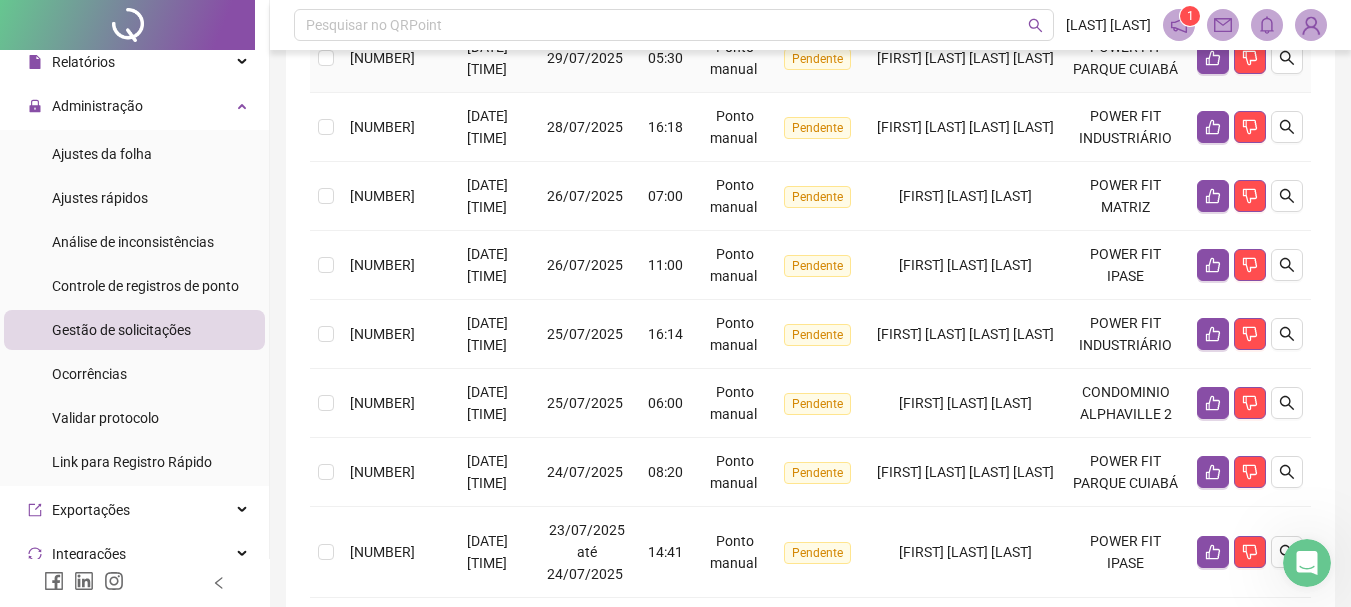 scroll, scrollTop: 400, scrollLeft: 0, axis: vertical 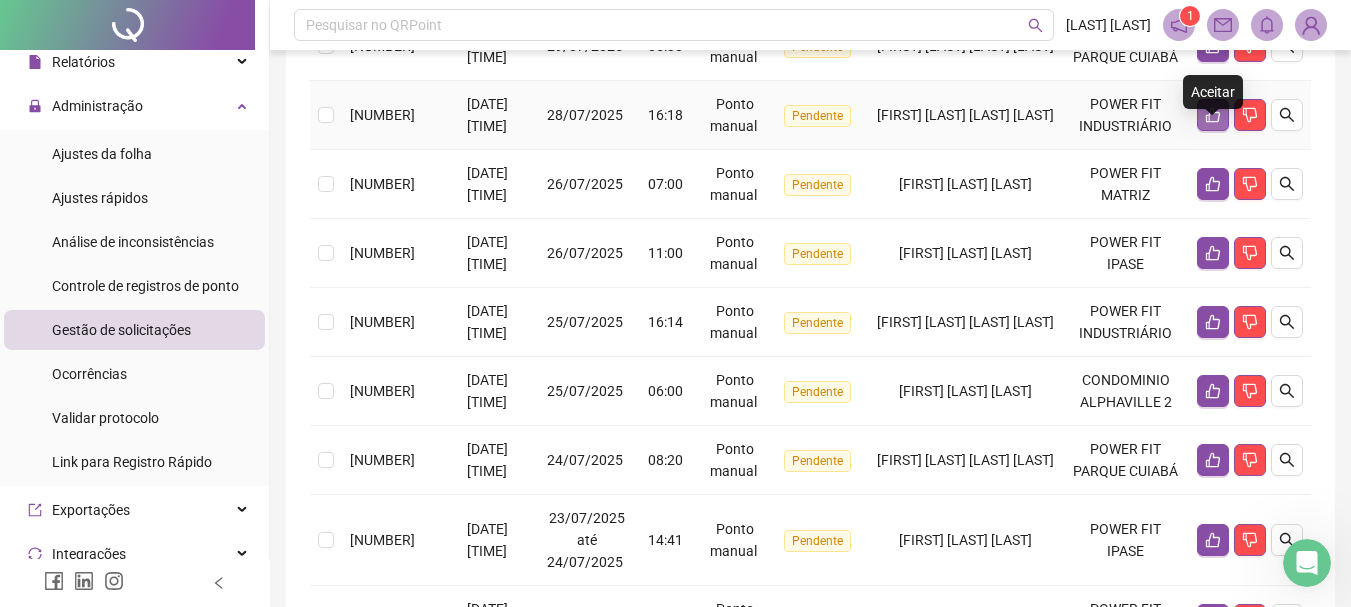 click 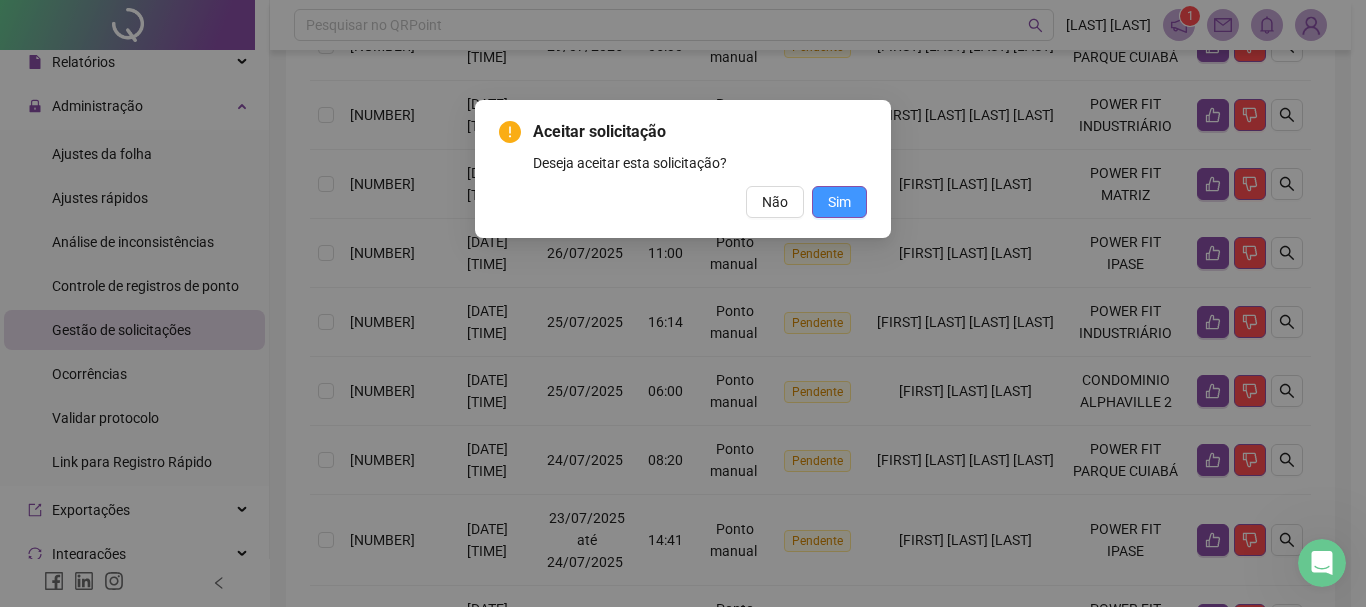 click on "Sim" at bounding box center [839, 202] 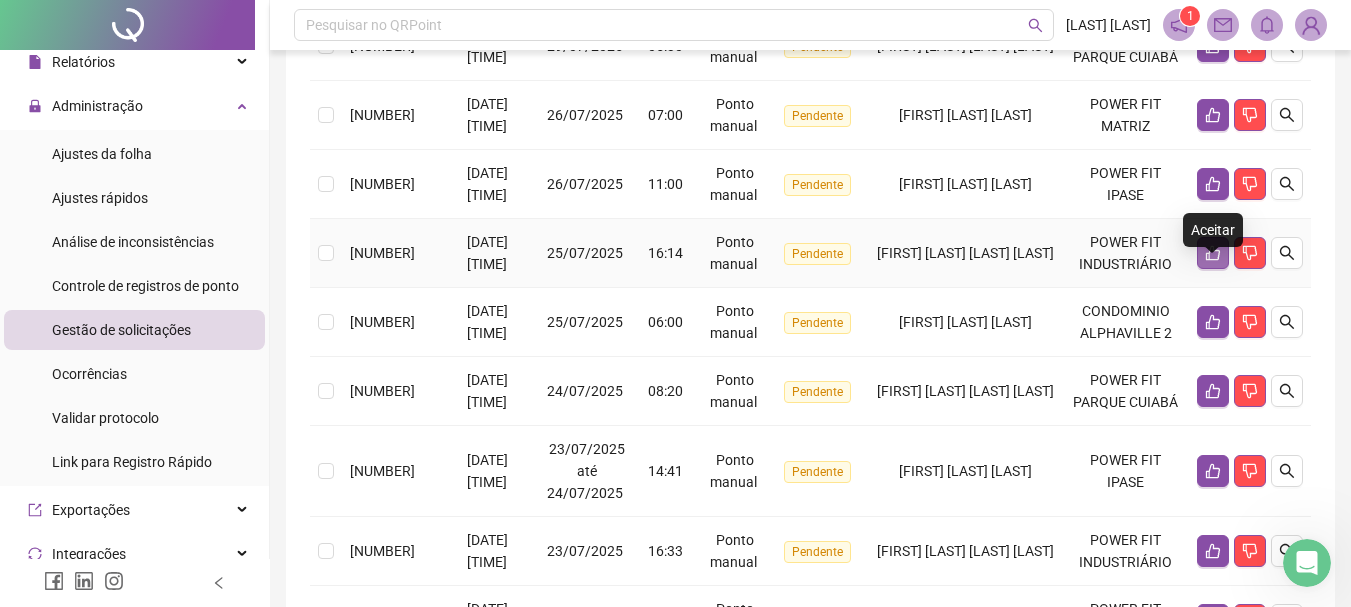 click 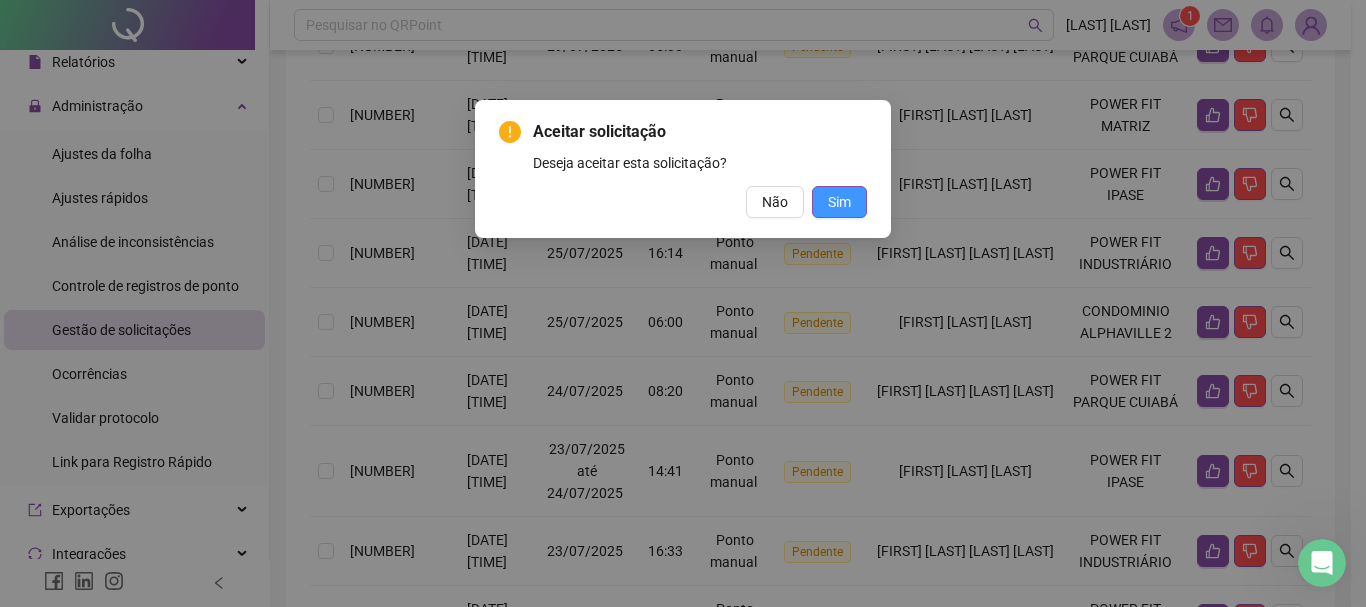 click on "Sim" at bounding box center [839, 202] 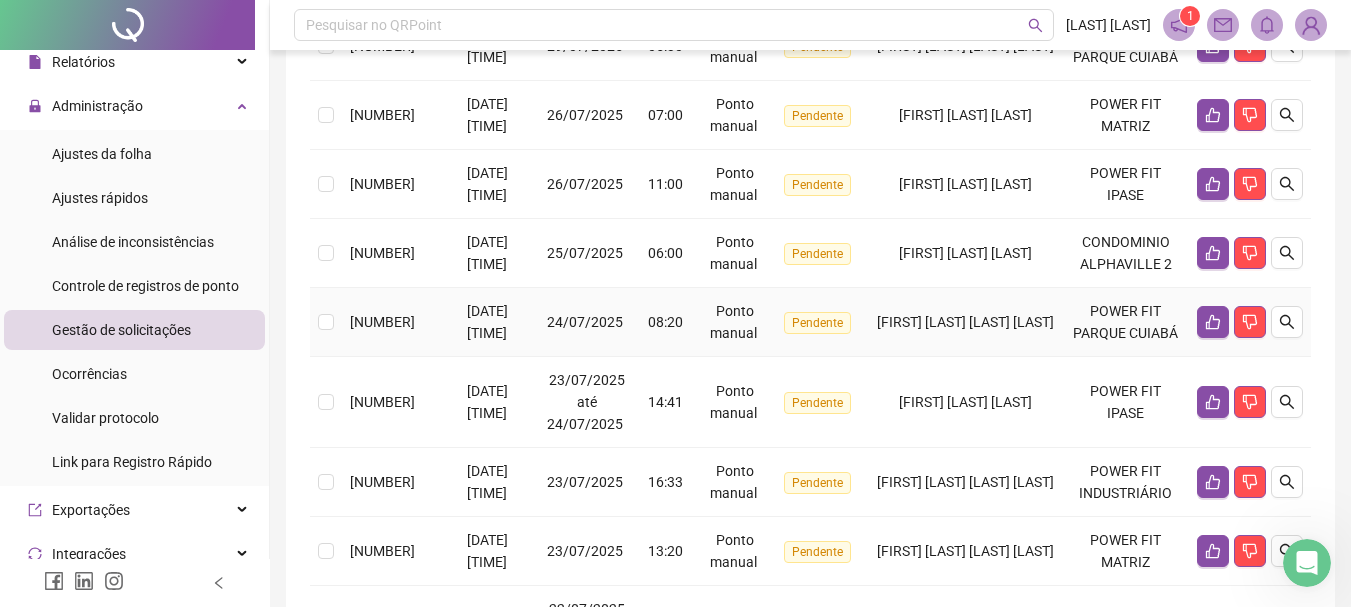 scroll, scrollTop: 500, scrollLeft: 0, axis: vertical 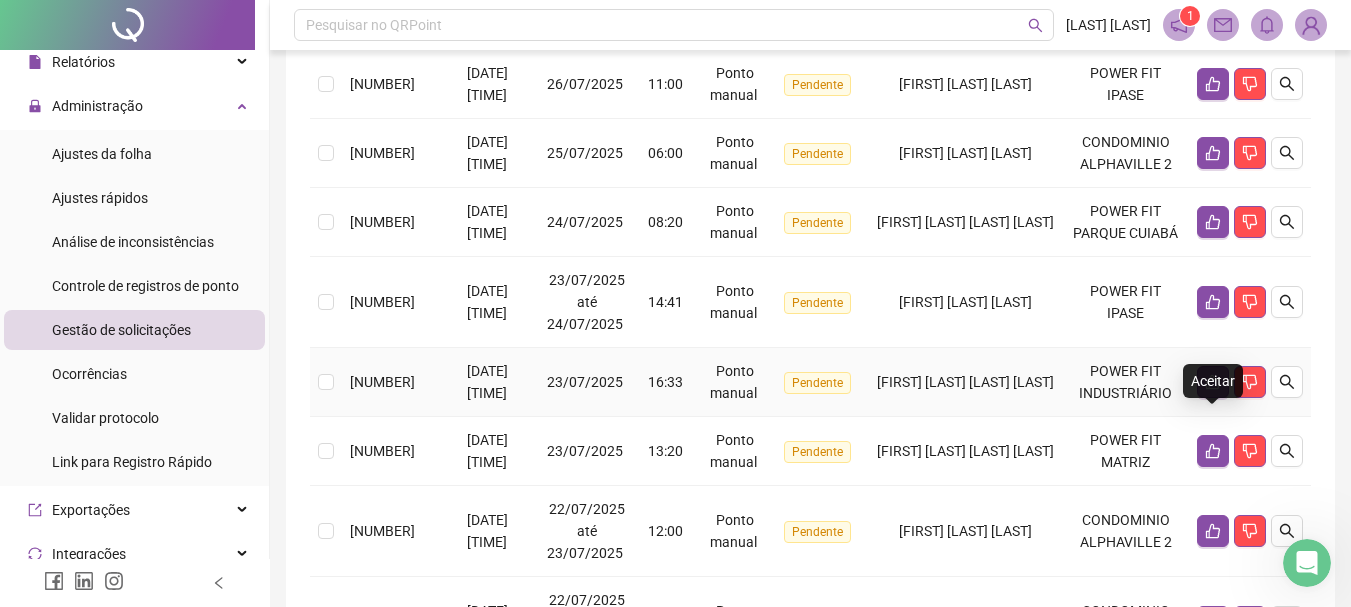 click 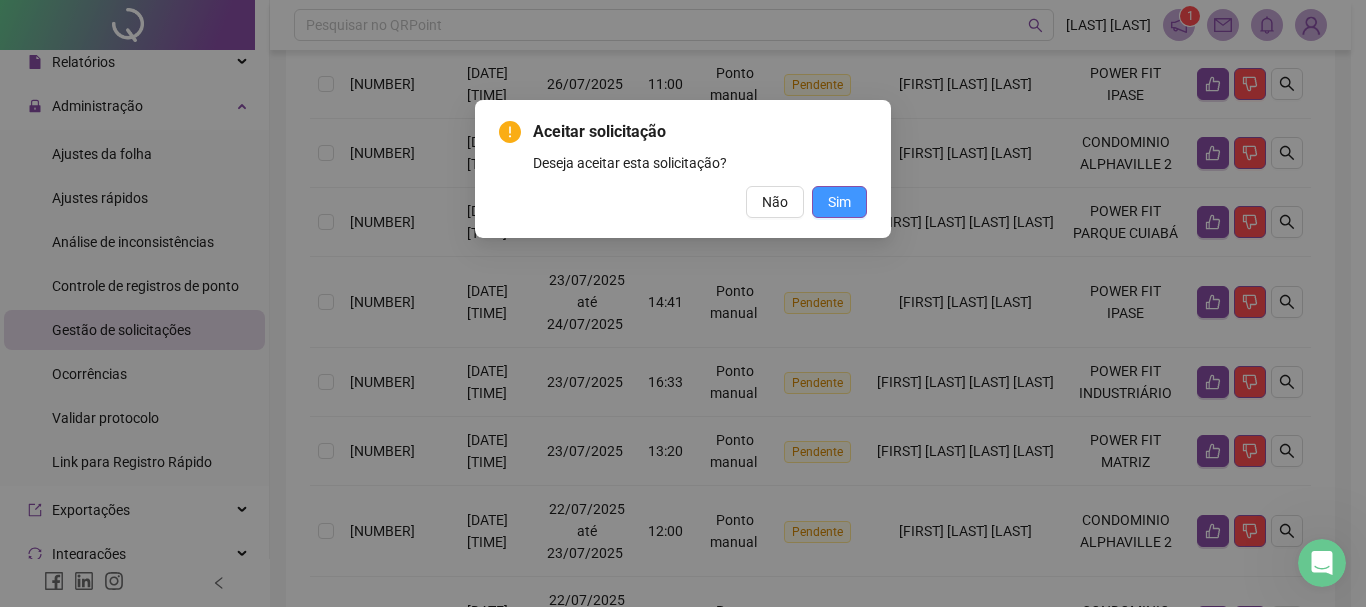 click on "Sim" at bounding box center [839, 202] 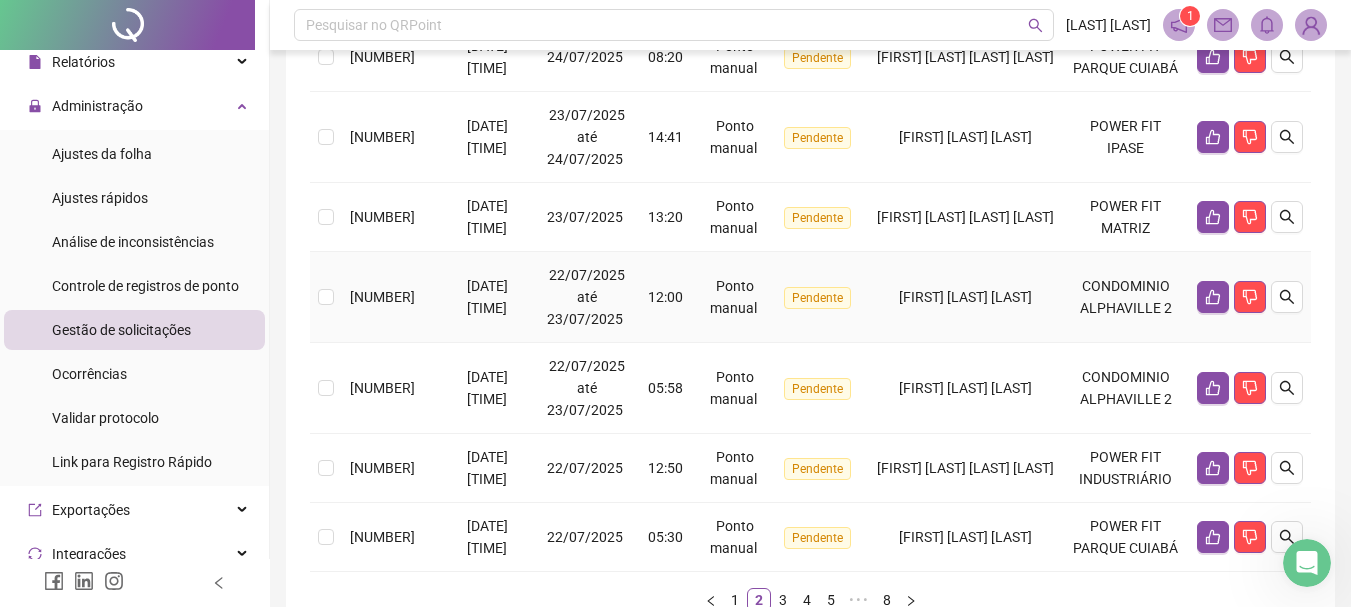 scroll, scrollTop: 800, scrollLeft: 0, axis: vertical 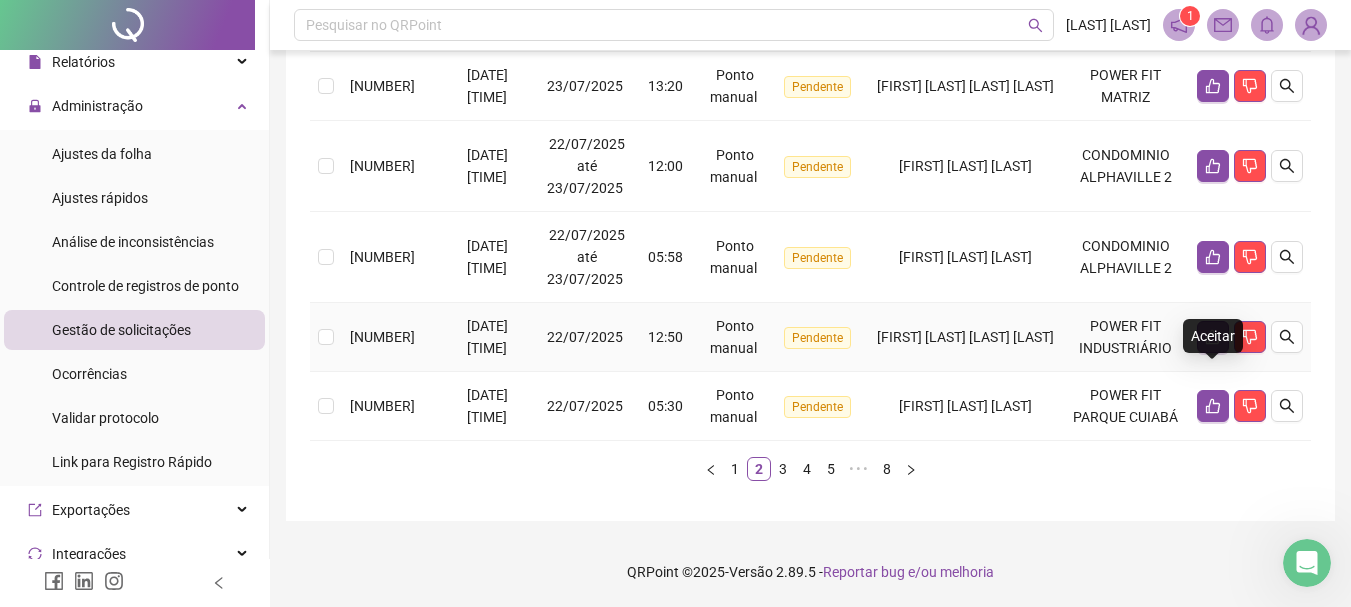 click at bounding box center (1213, 337) 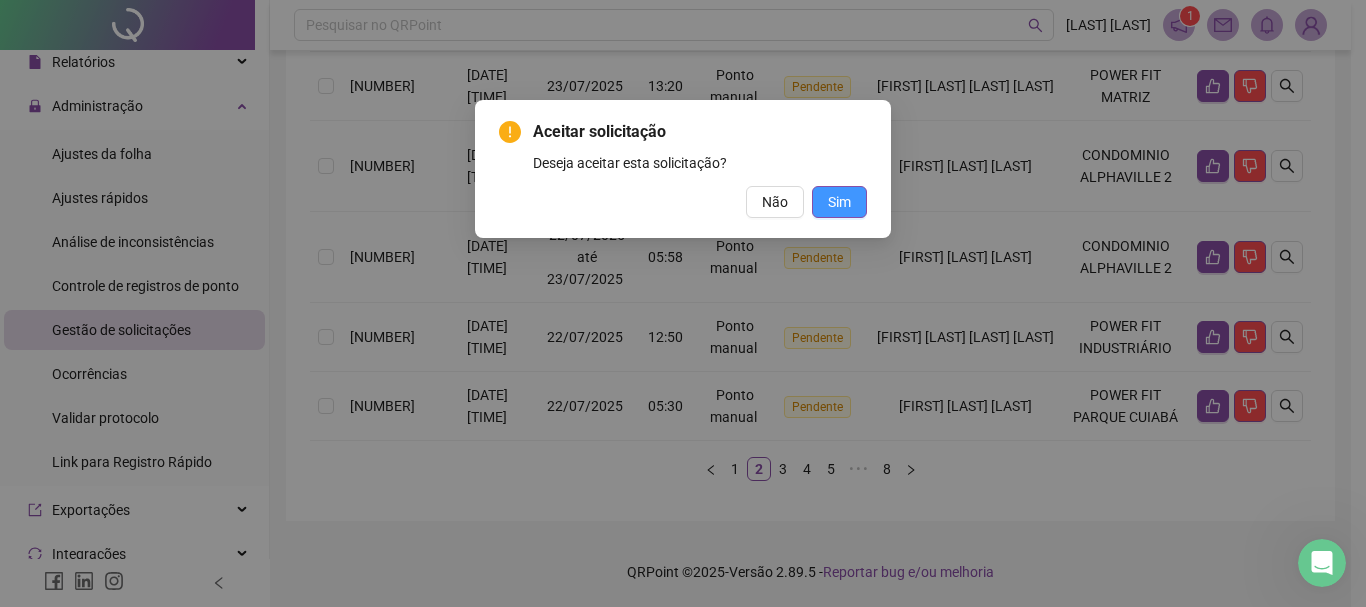 click on "Sim" at bounding box center (839, 202) 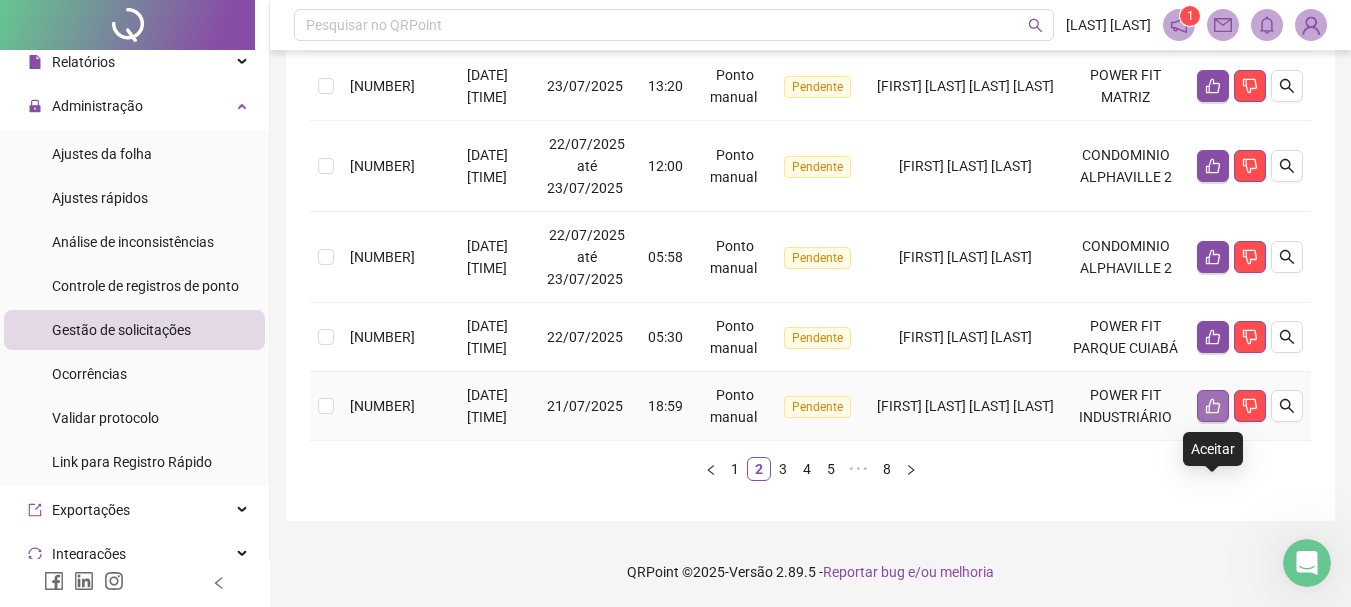 click at bounding box center (1213, 406) 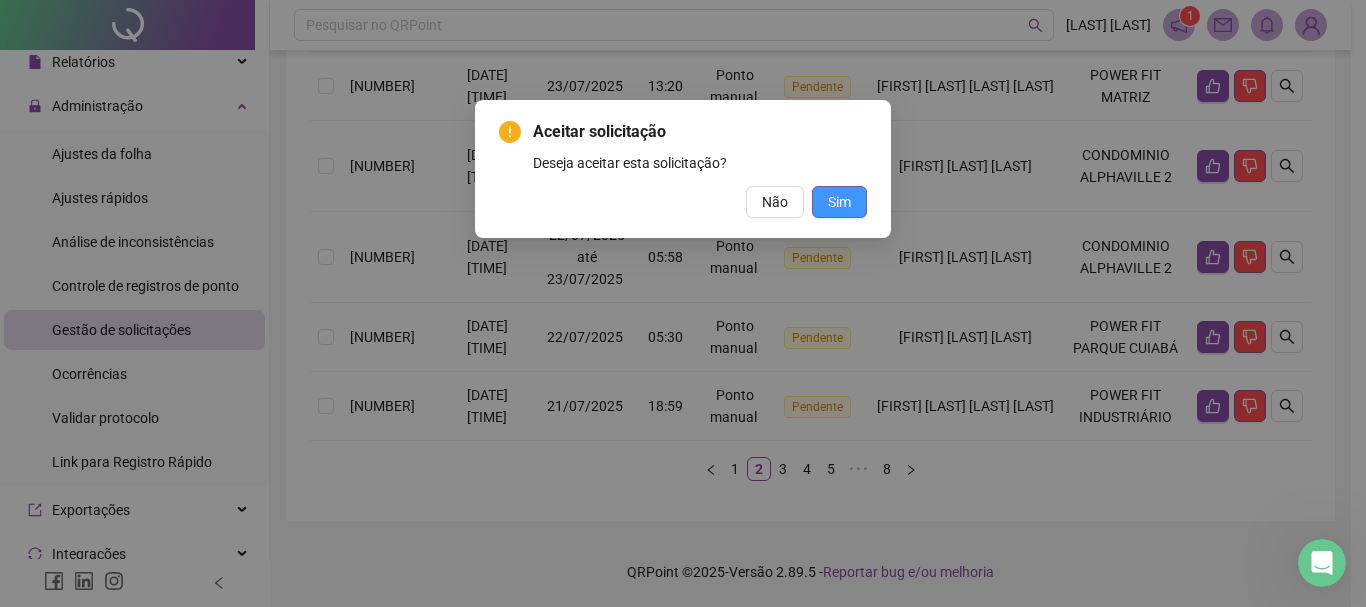 click on "Sim" at bounding box center [839, 202] 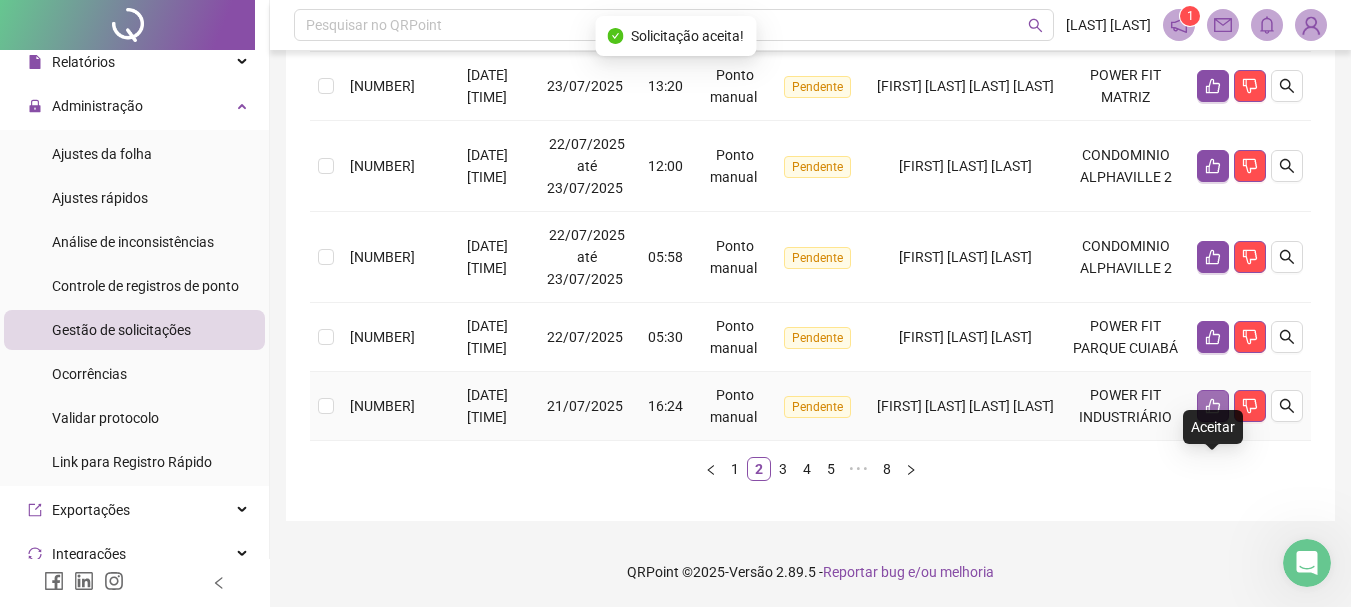 click 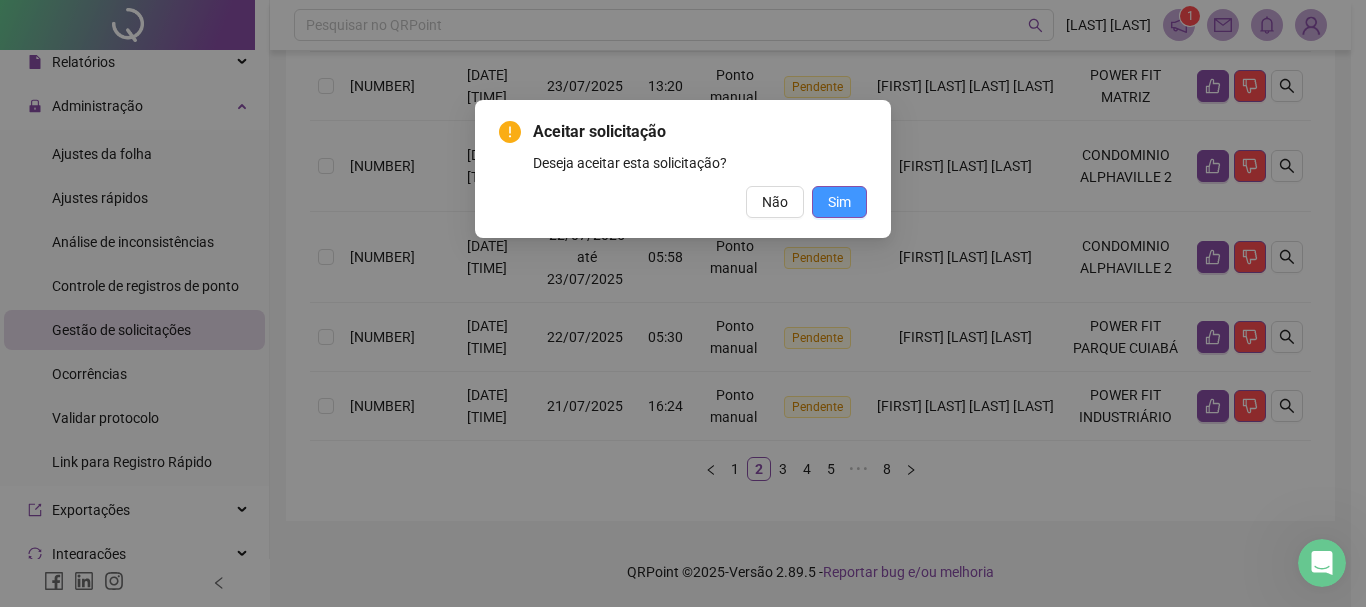 click on "Sim" at bounding box center [839, 202] 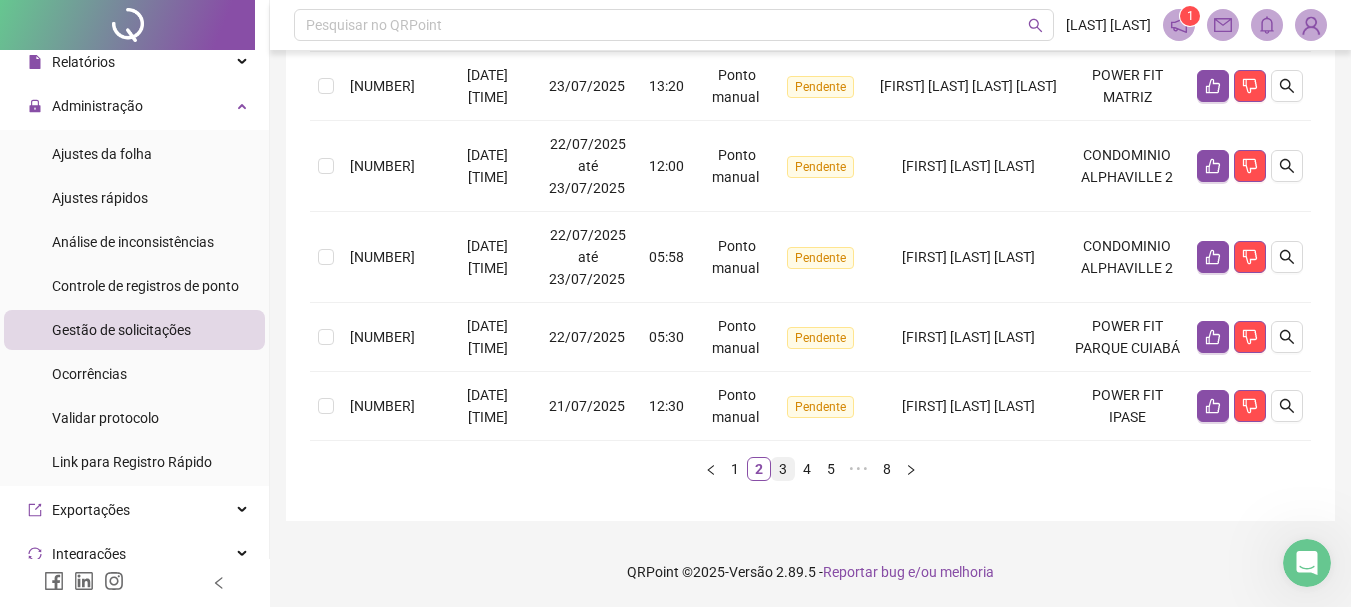 click on "3" at bounding box center (783, 469) 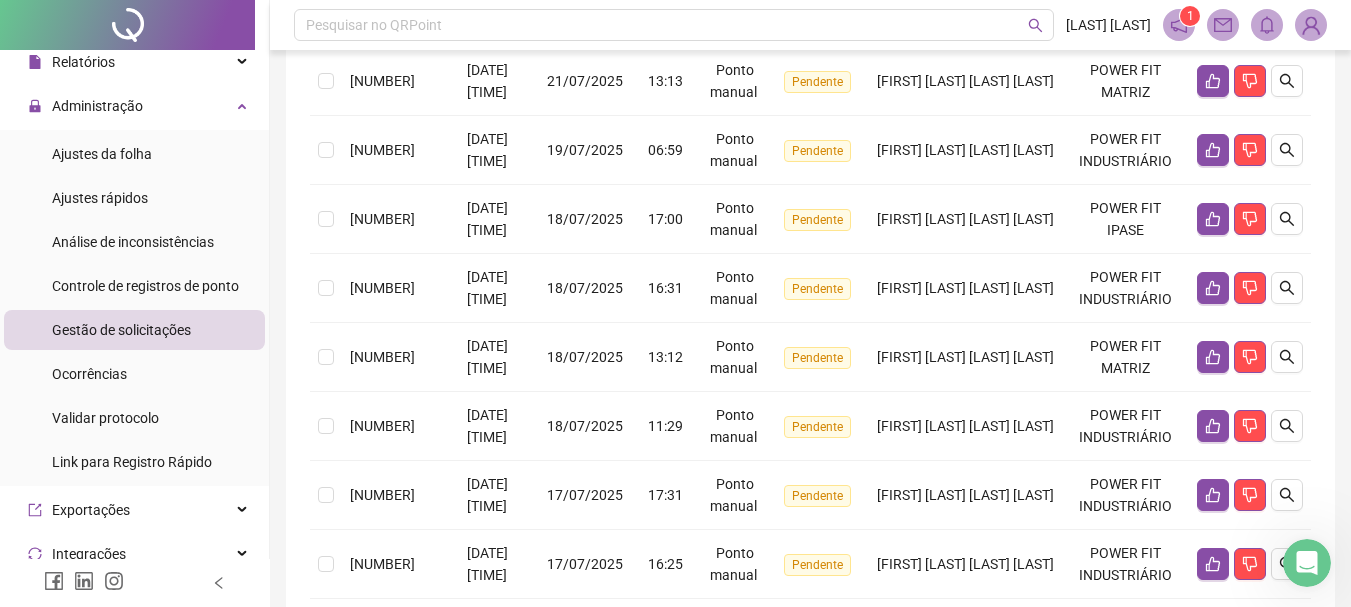 scroll, scrollTop: 230, scrollLeft: 0, axis: vertical 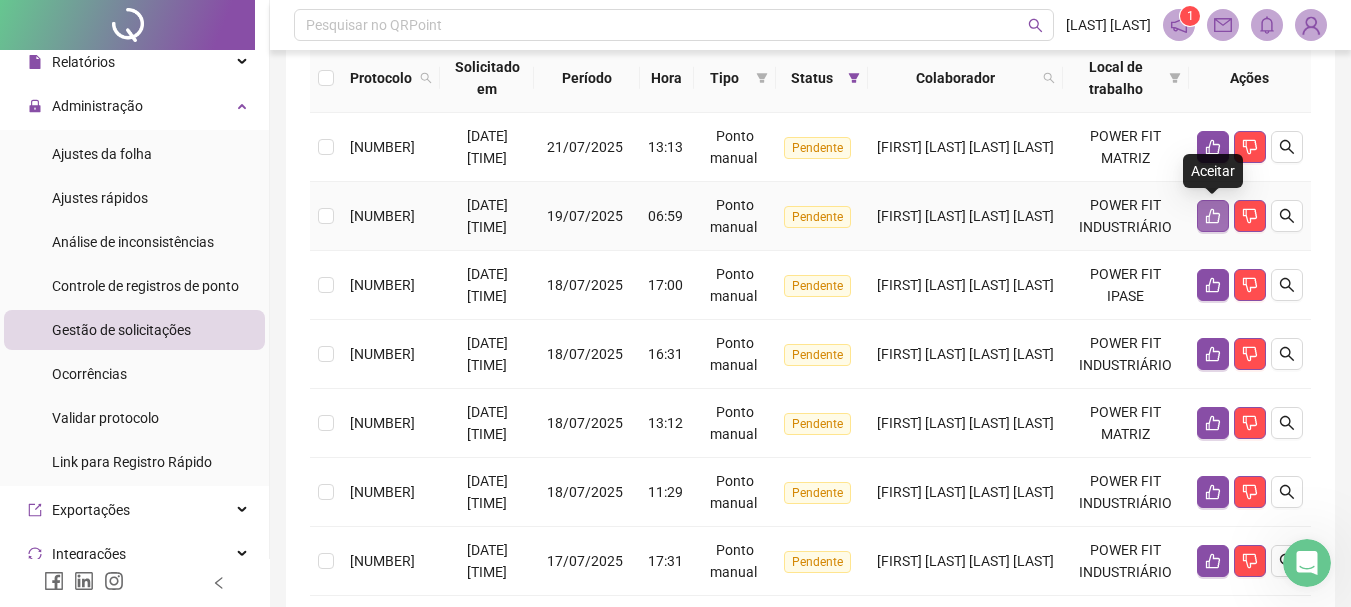 click 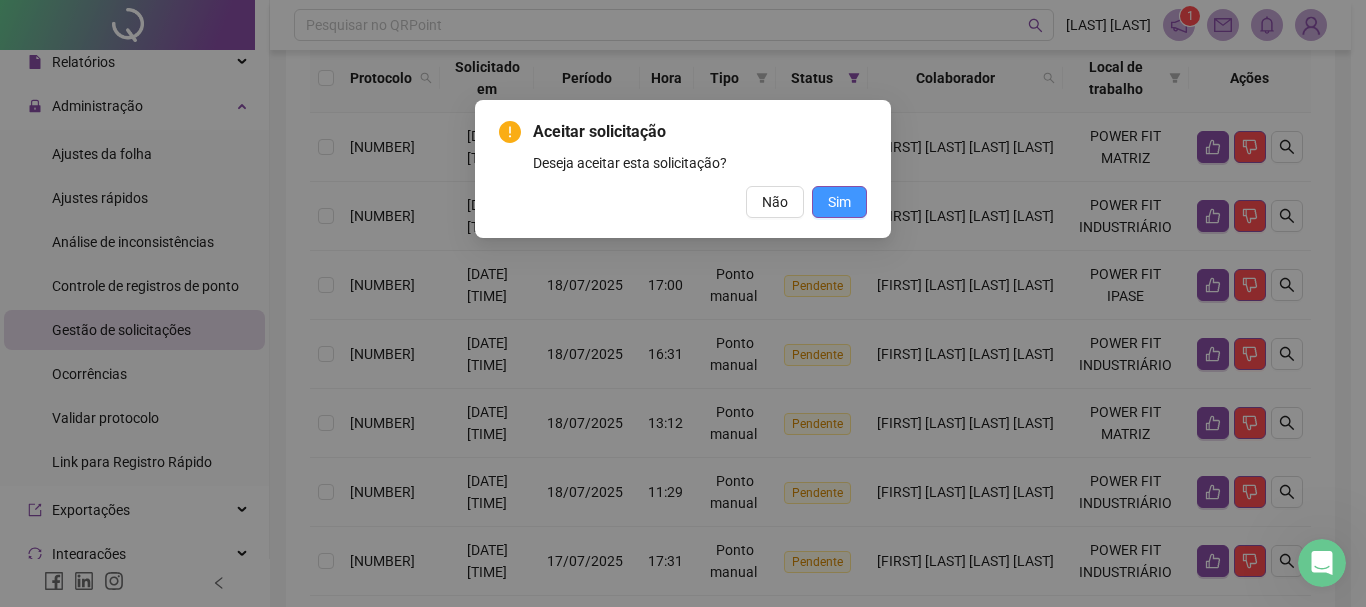 click on "Sim" at bounding box center (839, 202) 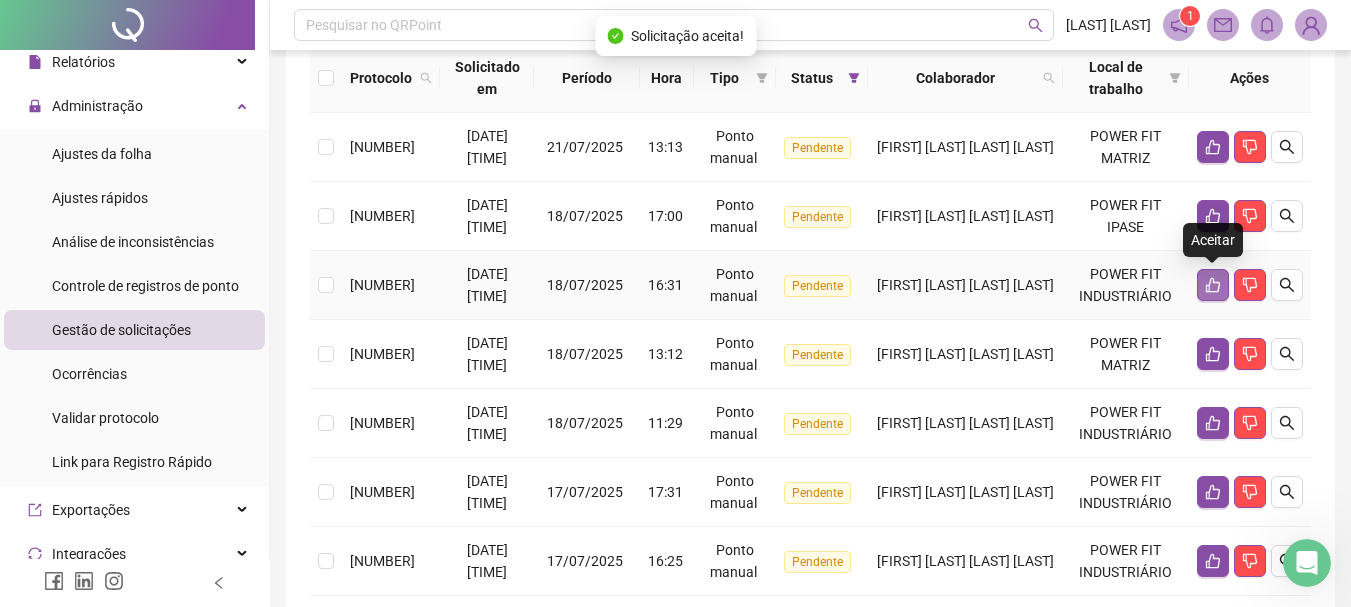 click at bounding box center (1213, 285) 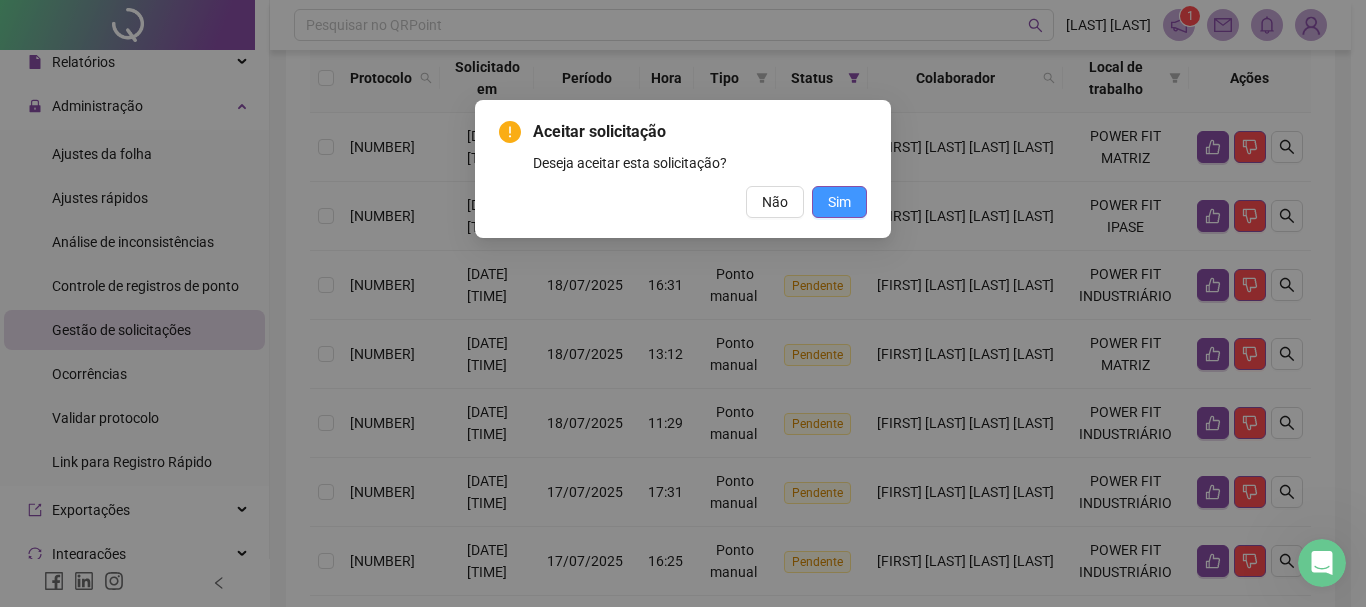 click on "Sim" at bounding box center [839, 202] 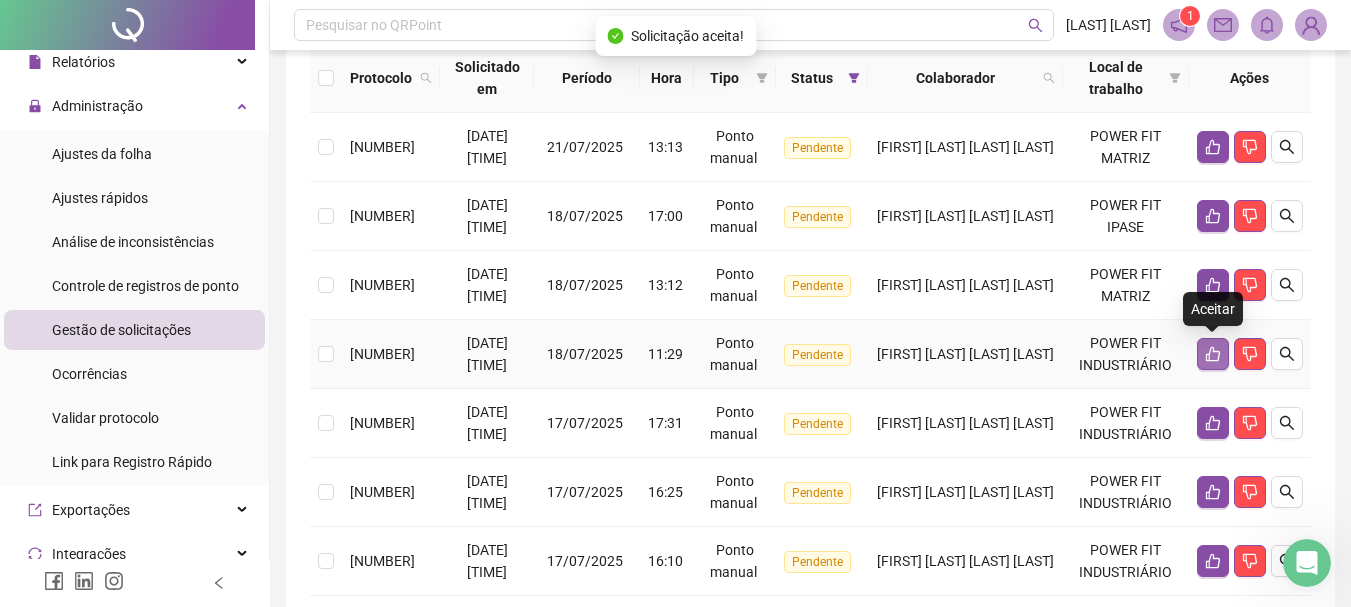 click 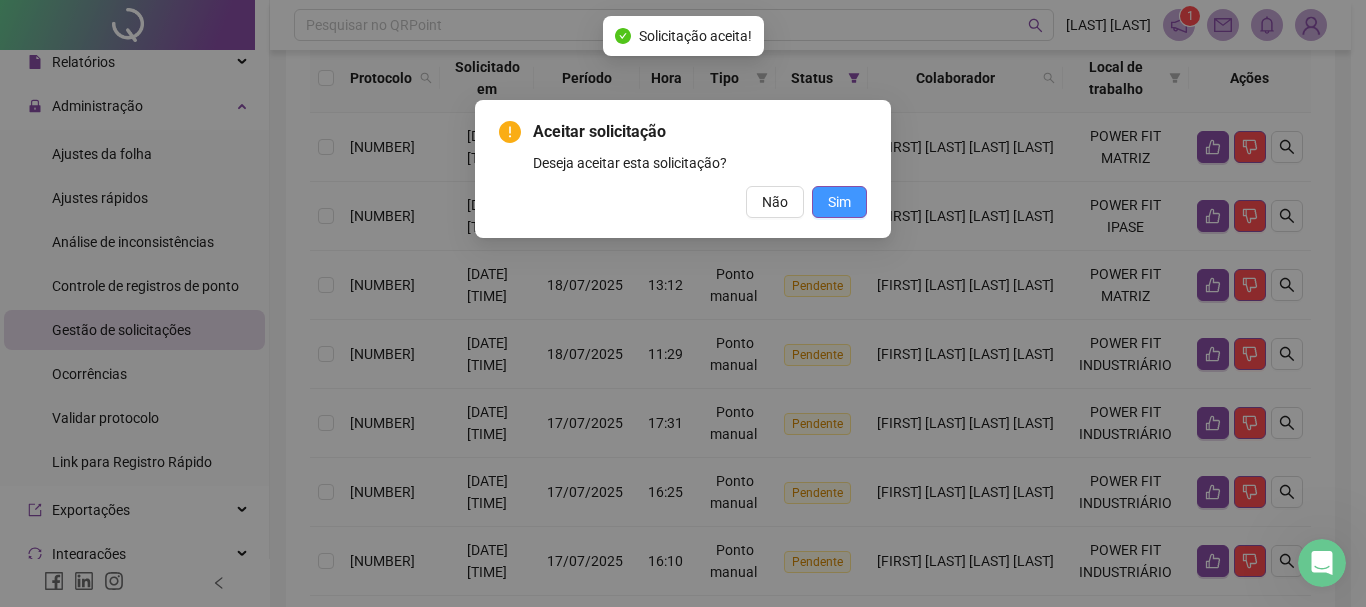 click on "Sim" at bounding box center [839, 202] 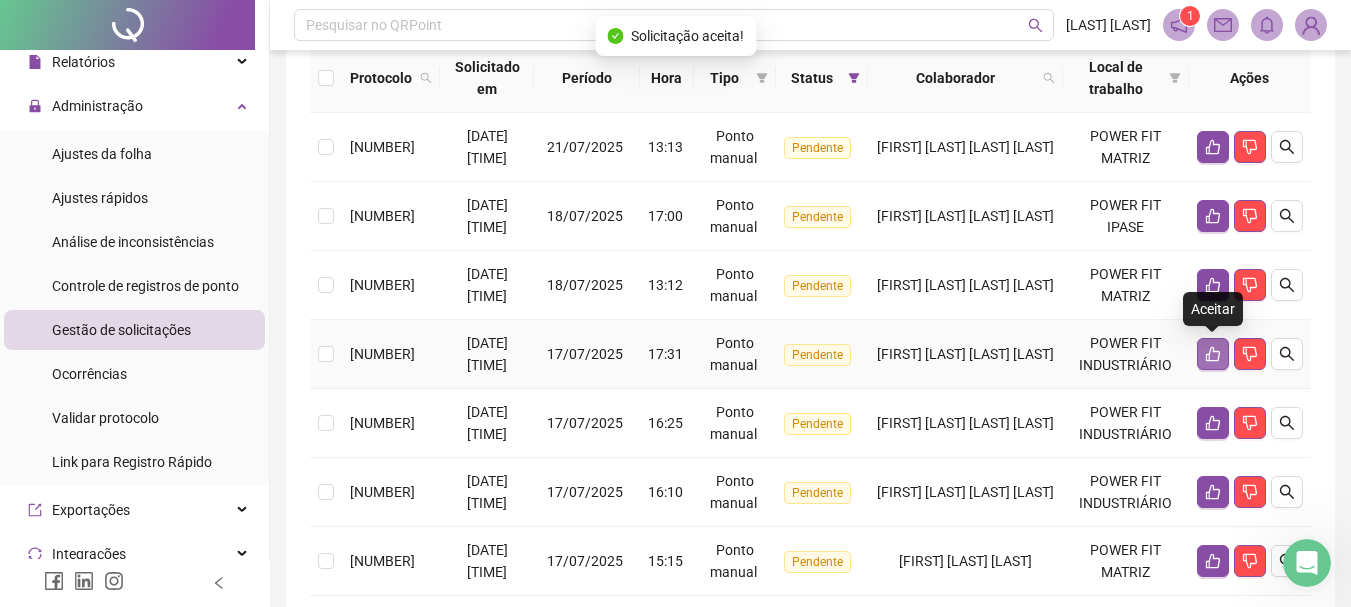 click 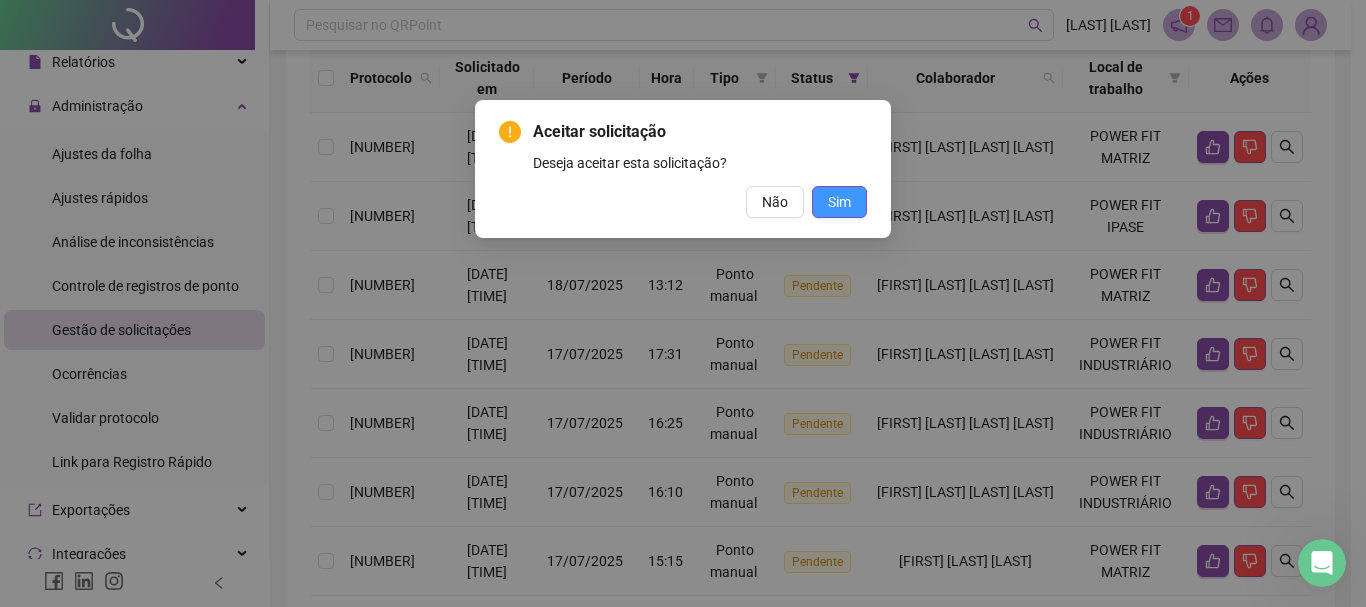 click on "Sim" at bounding box center (839, 202) 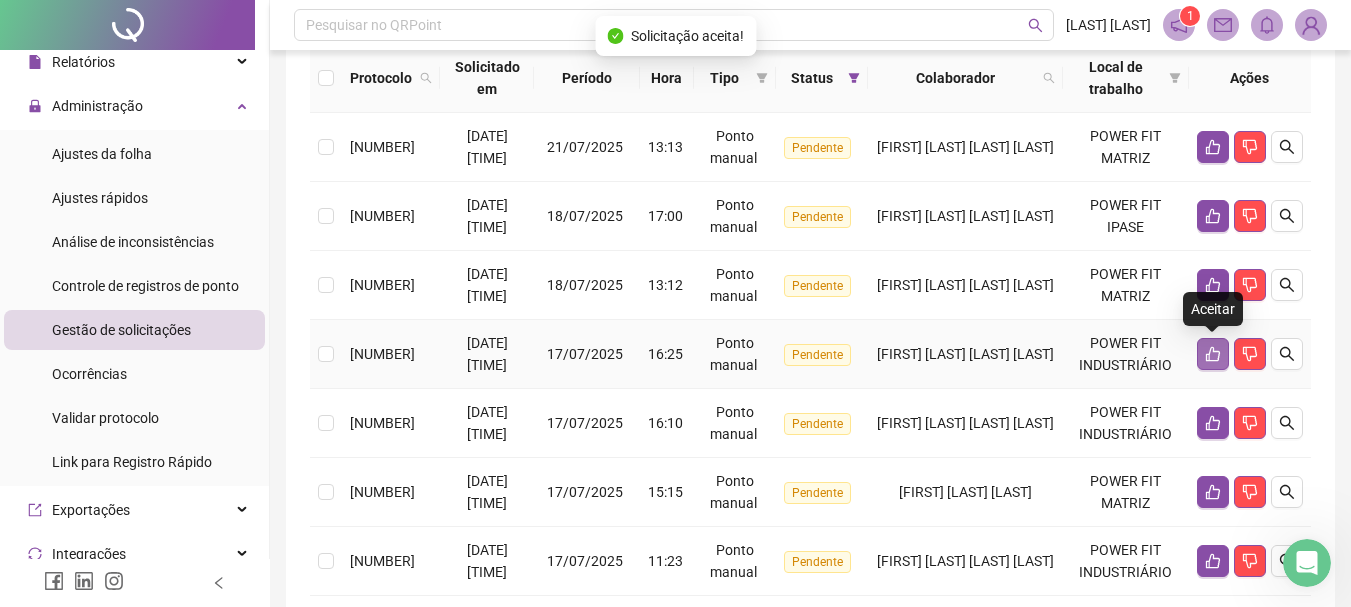click 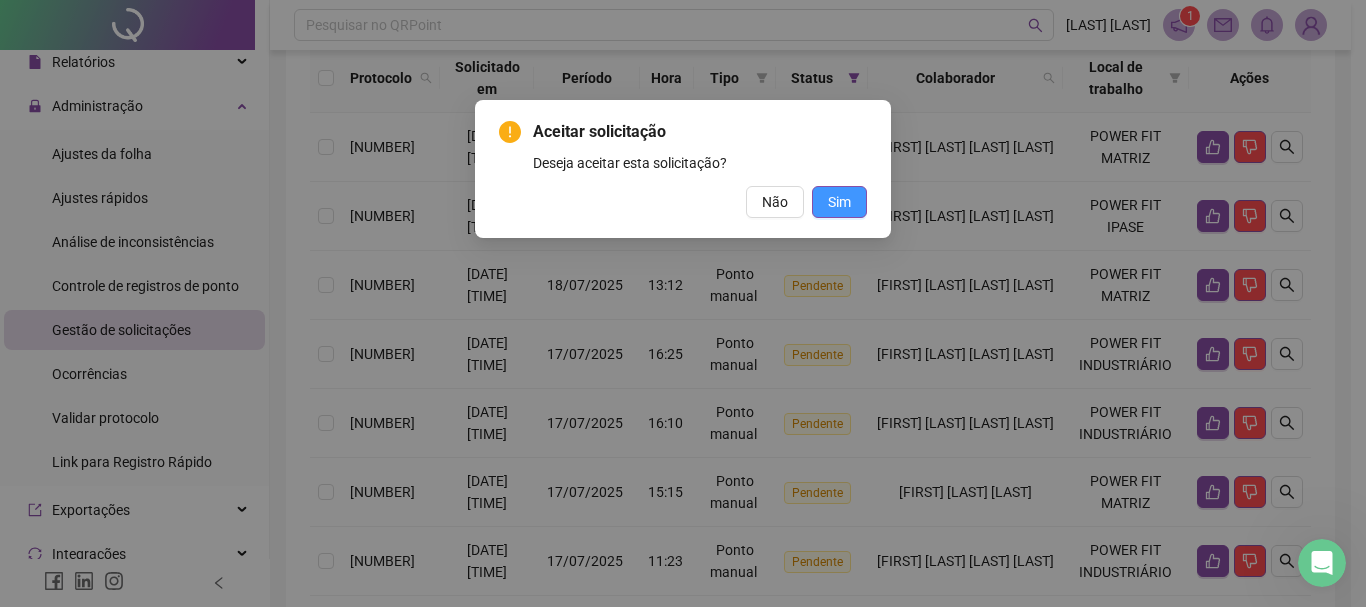 click on "Sim" at bounding box center [839, 202] 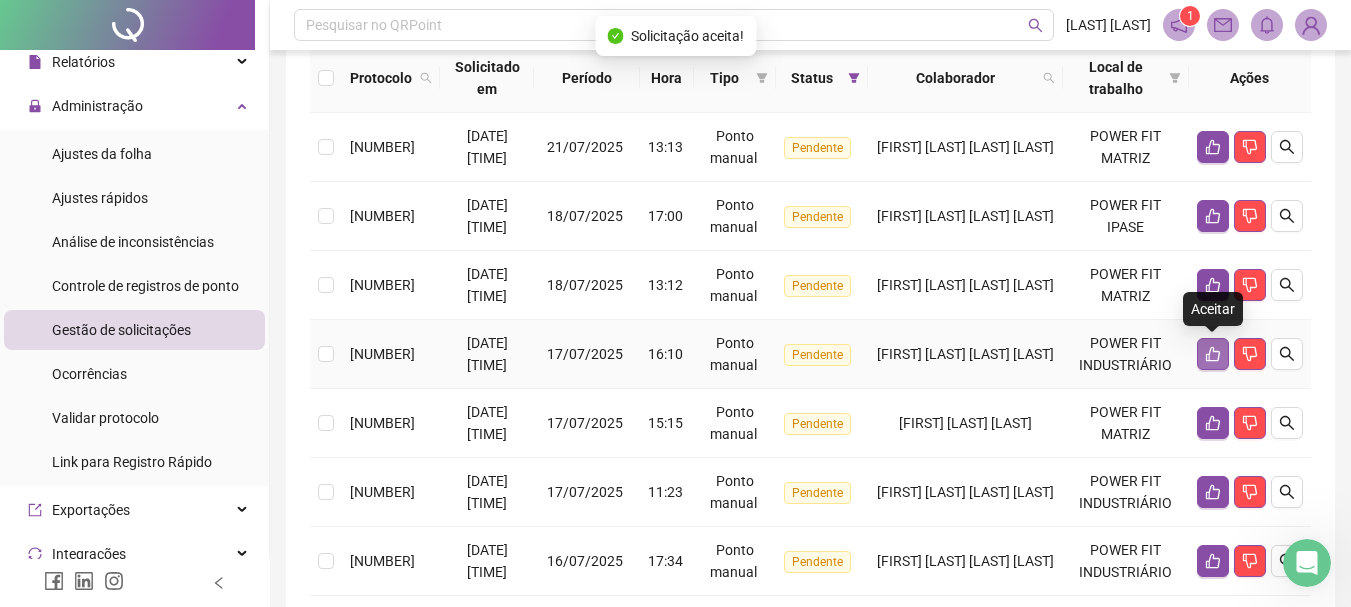 click at bounding box center [1213, 354] 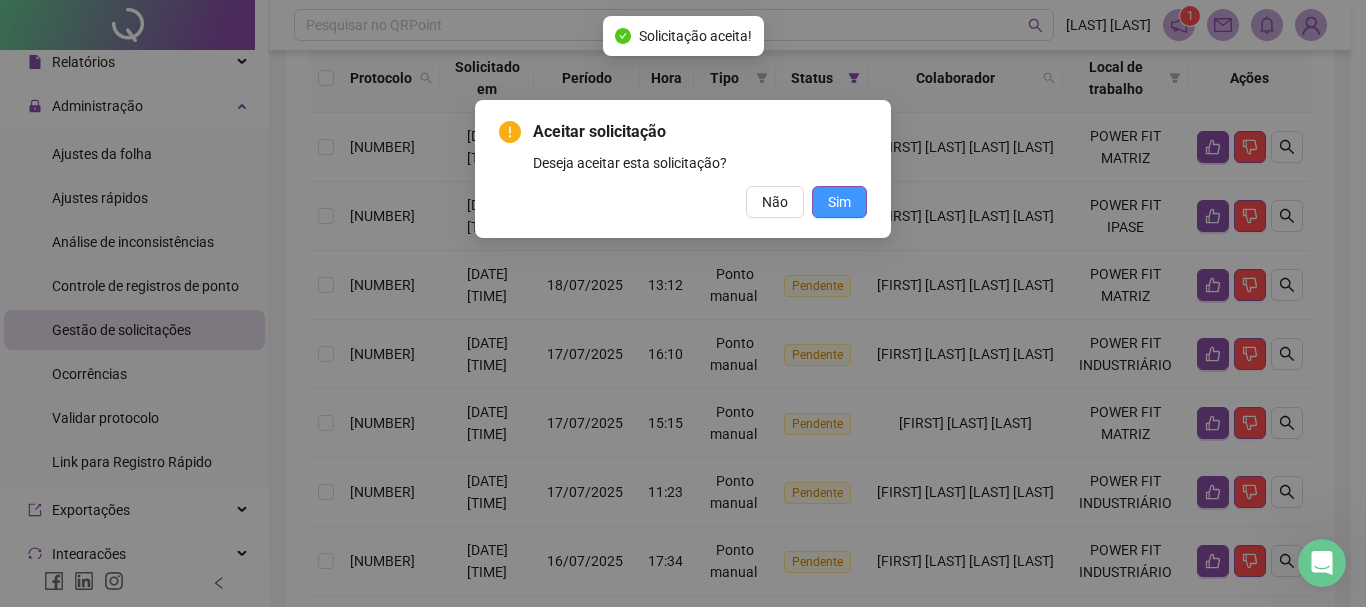 click on "Sim" at bounding box center (839, 202) 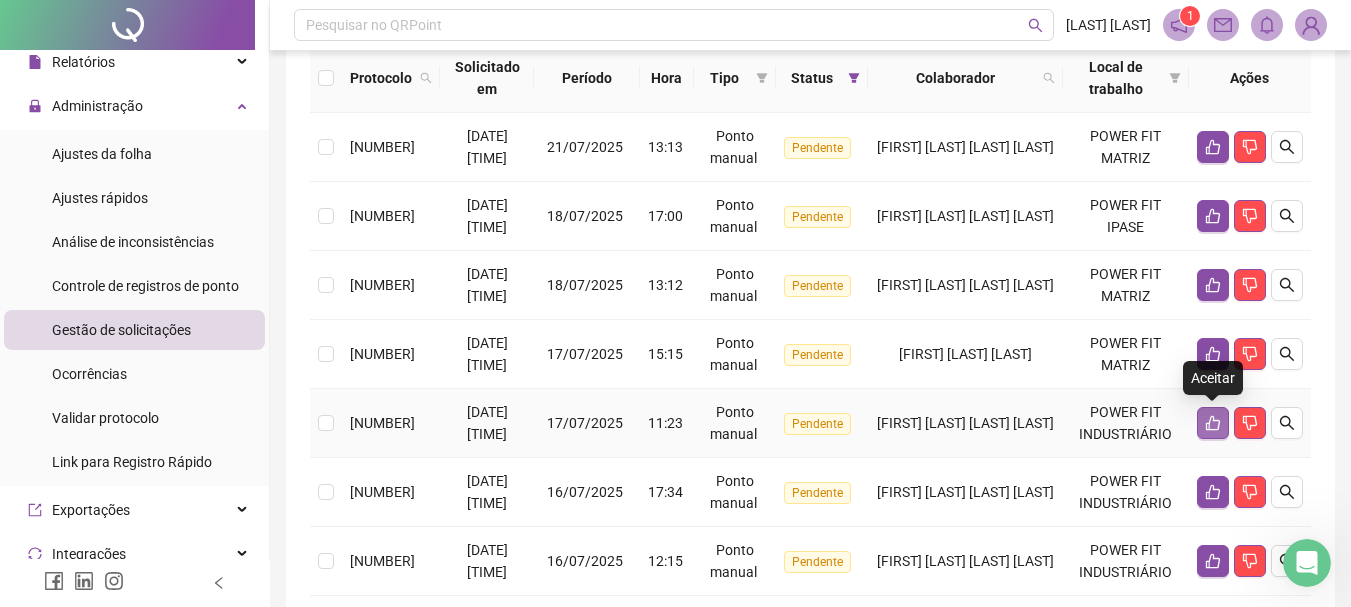click 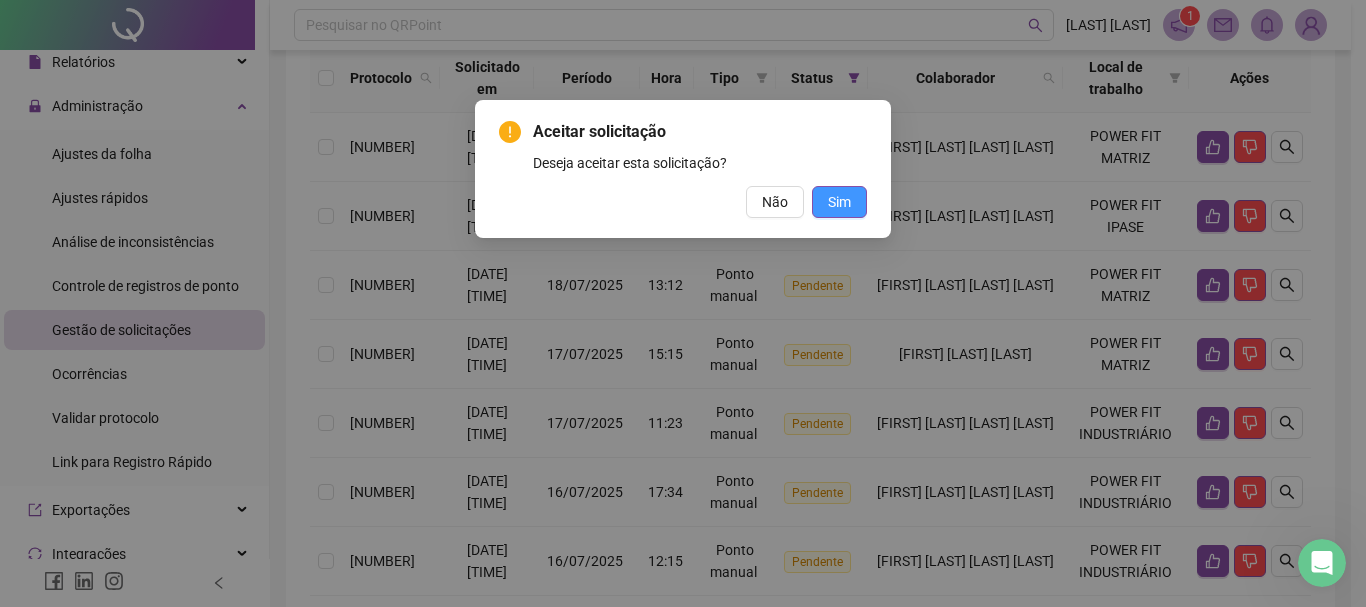 click on "Sim" at bounding box center [839, 202] 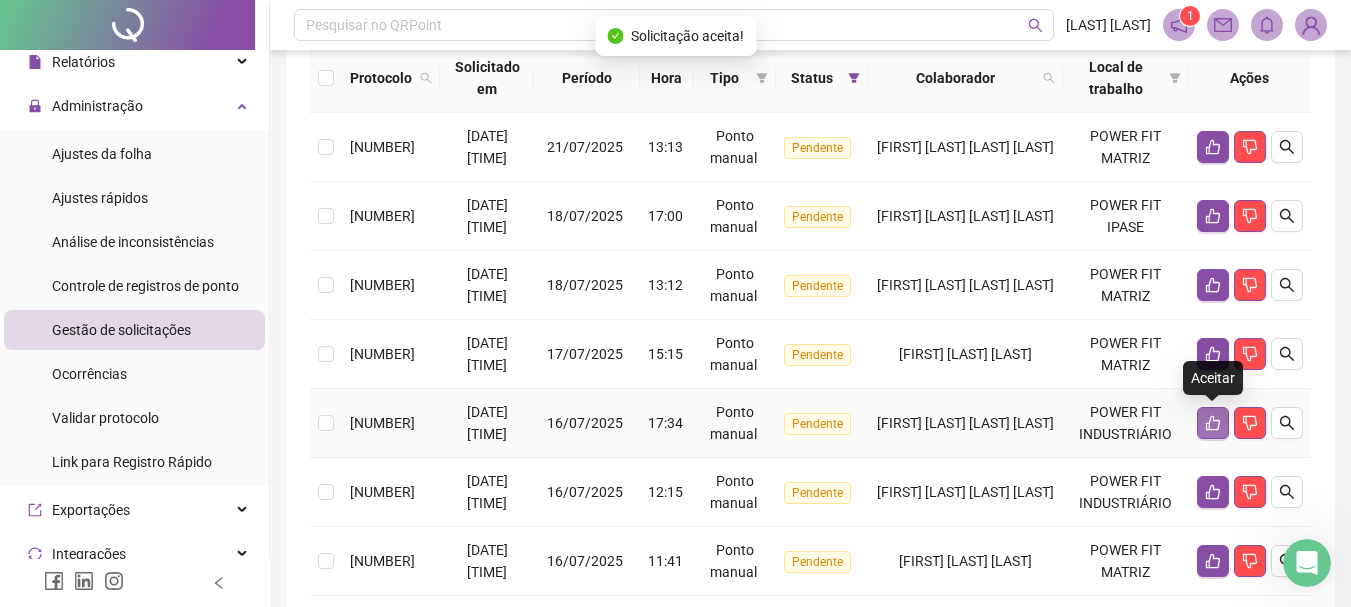 click 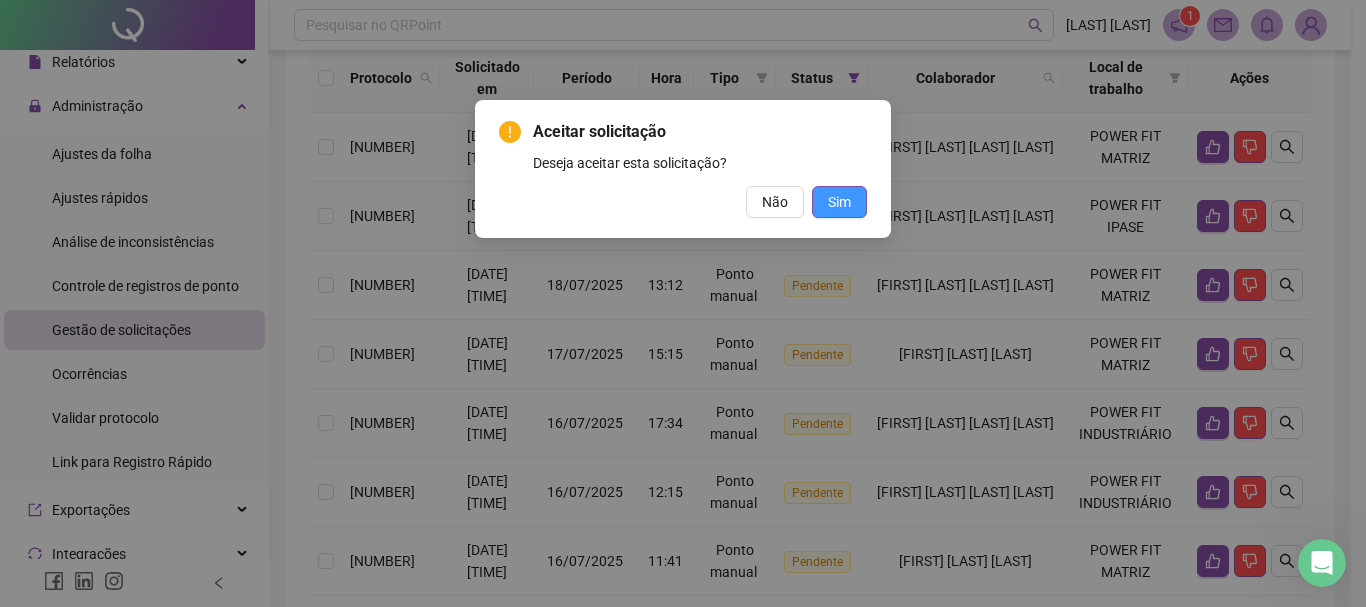 click on "Sim" at bounding box center [839, 202] 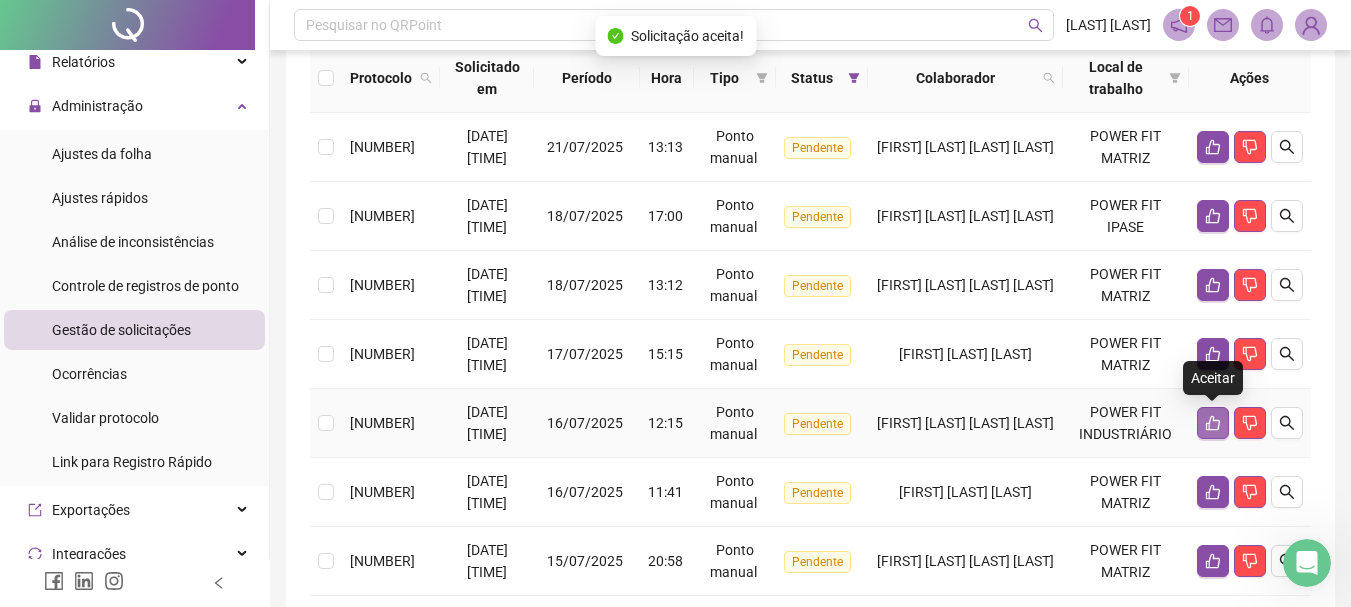 click 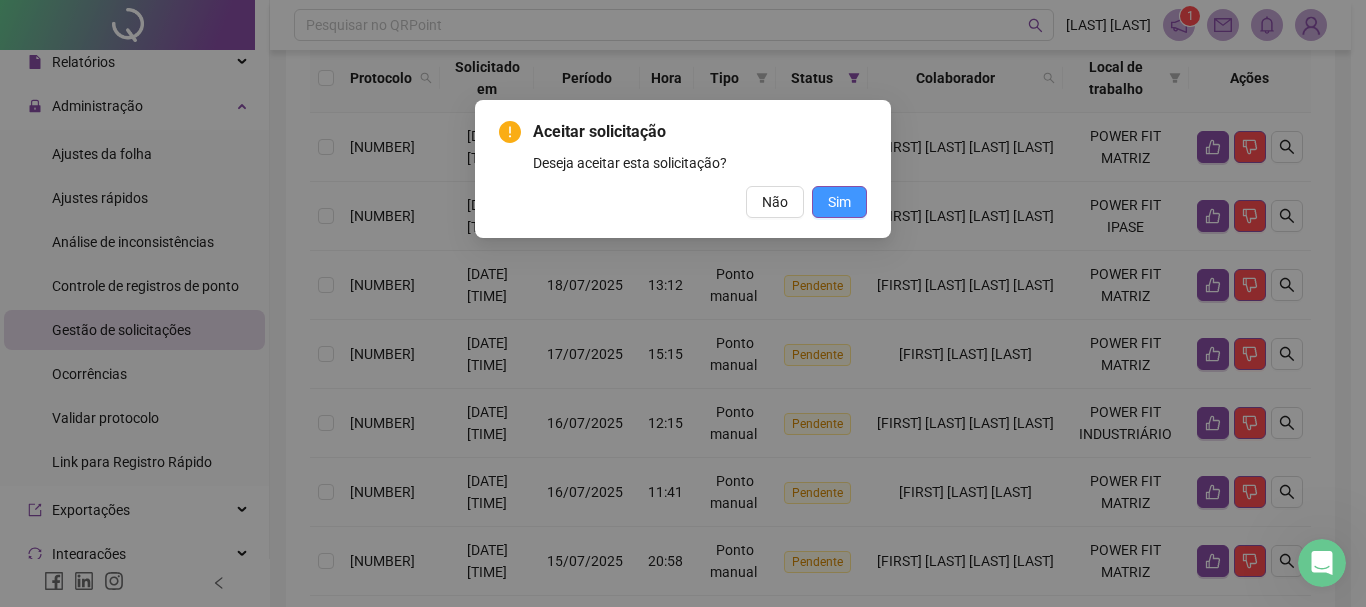 click on "Sim" at bounding box center (839, 202) 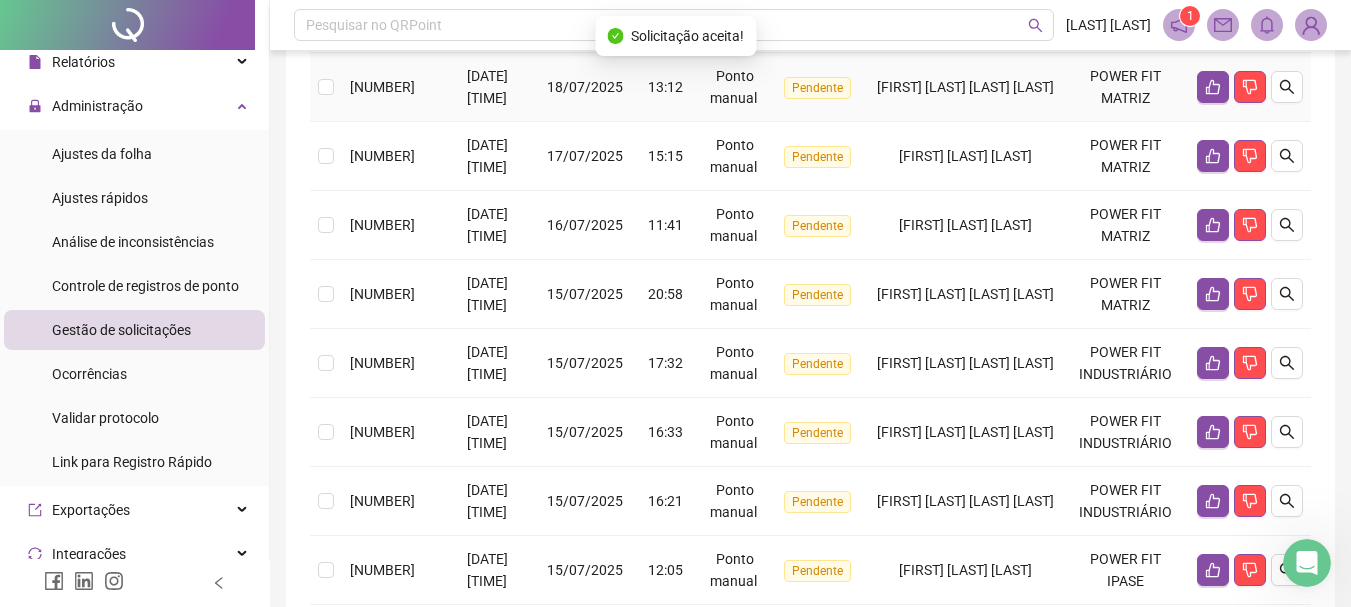 scroll, scrollTop: 430, scrollLeft: 0, axis: vertical 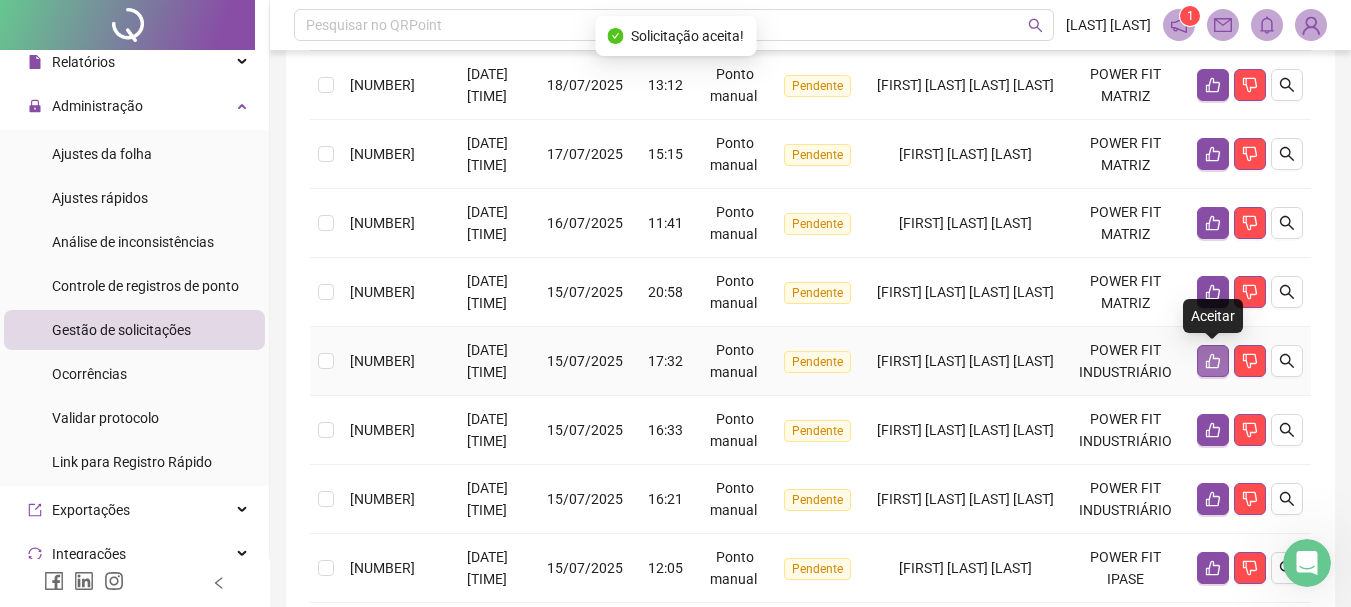 click 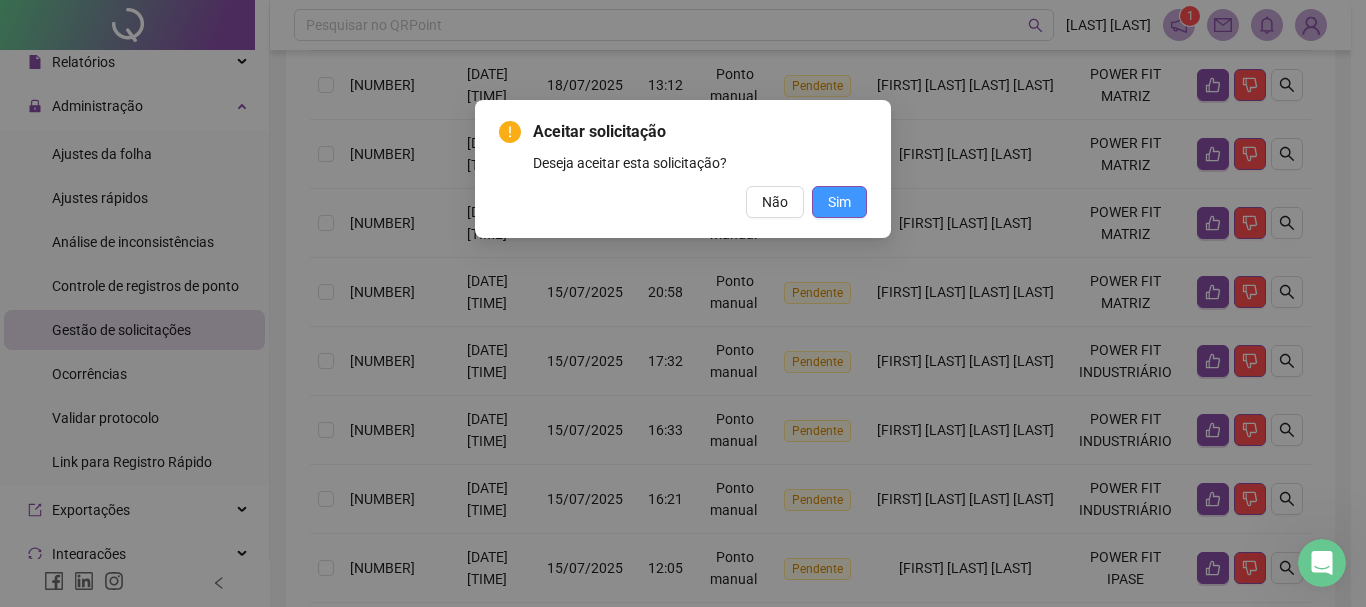 click on "Sim" at bounding box center (839, 202) 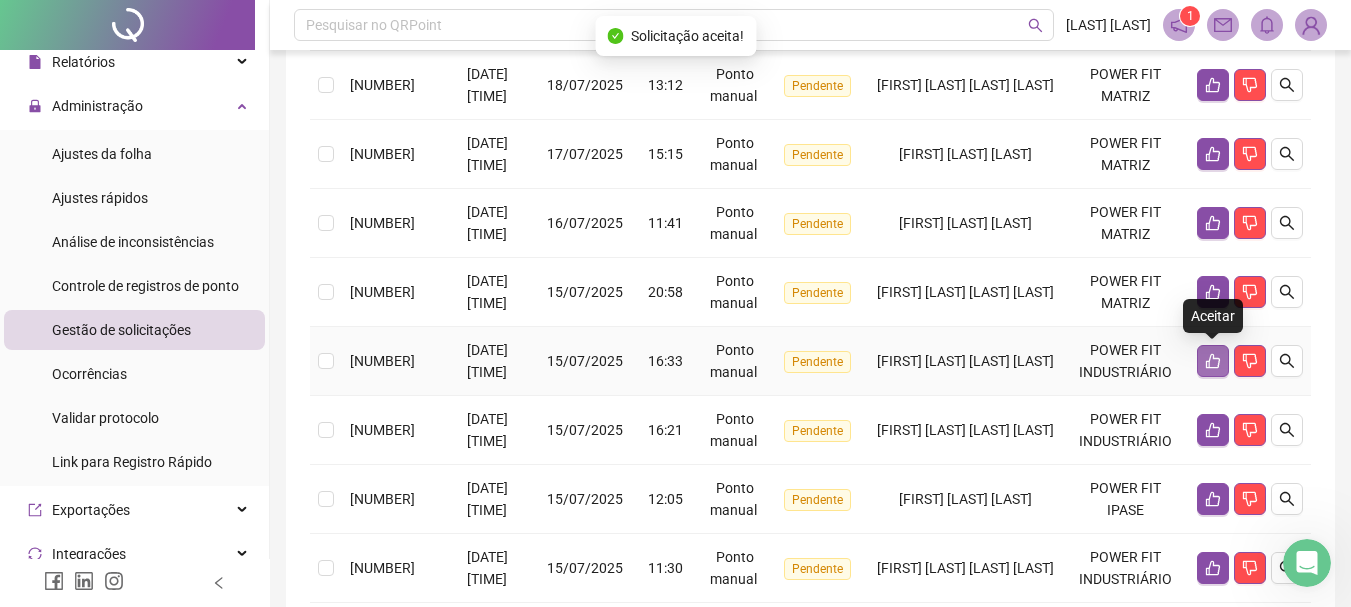 click 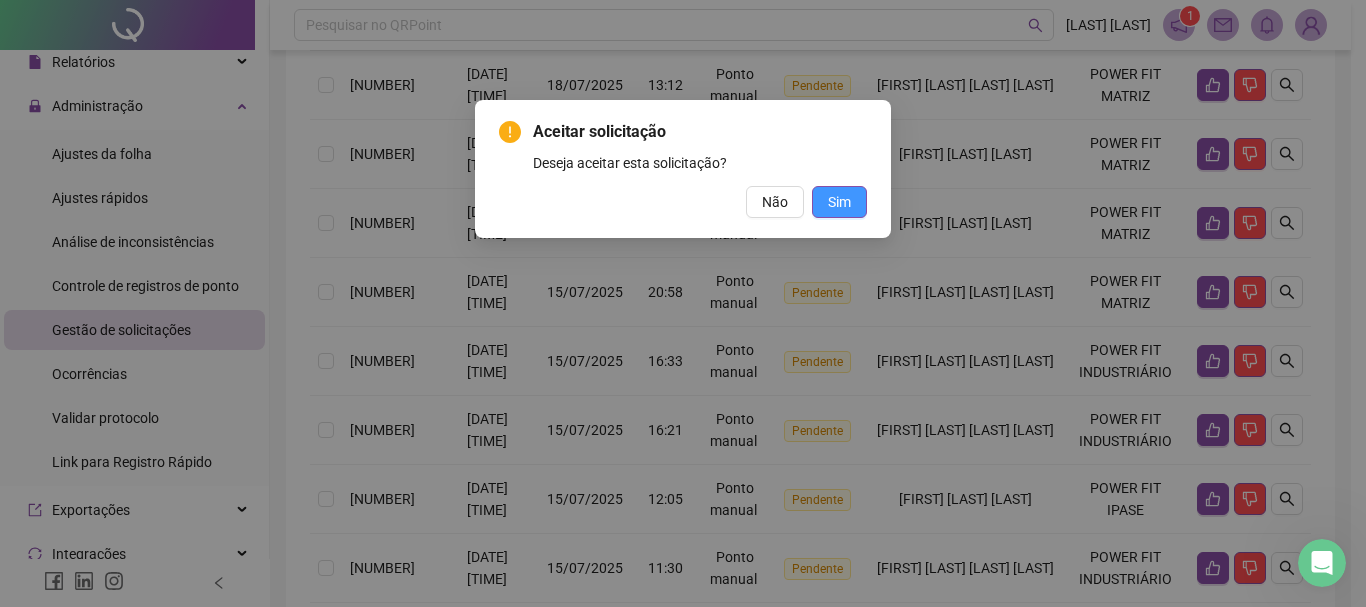 click on "Sim" at bounding box center [839, 202] 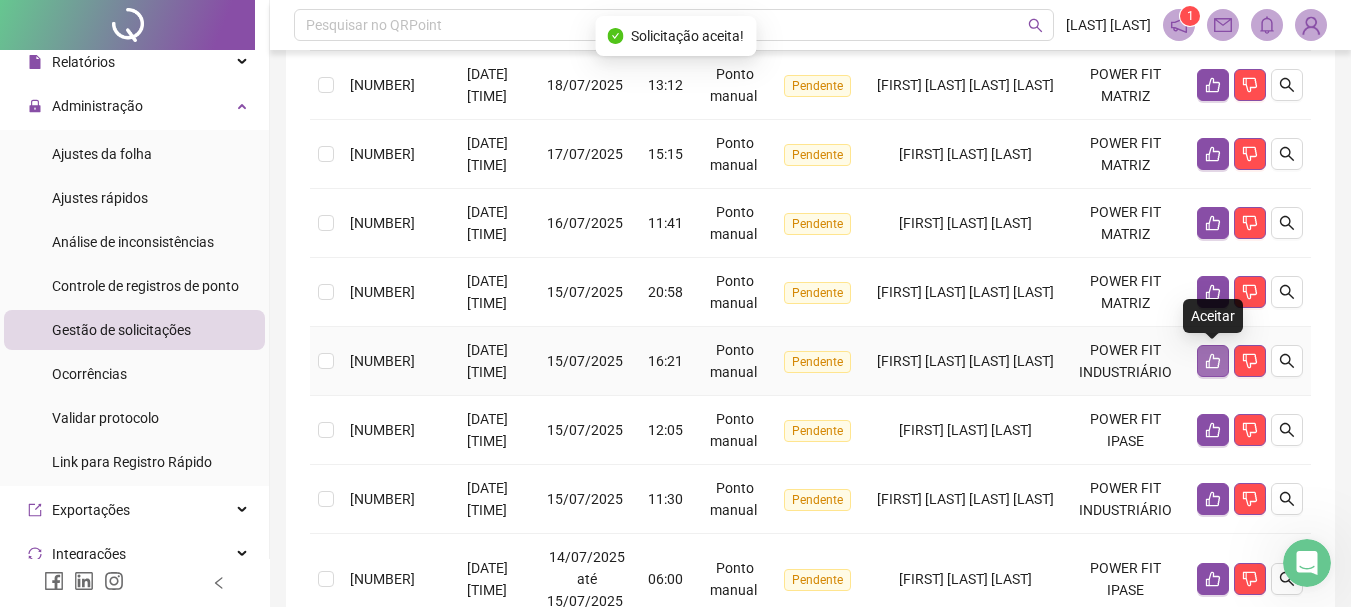 click at bounding box center (1213, 361) 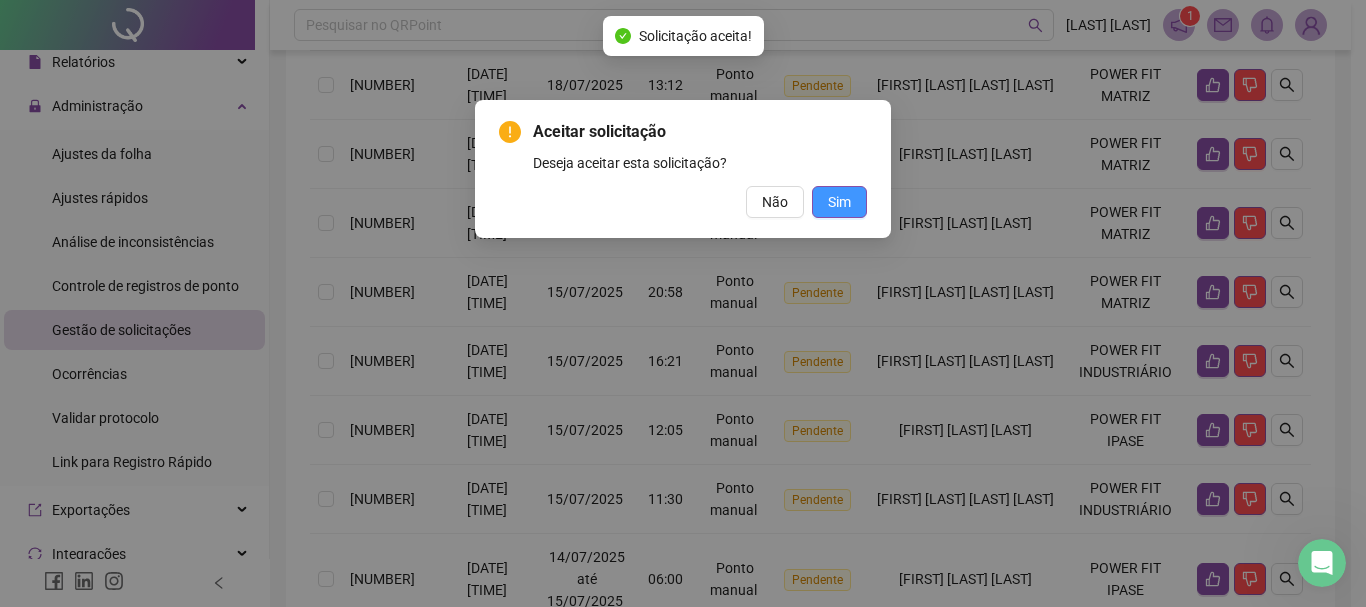 click on "Sim" at bounding box center [839, 202] 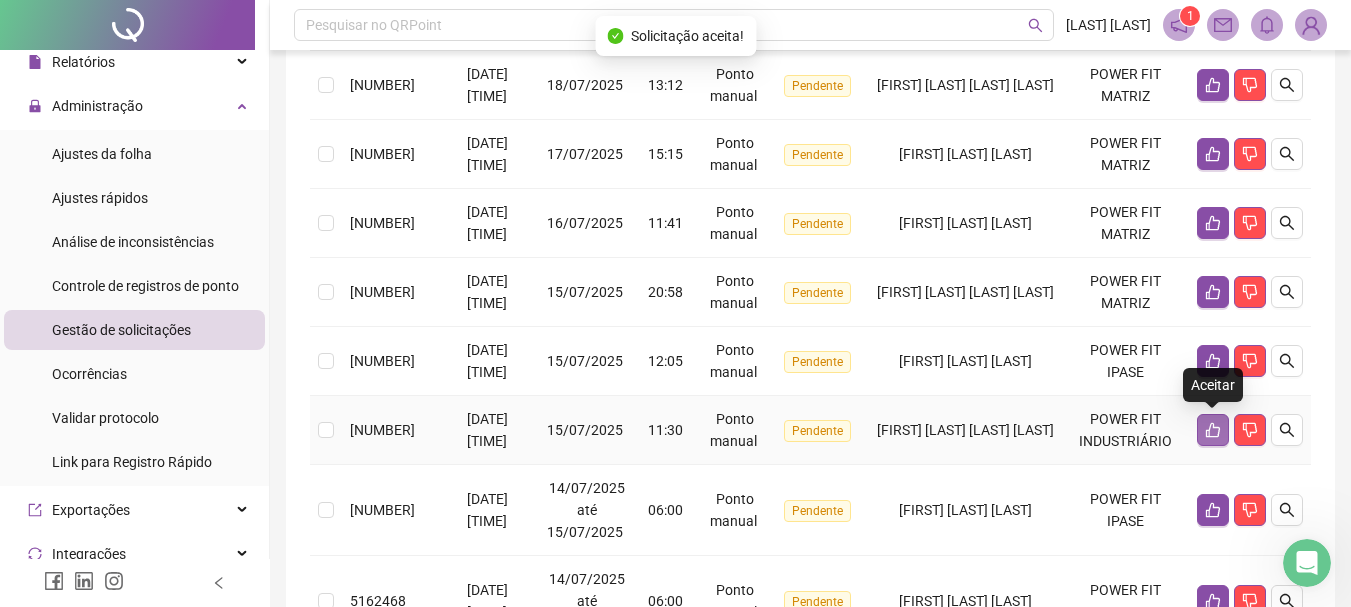 click at bounding box center (1213, 430) 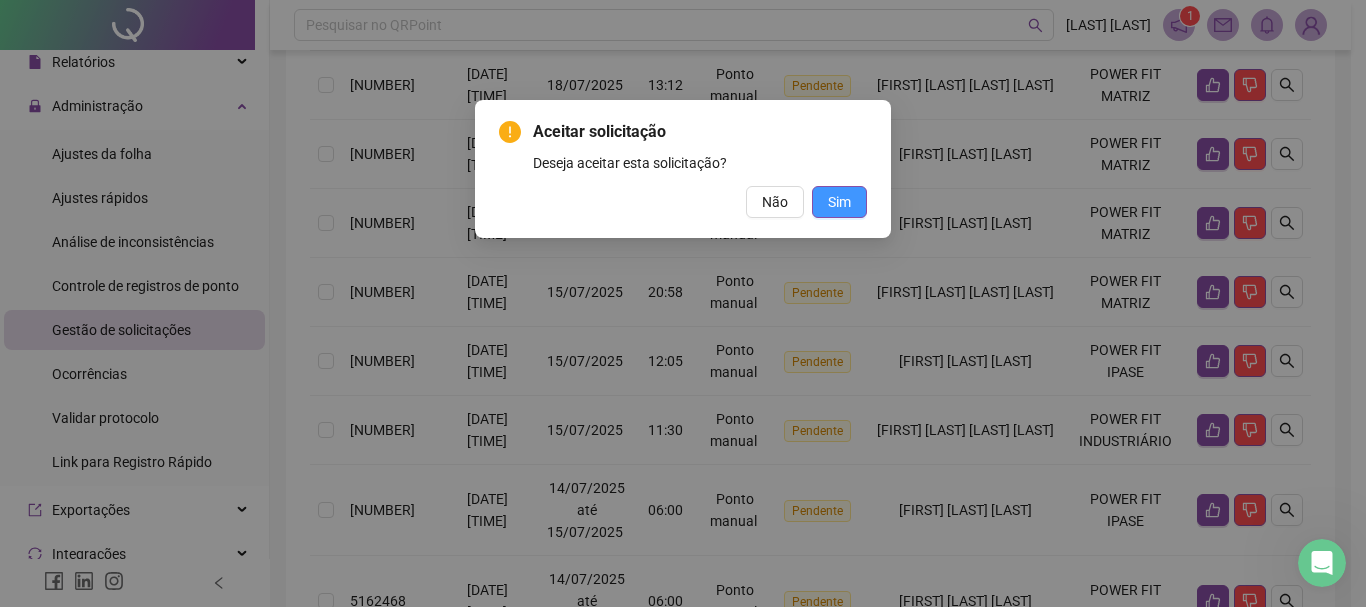 click on "Sim" at bounding box center [839, 202] 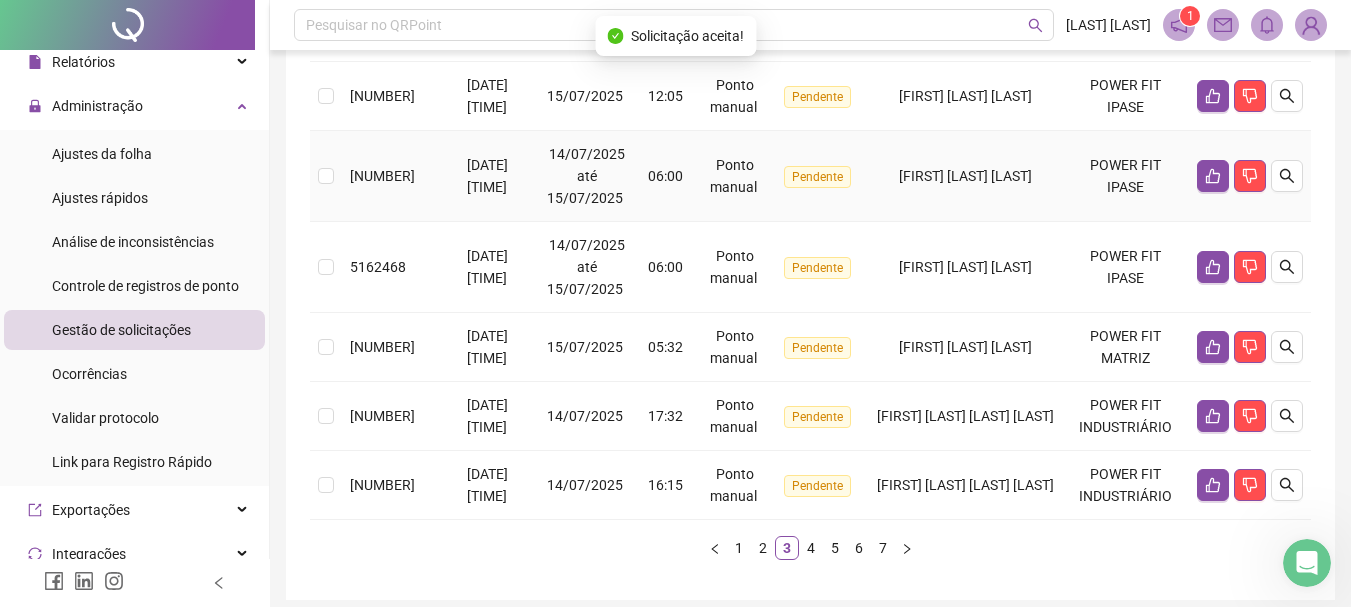 scroll, scrollTop: 730, scrollLeft: 0, axis: vertical 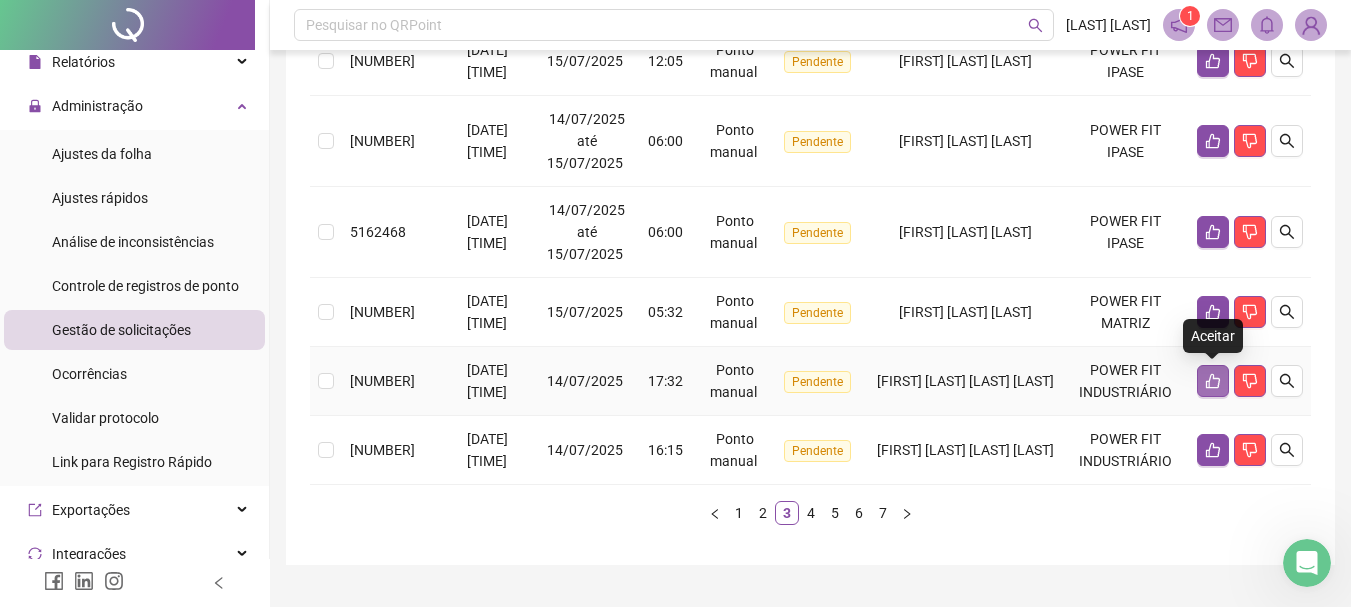 click 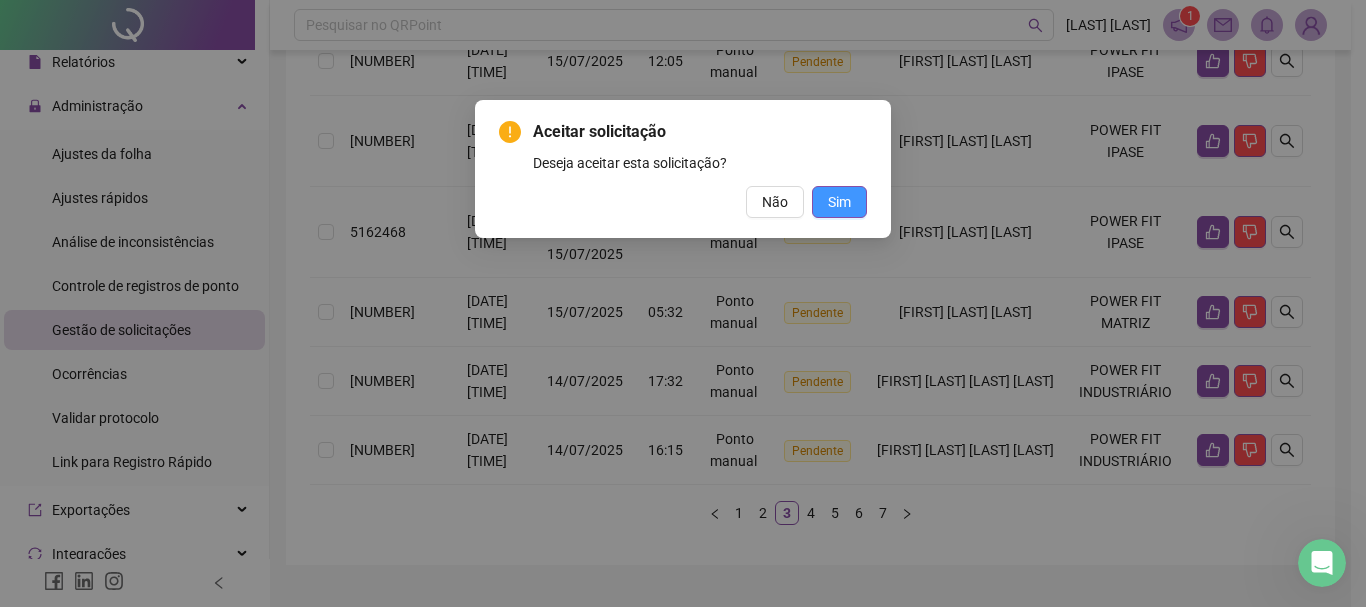 click on "Sim" at bounding box center (839, 202) 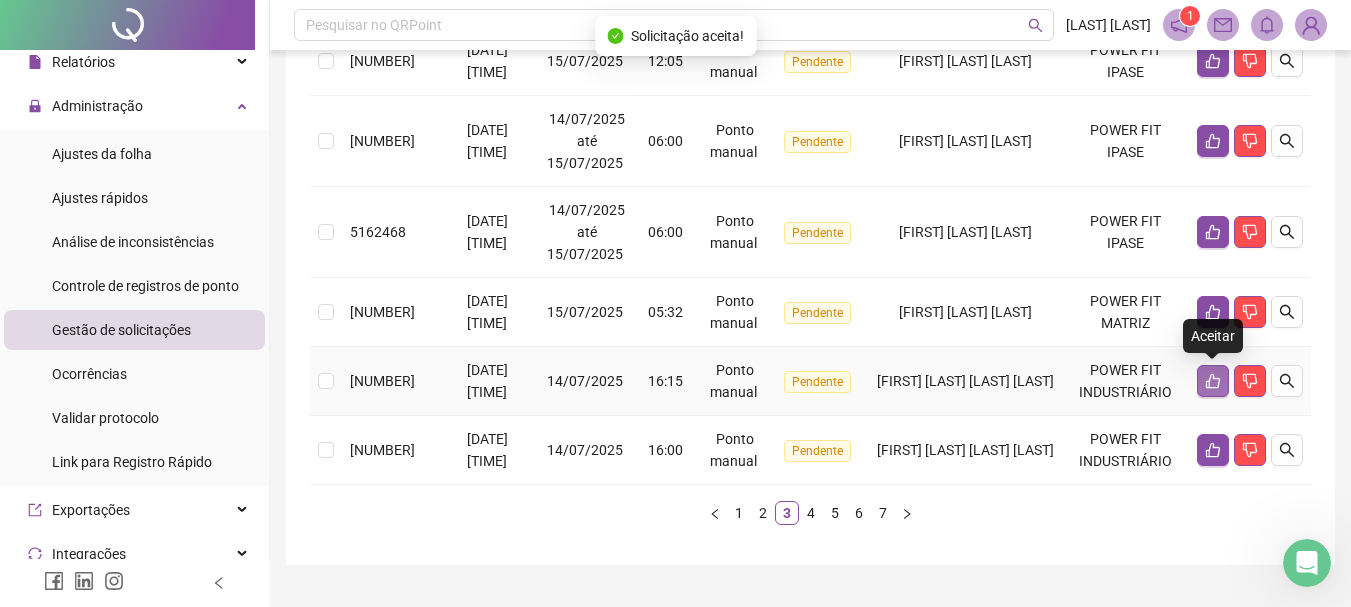click 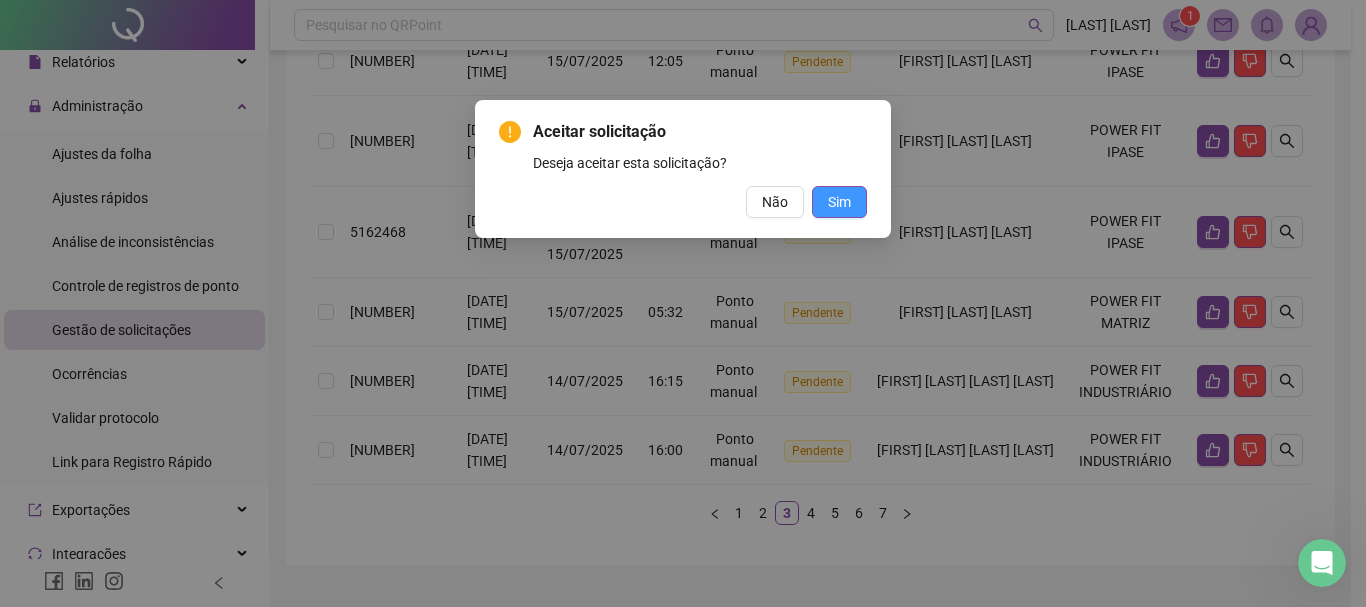 click on "Sim" at bounding box center [839, 202] 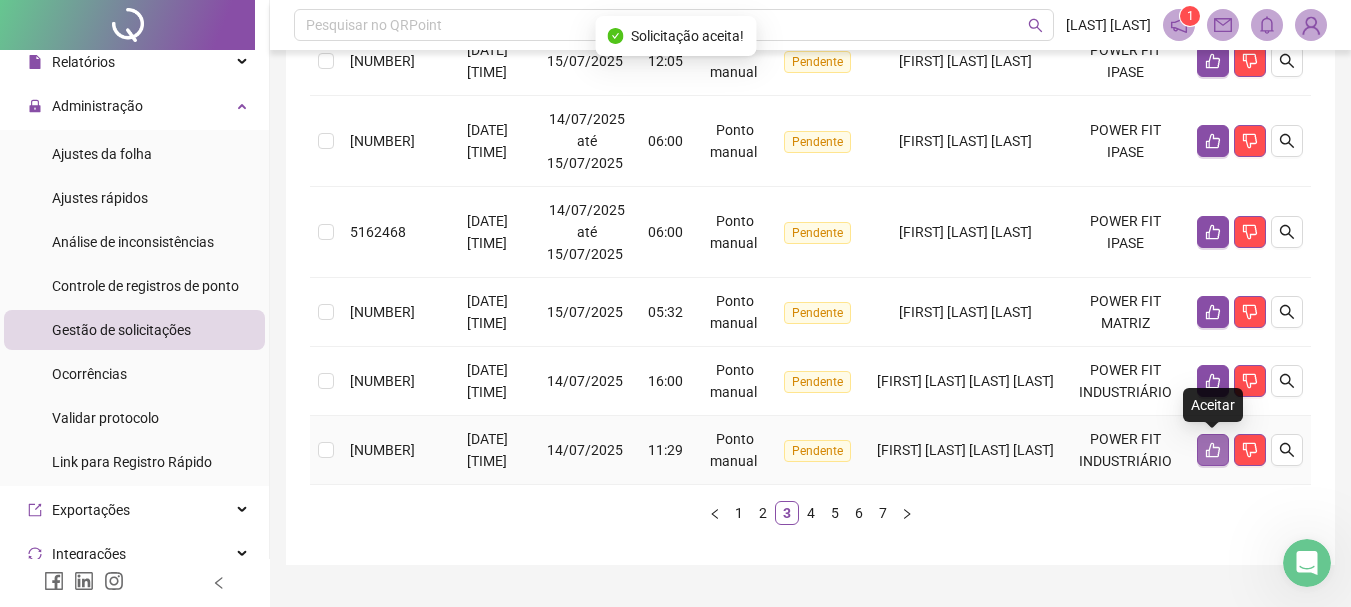 click at bounding box center (1213, 450) 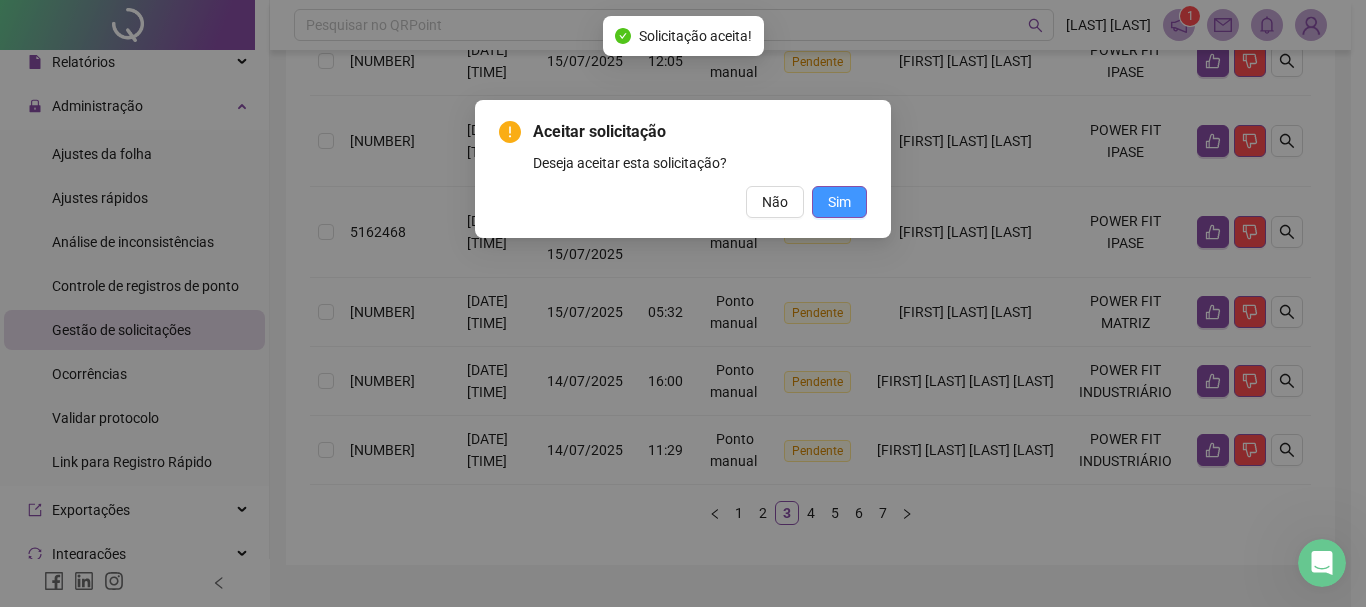 click on "Sim" at bounding box center (839, 202) 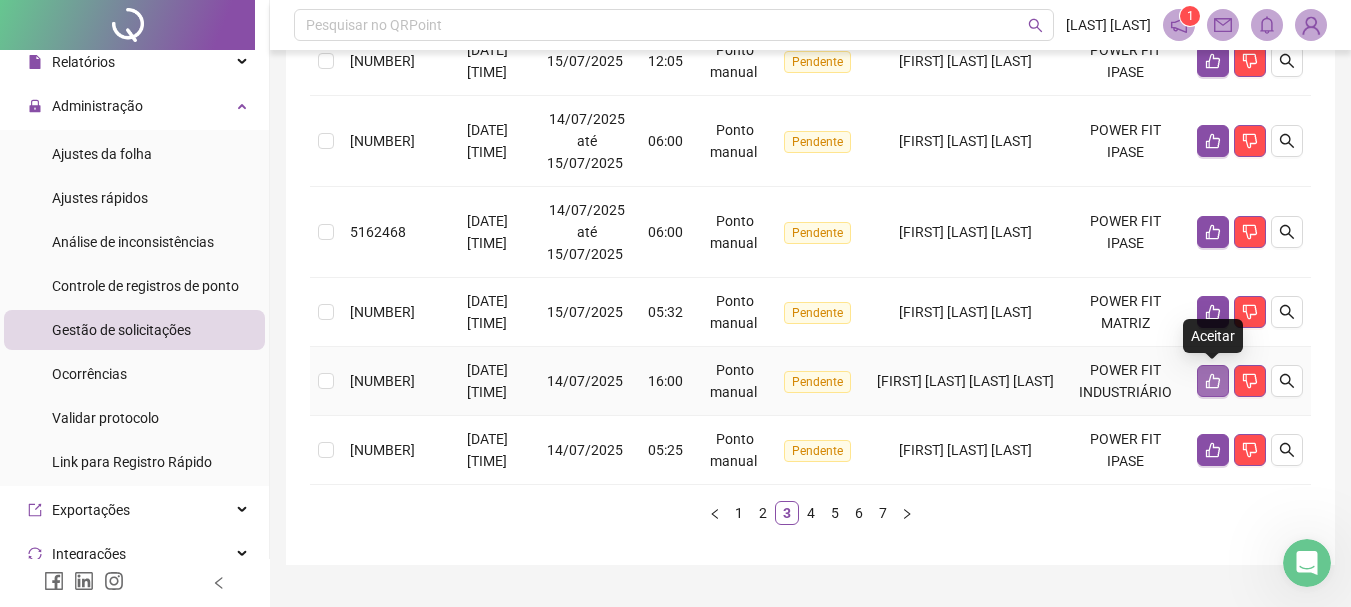 click at bounding box center [1213, 381] 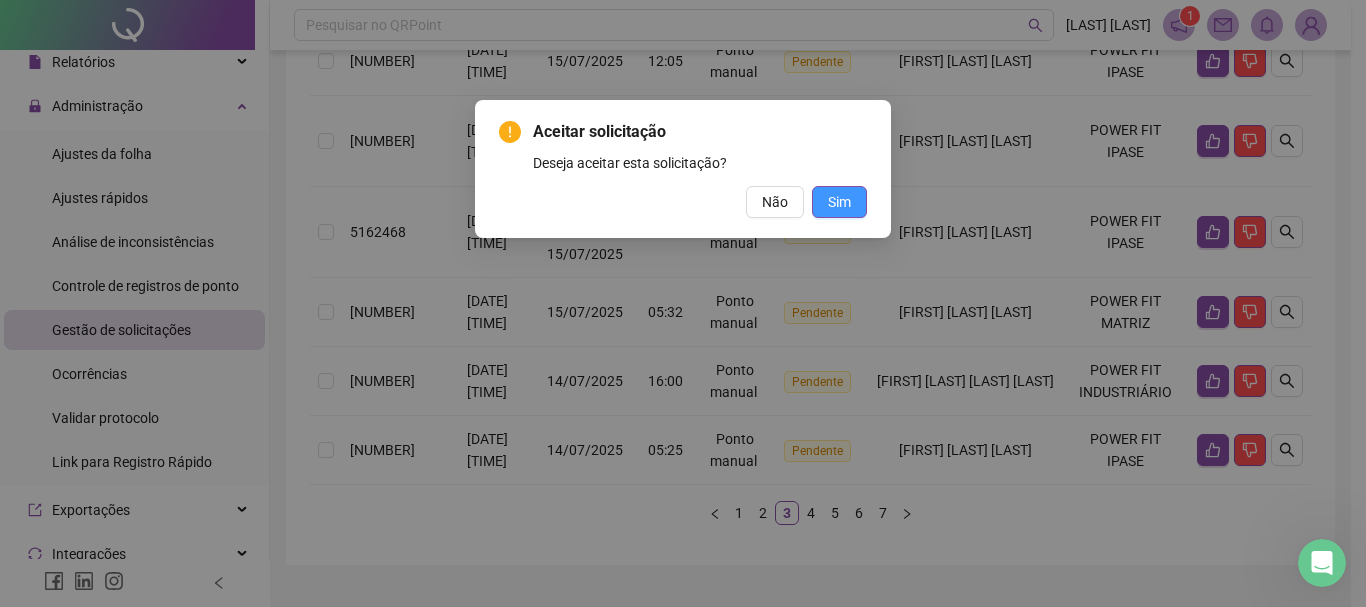 click on "Sim" at bounding box center (839, 202) 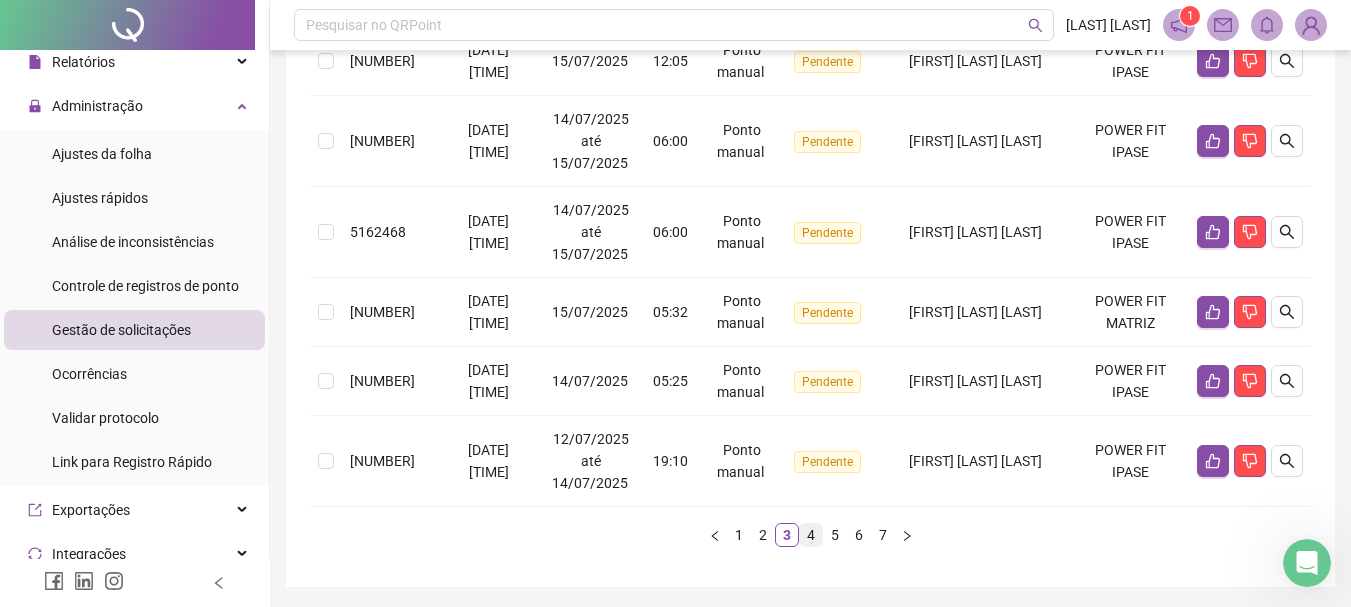 click on "4" at bounding box center [811, 535] 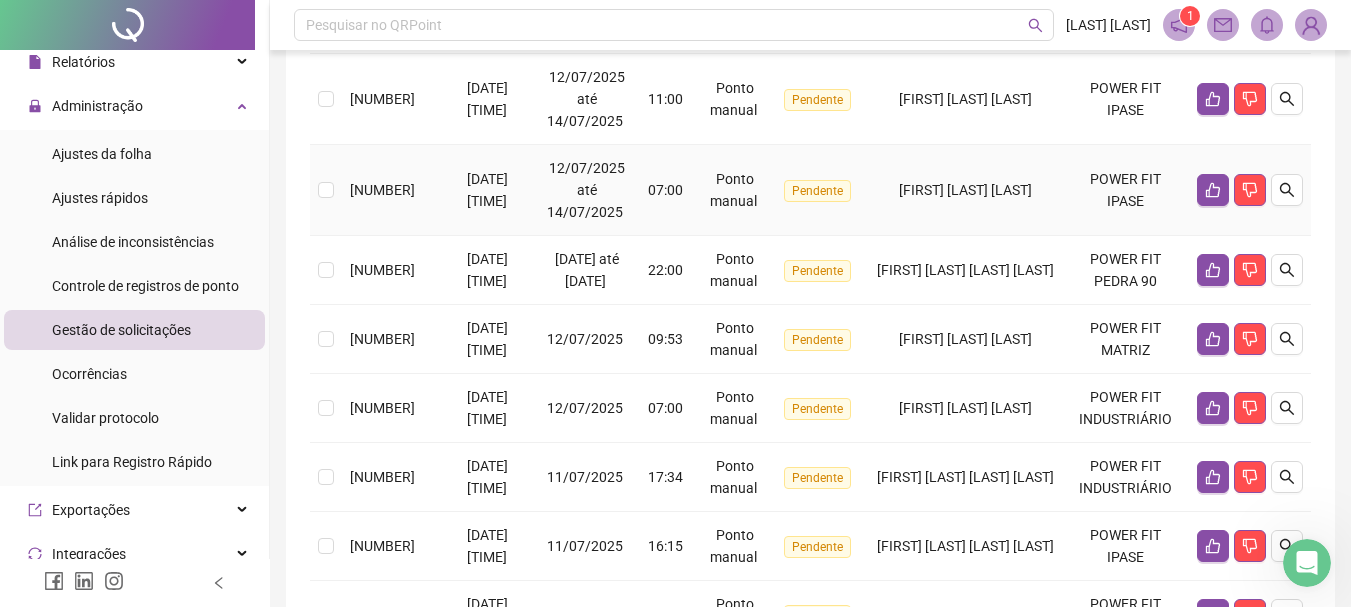 scroll, scrollTop: 430, scrollLeft: 0, axis: vertical 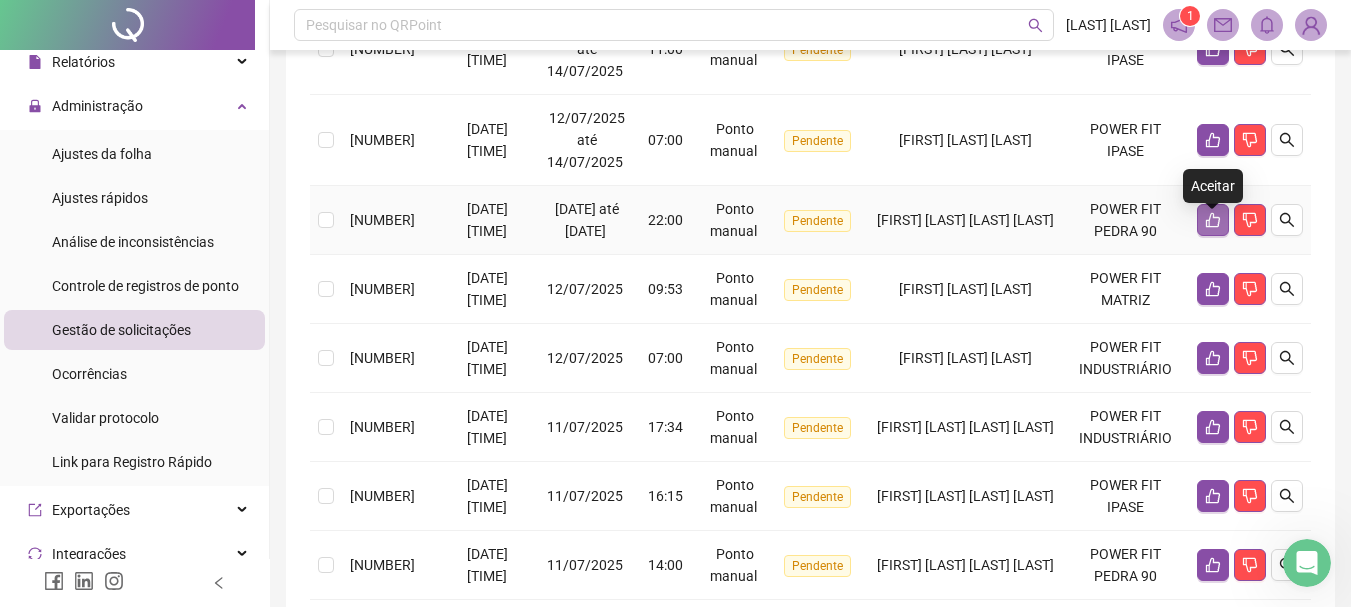 click 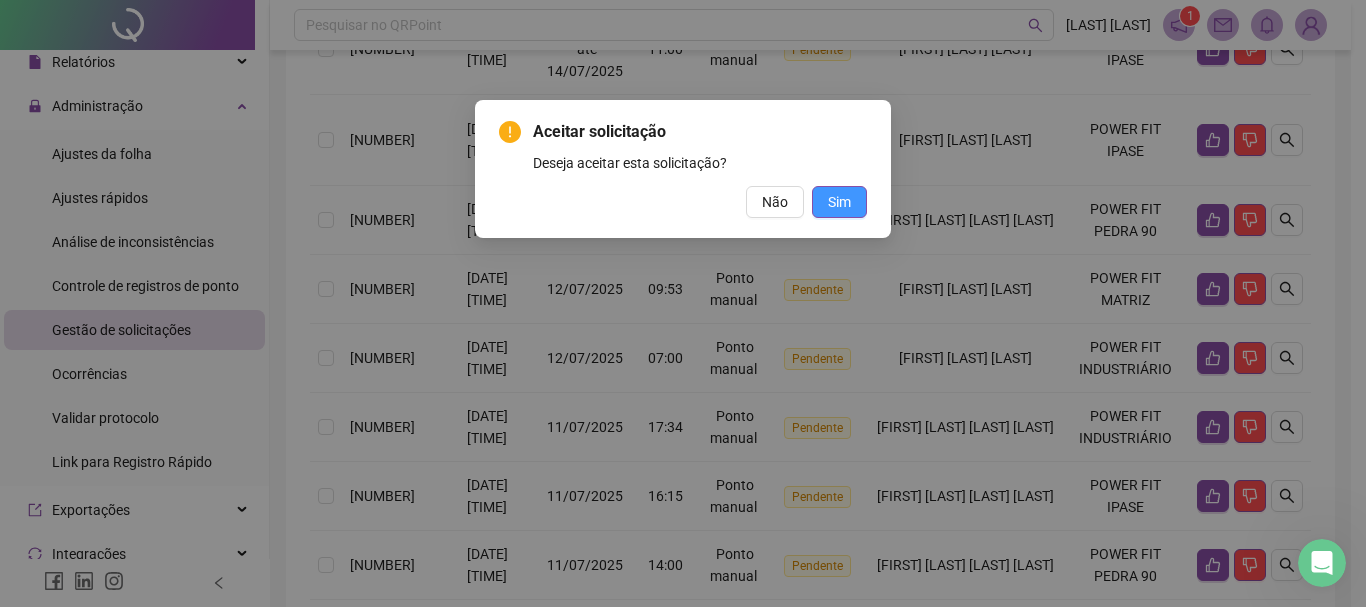 click on "Sim" at bounding box center (839, 202) 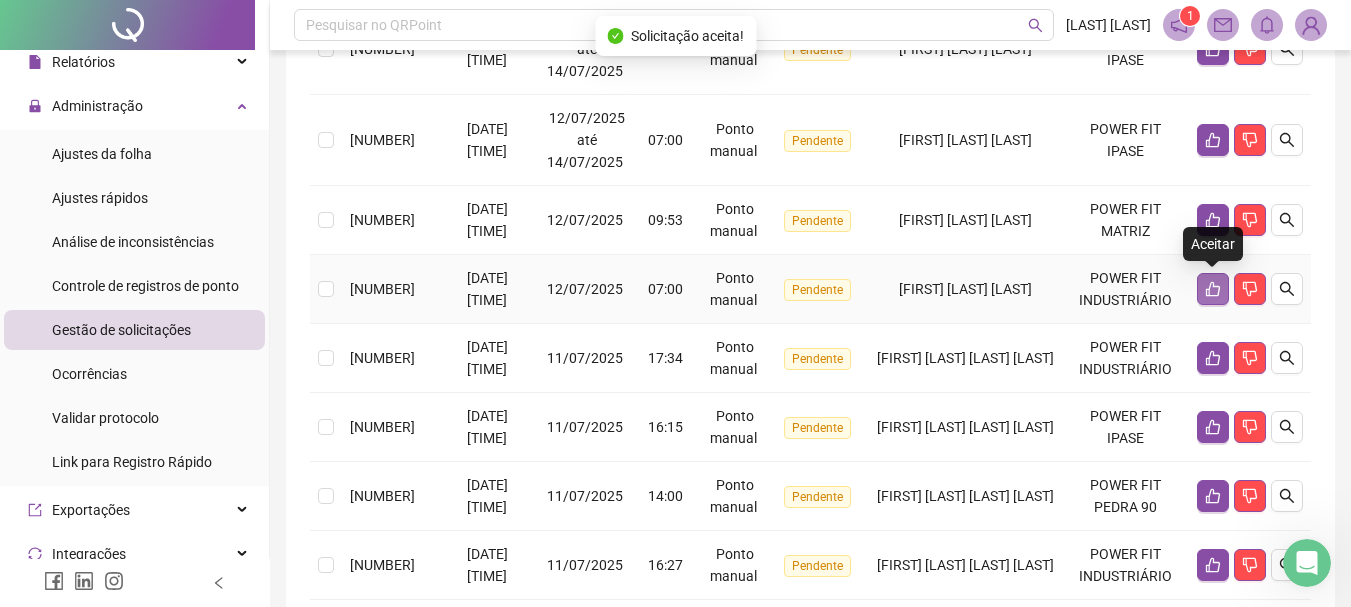 click 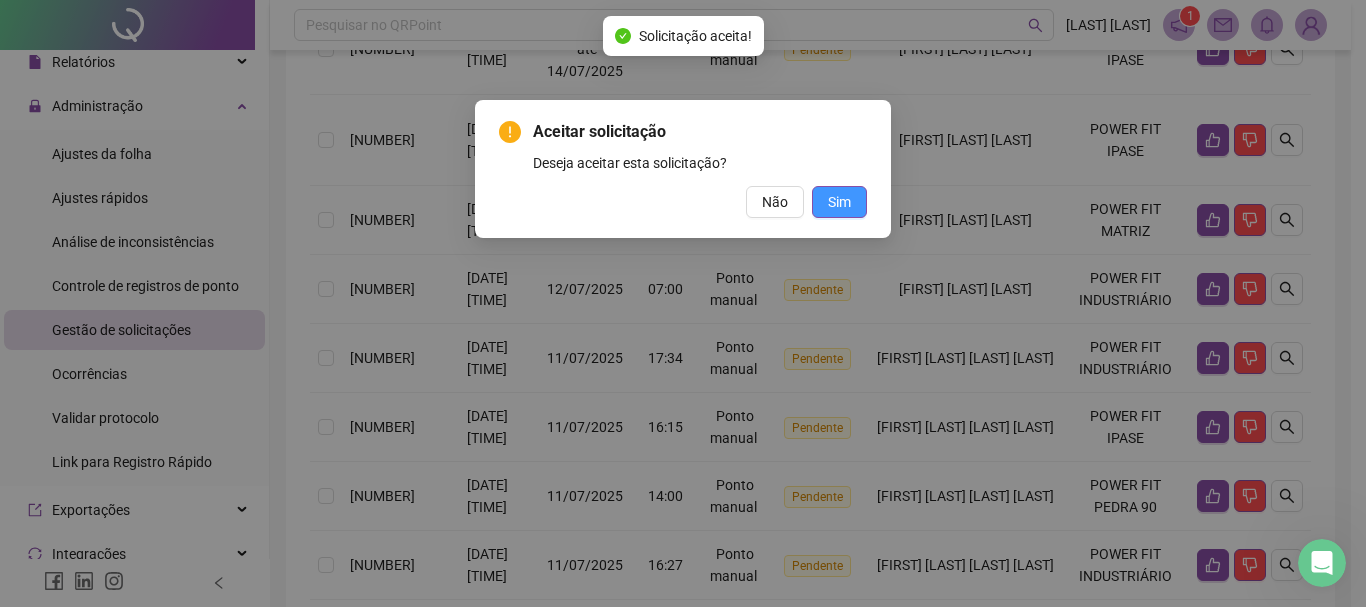 click on "Sim" at bounding box center [839, 202] 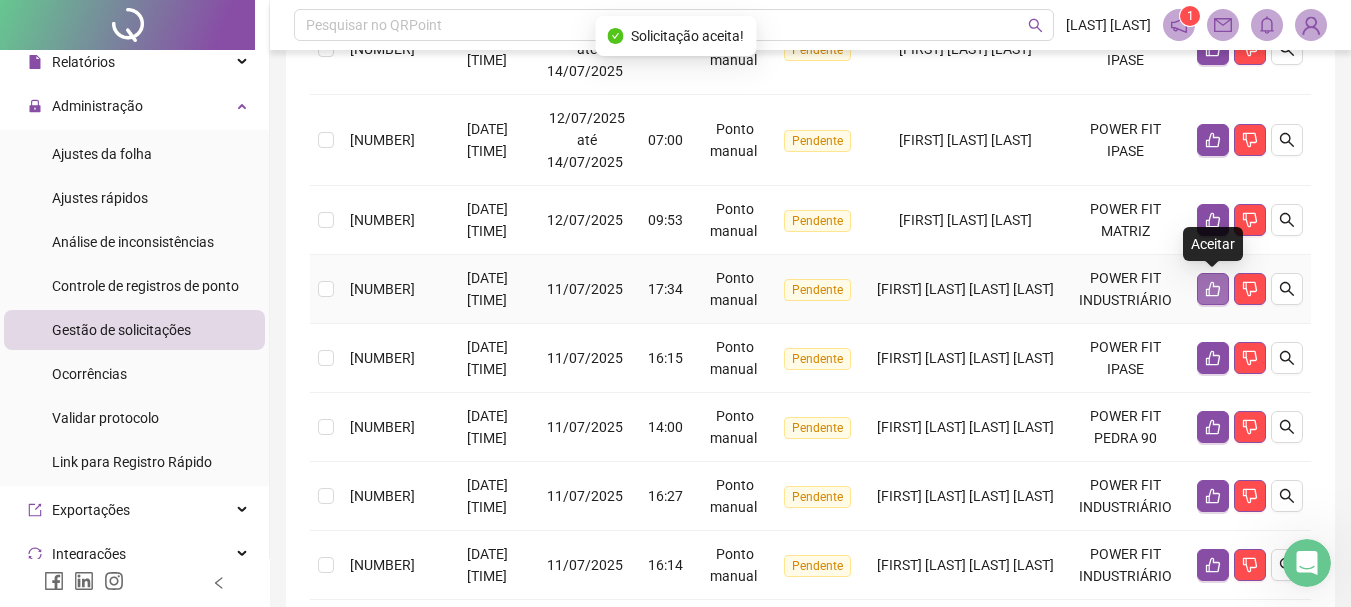 click 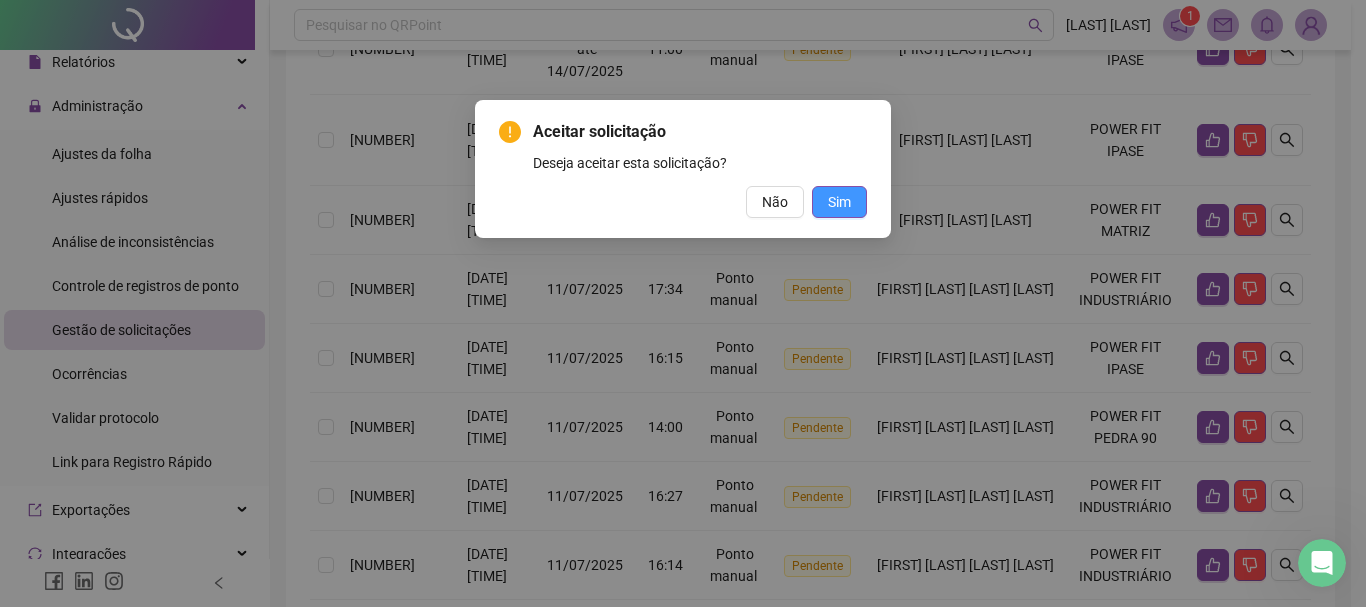 click on "Sim" at bounding box center (839, 202) 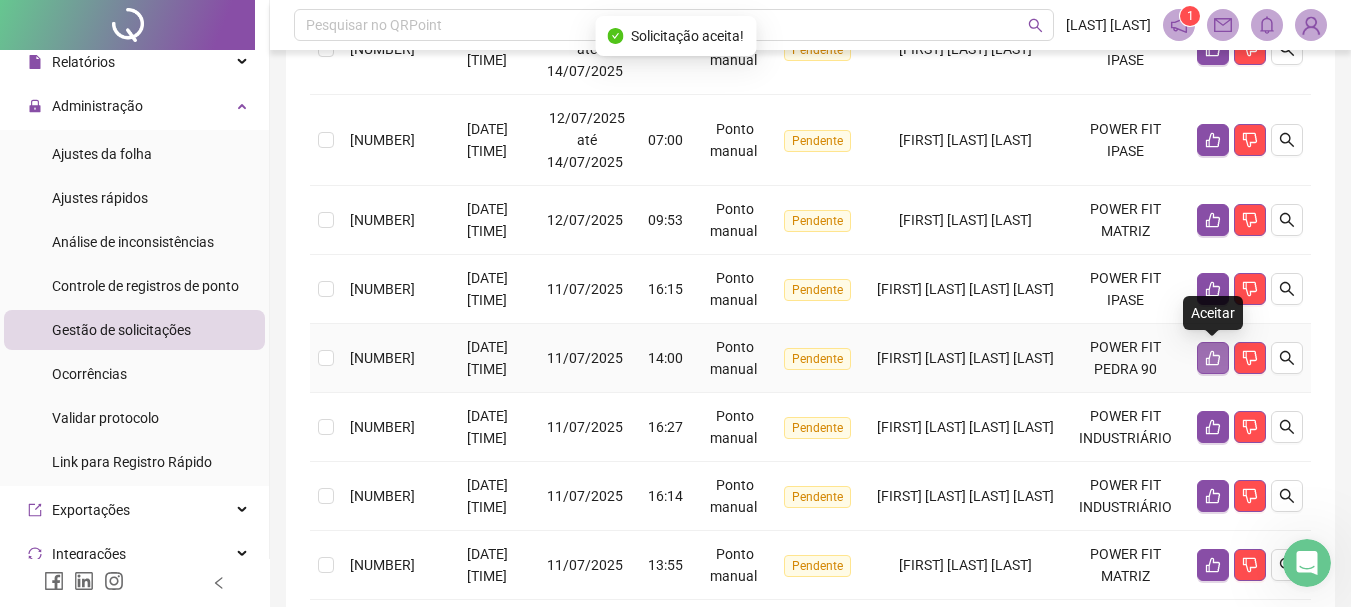 click 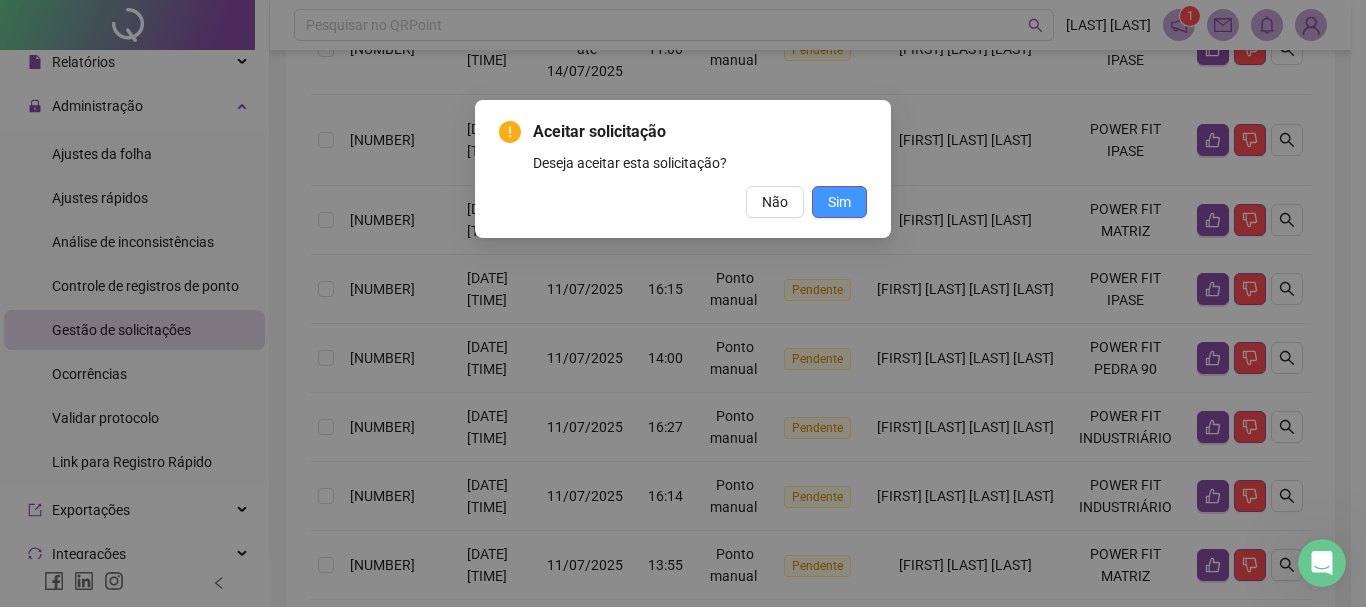 click on "Sim" at bounding box center [839, 202] 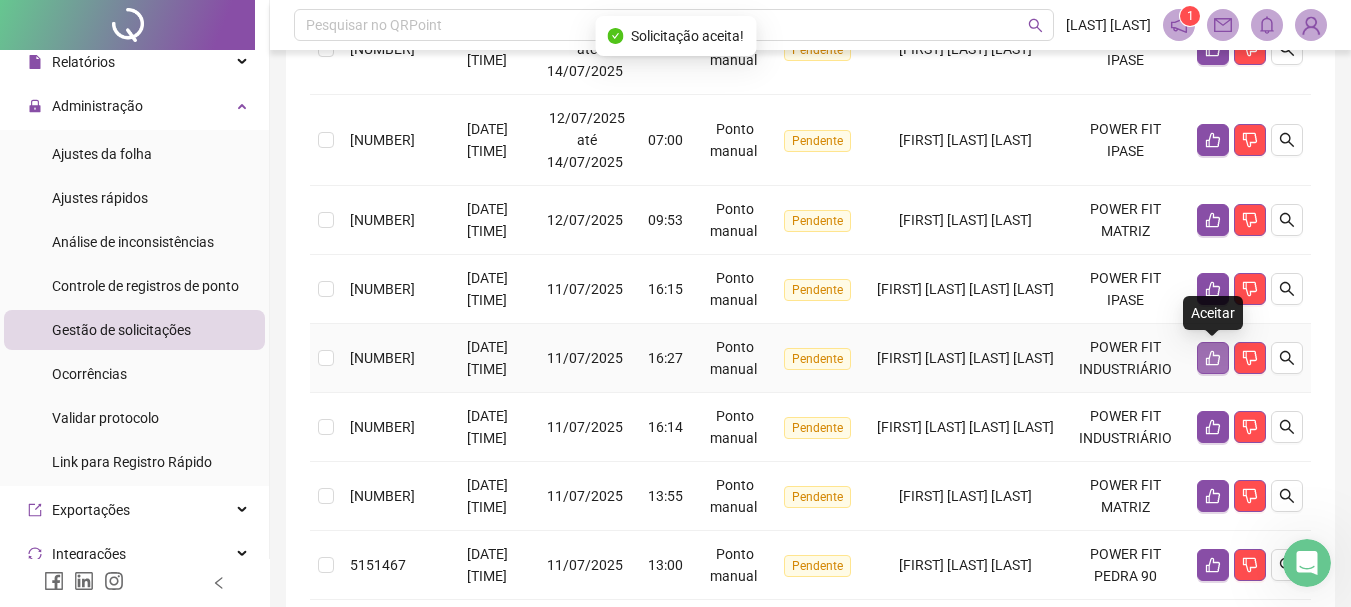 click at bounding box center (1213, 358) 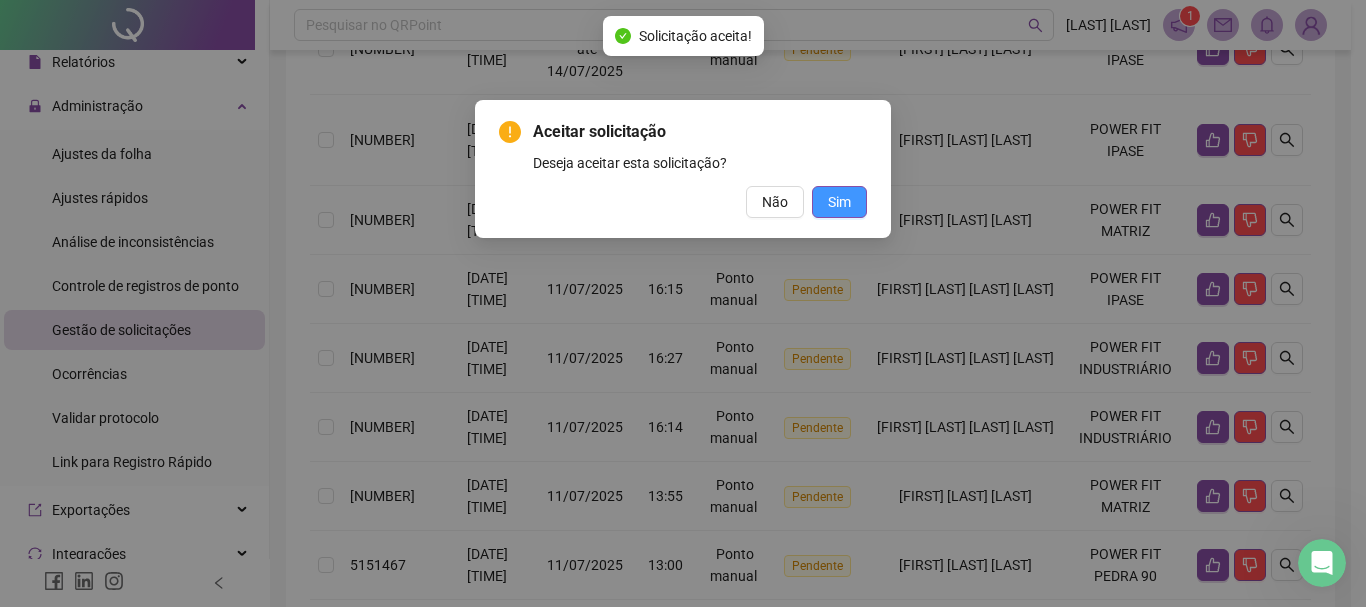 click on "Sim" at bounding box center [839, 202] 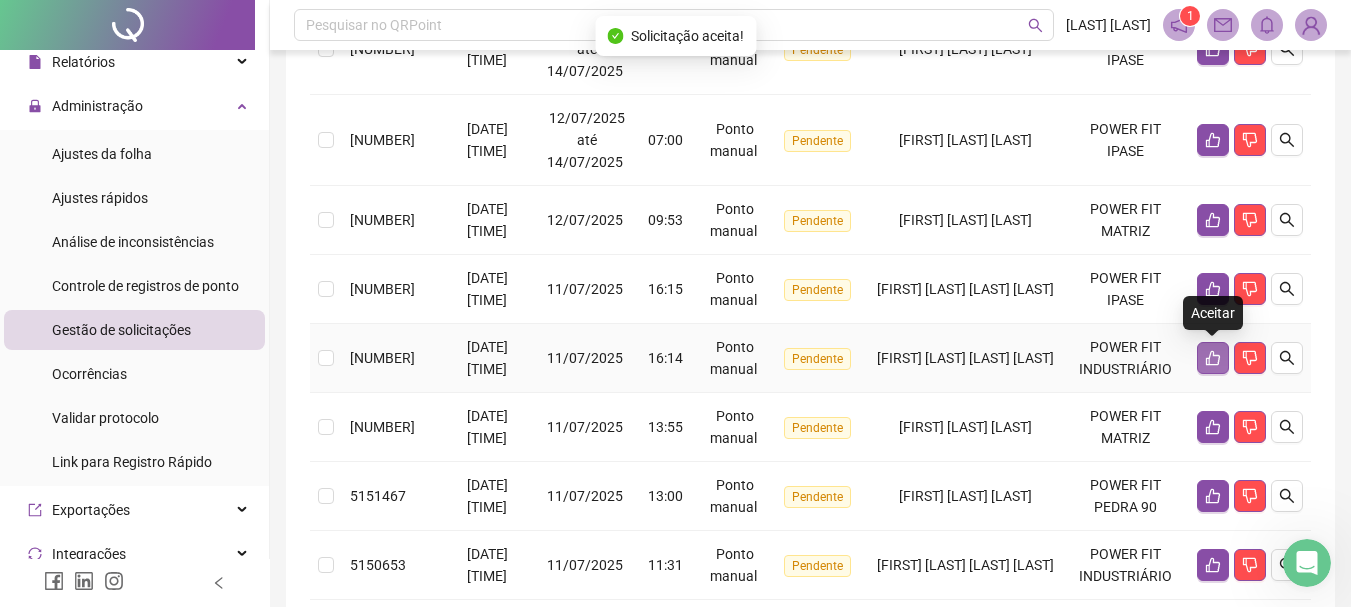 click 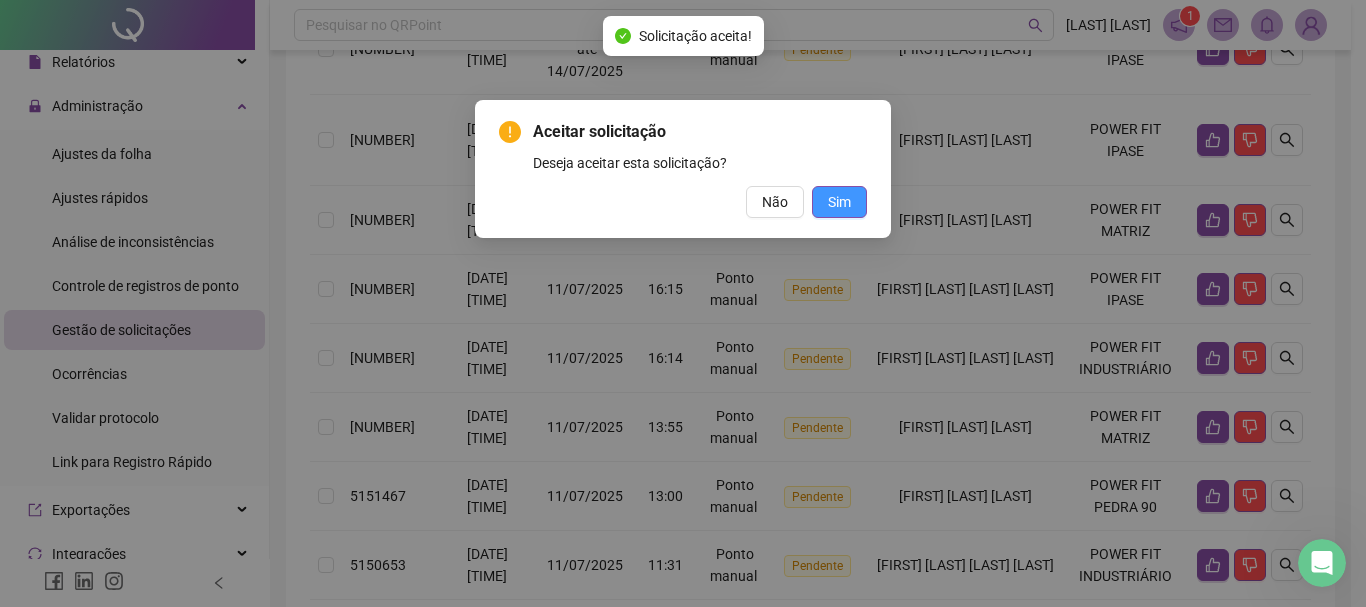 click on "Sim" at bounding box center [839, 202] 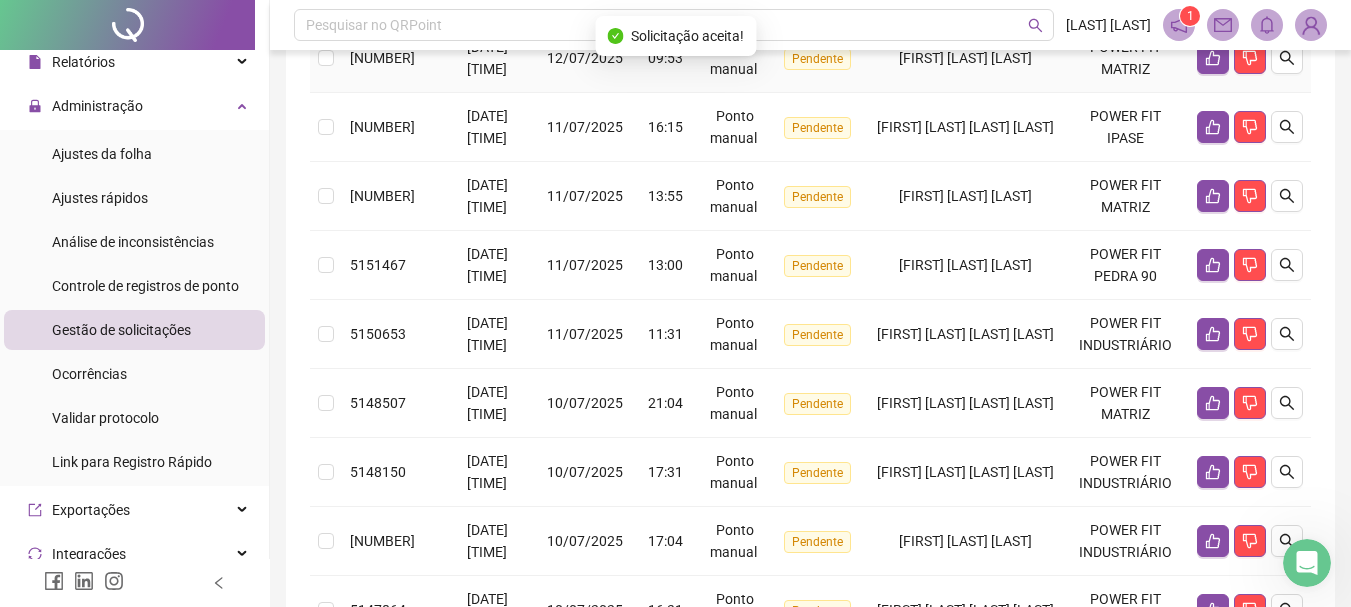 scroll, scrollTop: 630, scrollLeft: 0, axis: vertical 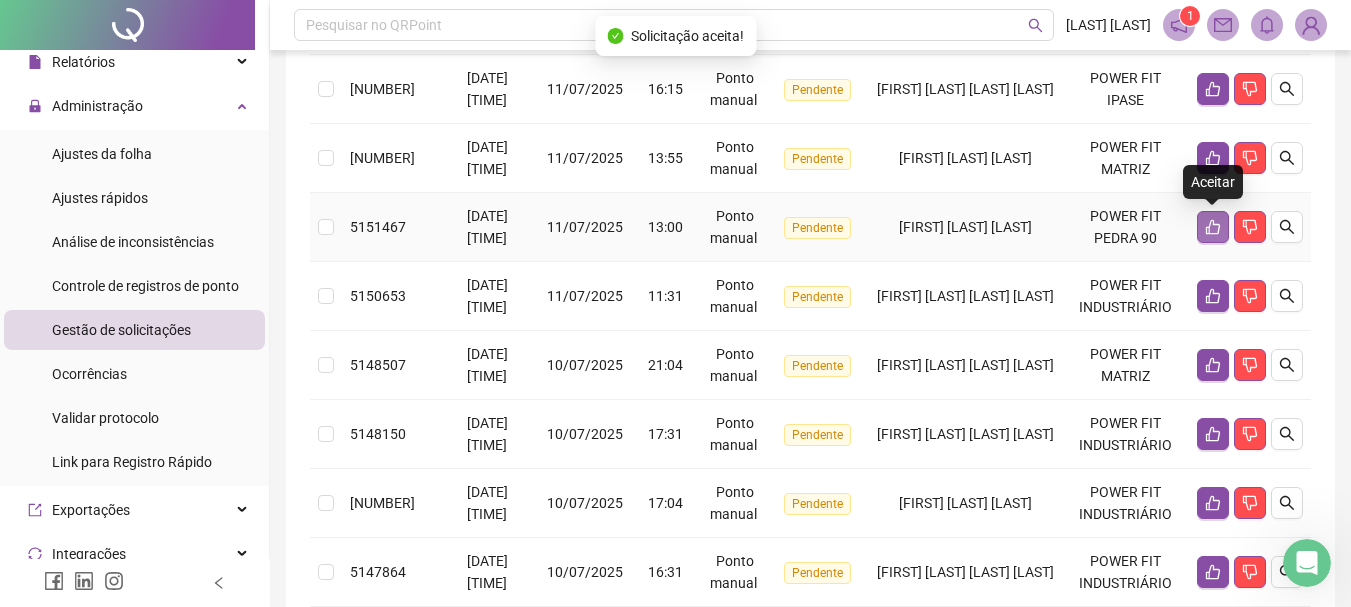 click 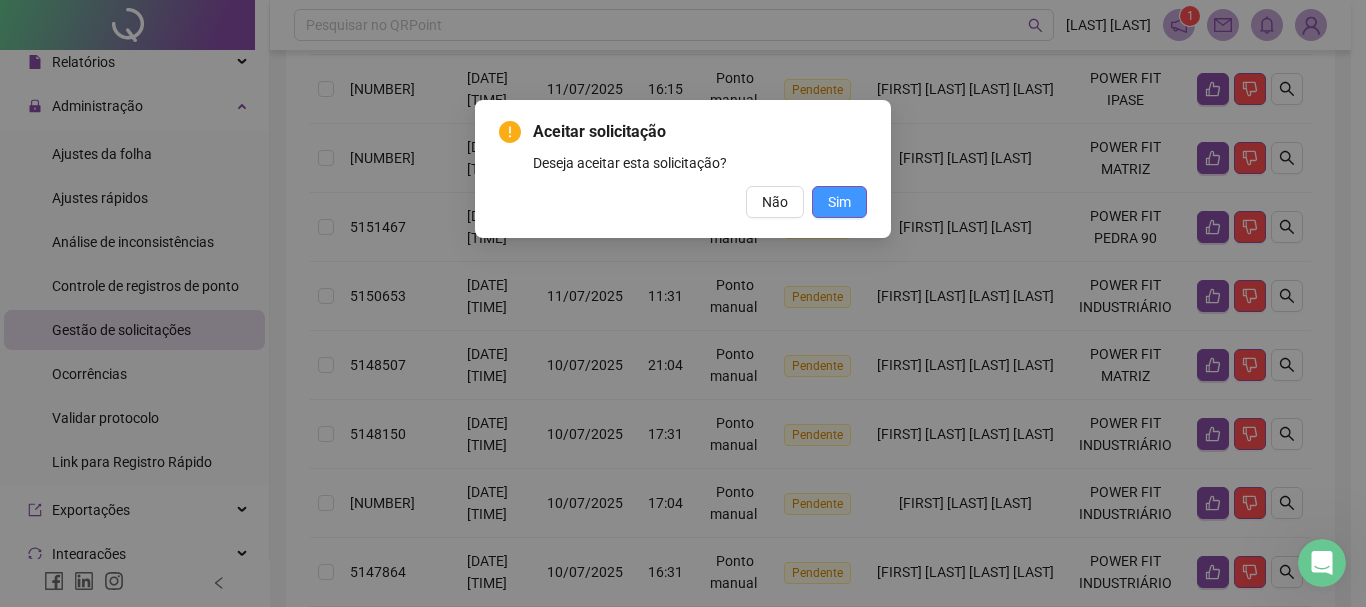 click on "Sim" at bounding box center (839, 202) 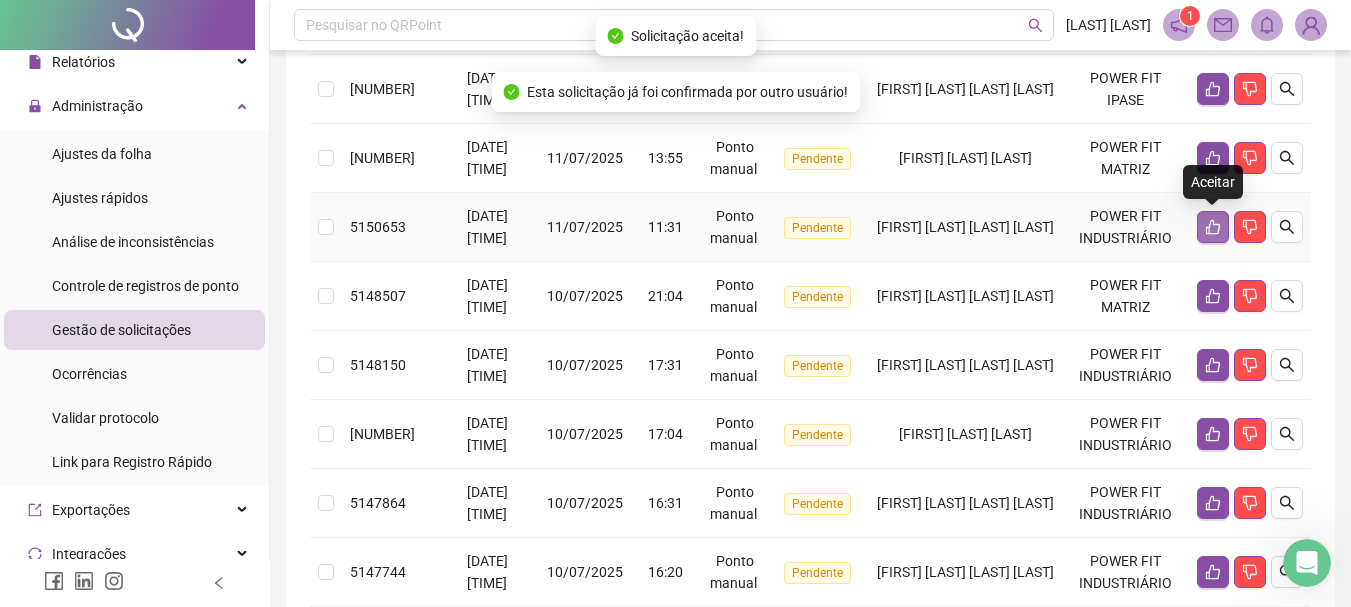 click 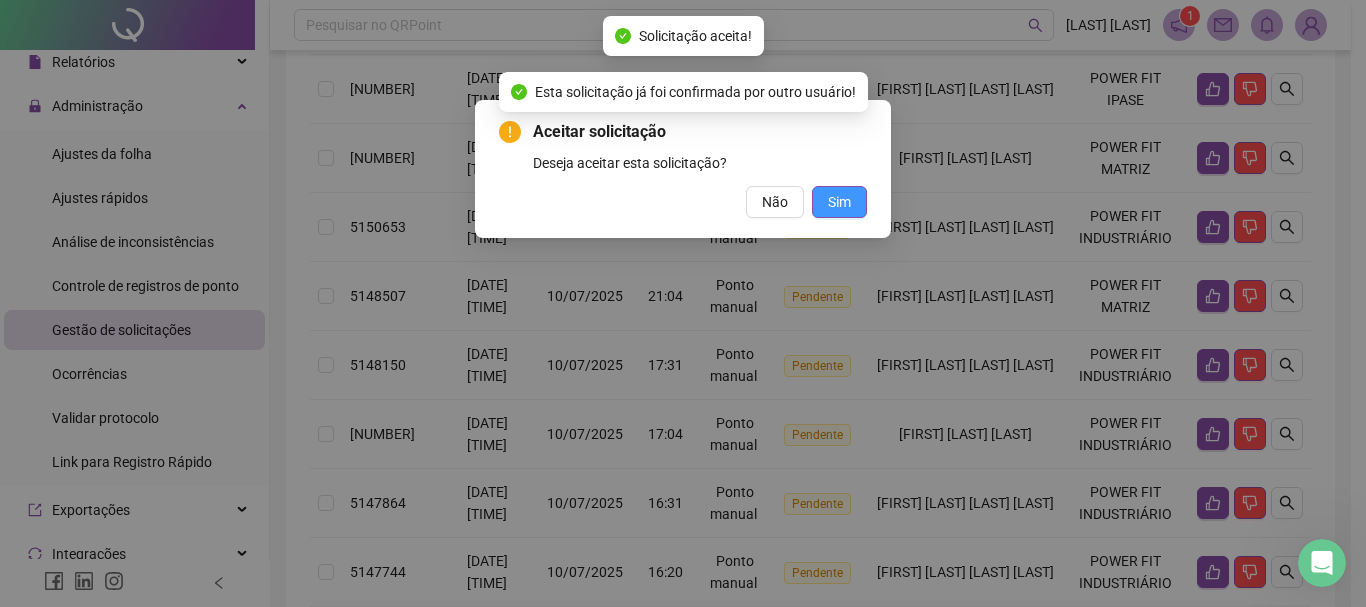click on "Sim" at bounding box center (839, 202) 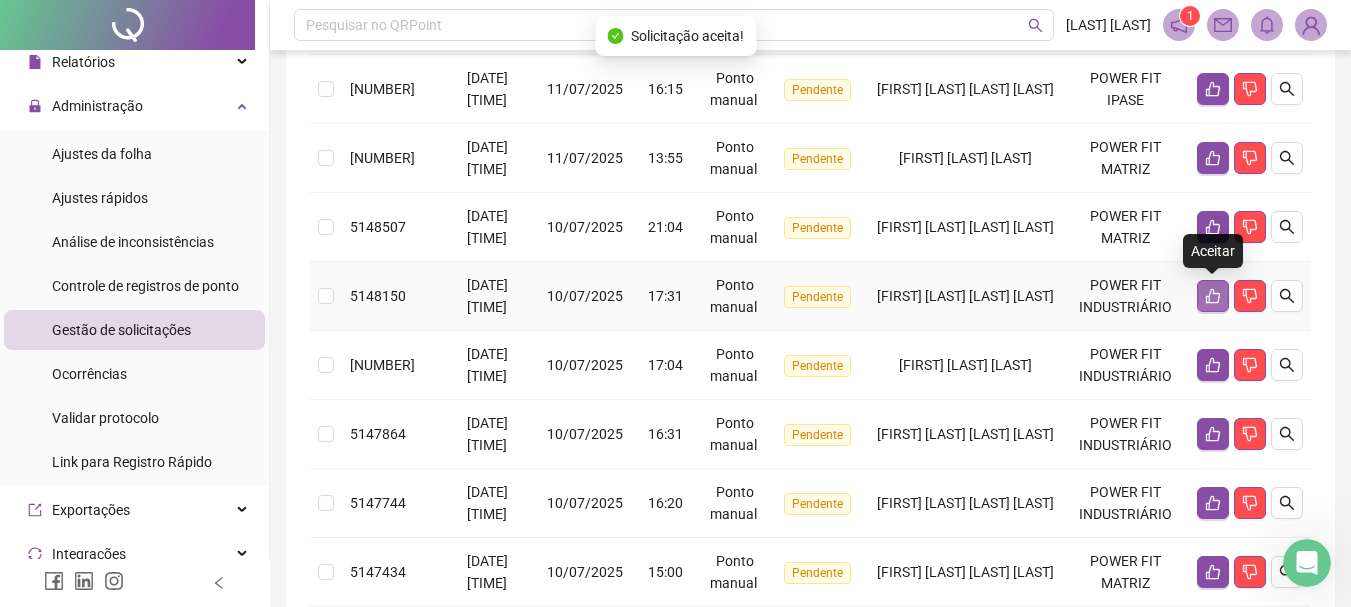 click at bounding box center [1213, 296] 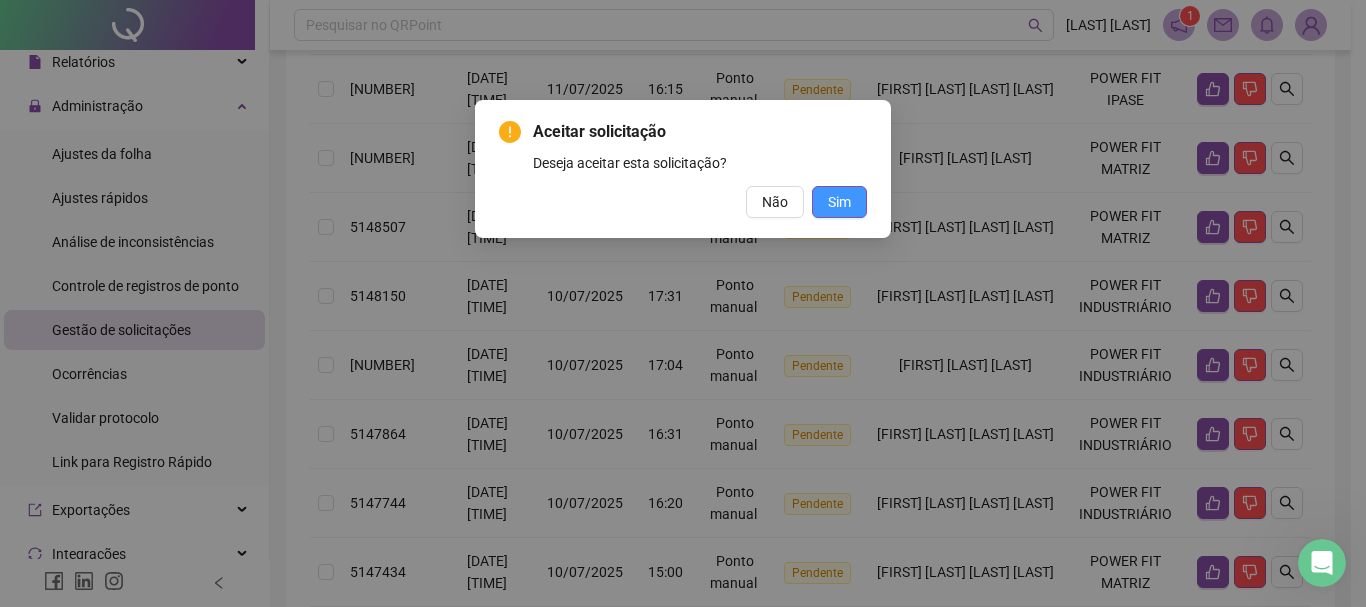 click on "Sim" at bounding box center (839, 202) 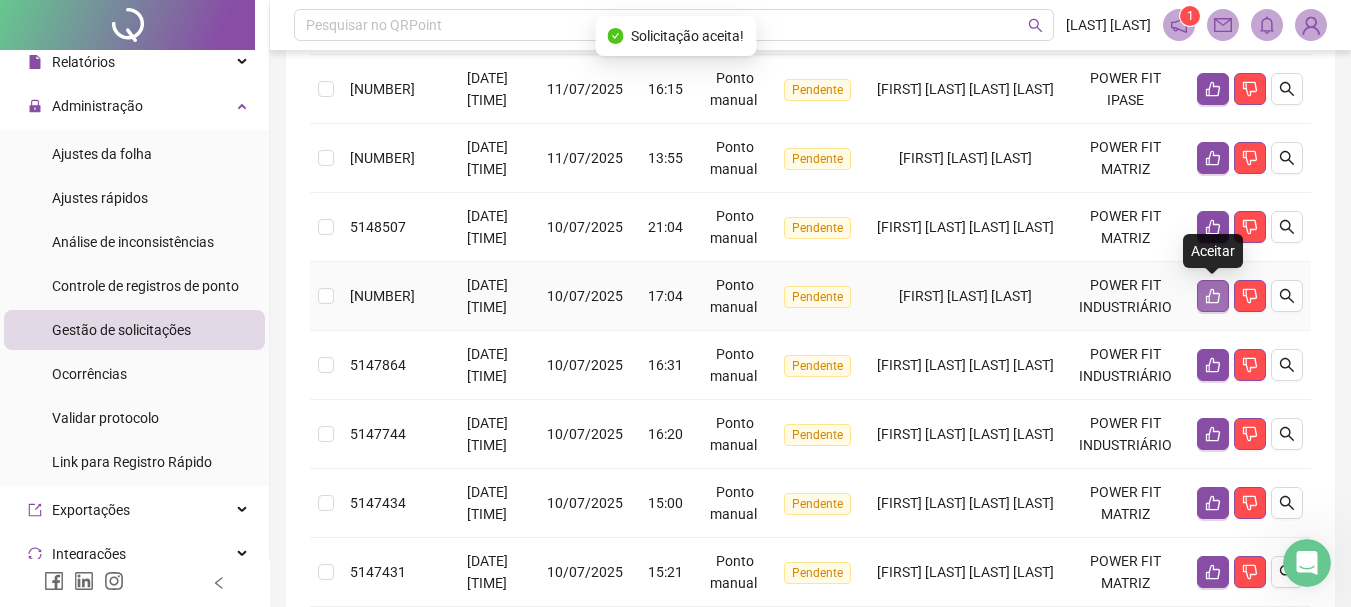 click 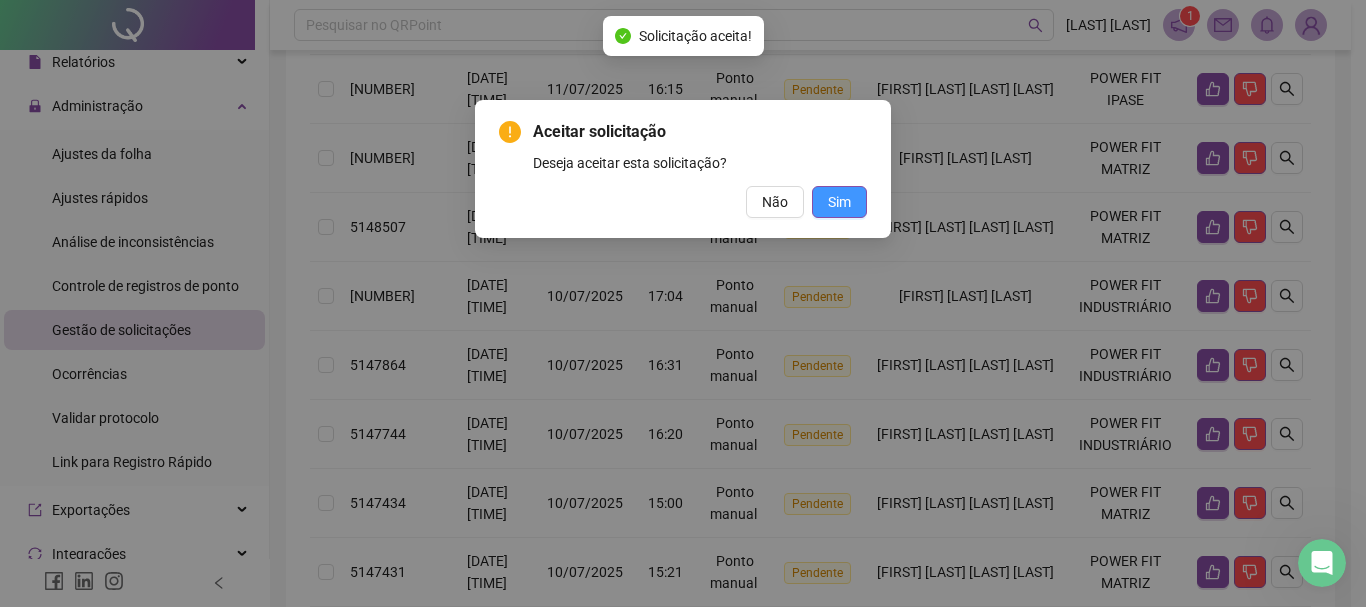 click on "Sim" at bounding box center (839, 202) 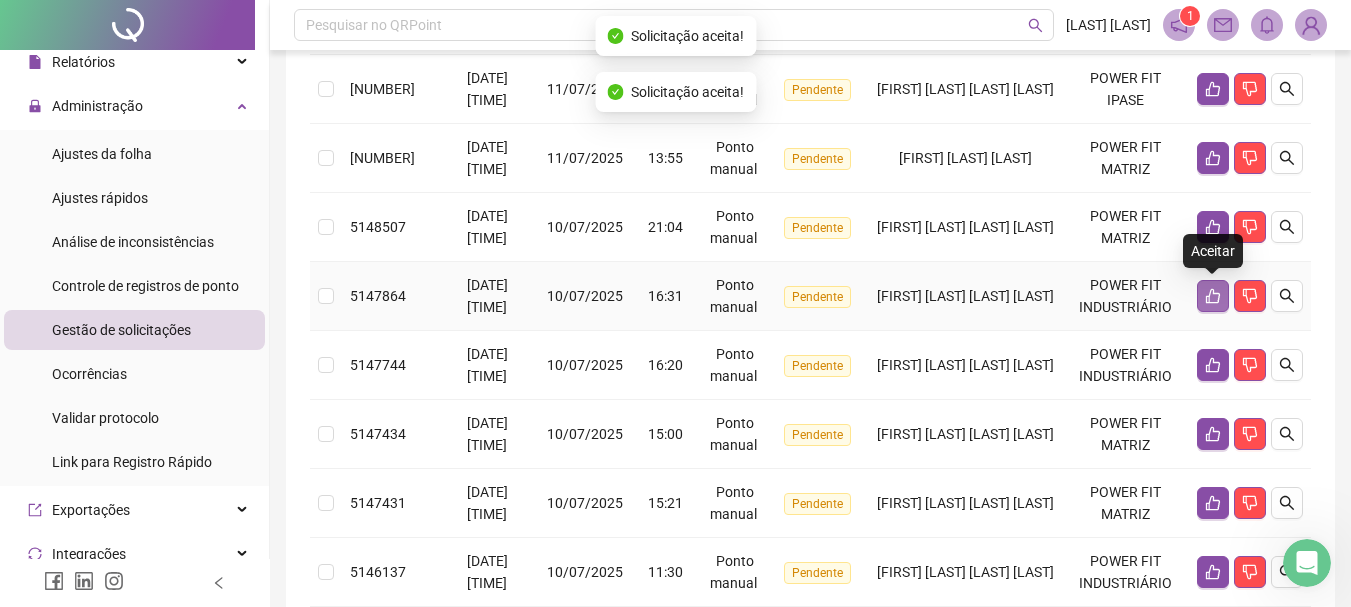 click 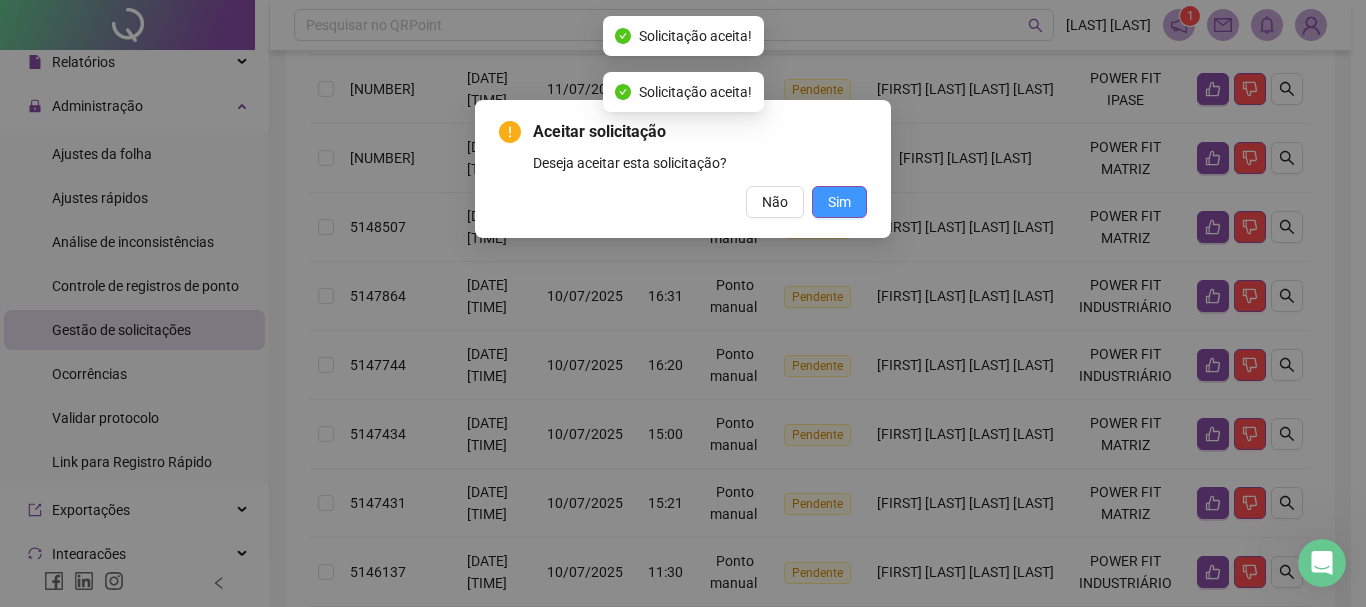 click on "Sim" at bounding box center [839, 202] 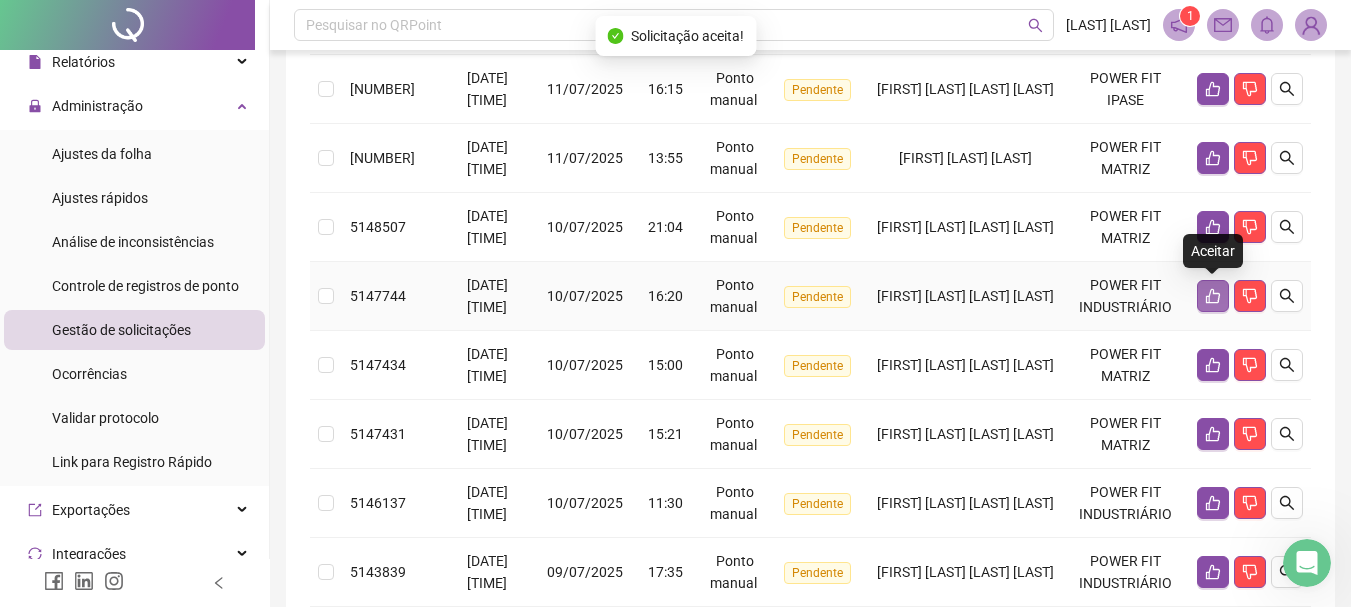 click 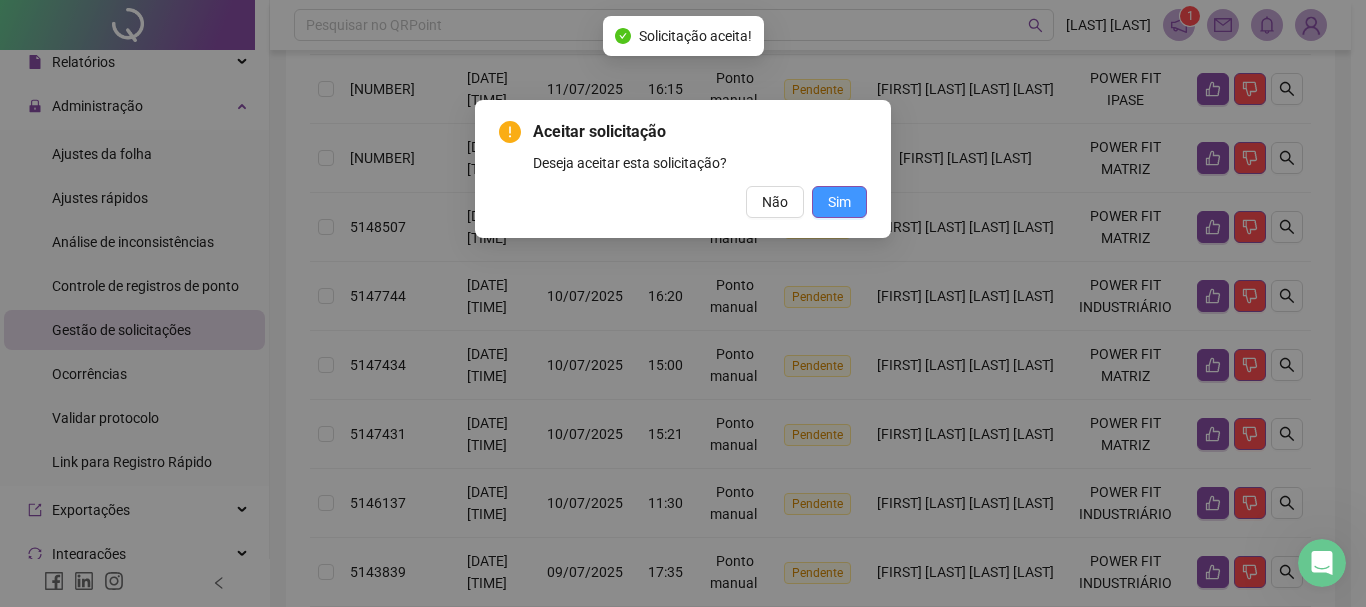 click on "Sim" at bounding box center (839, 202) 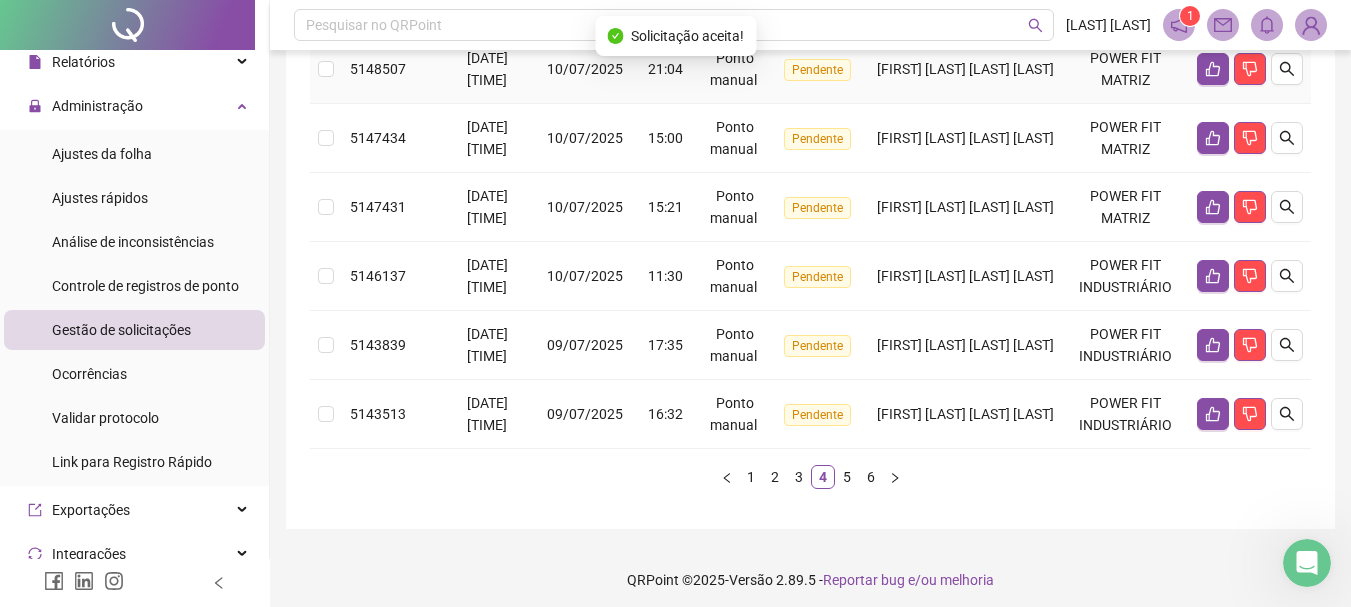 scroll, scrollTop: 796, scrollLeft: 0, axis: vertical 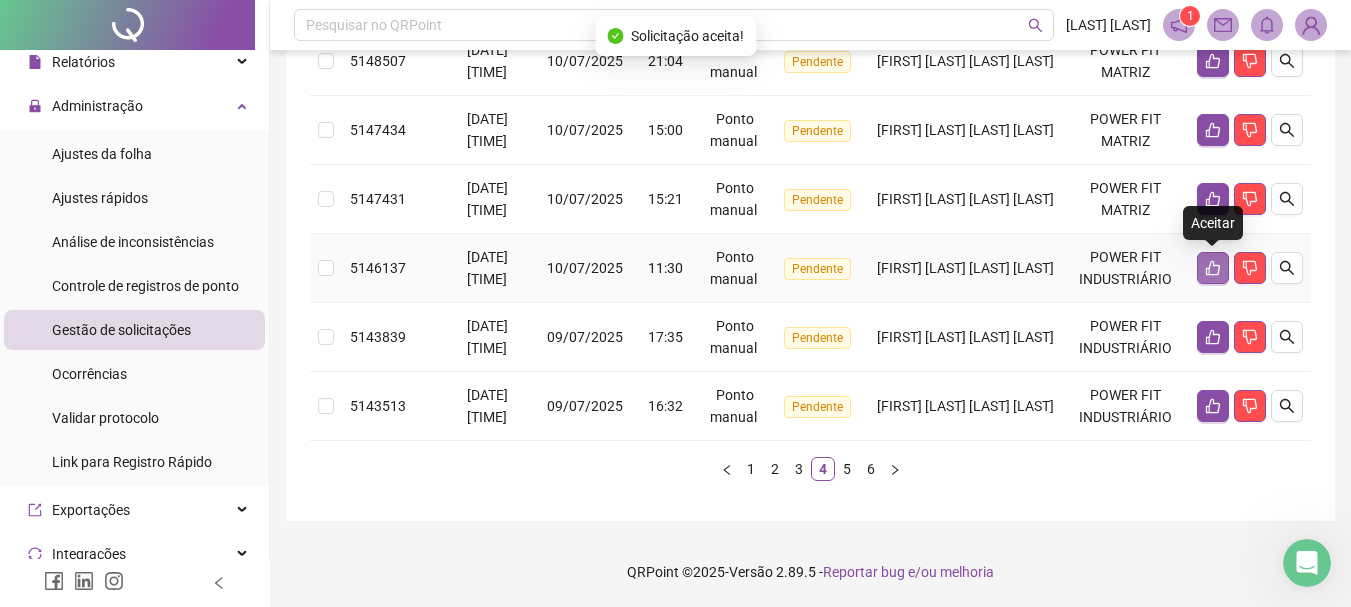 click at bounding box center [1213, 268] 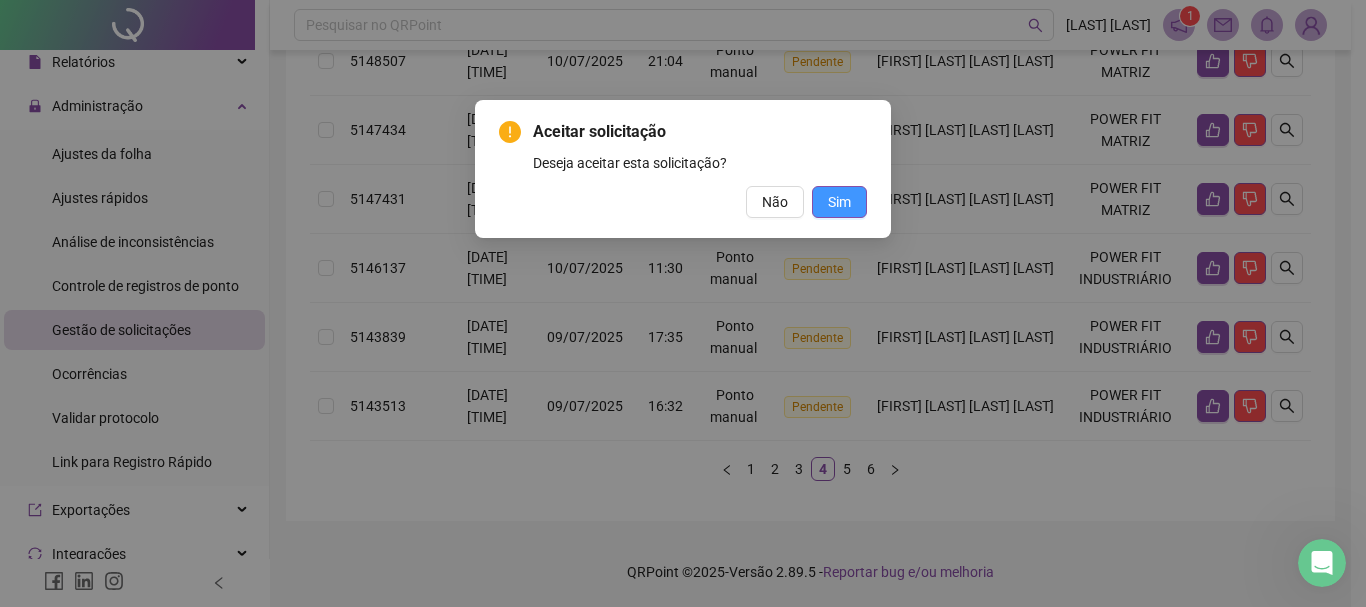click on "Sim" at bounding box center [839, 202] 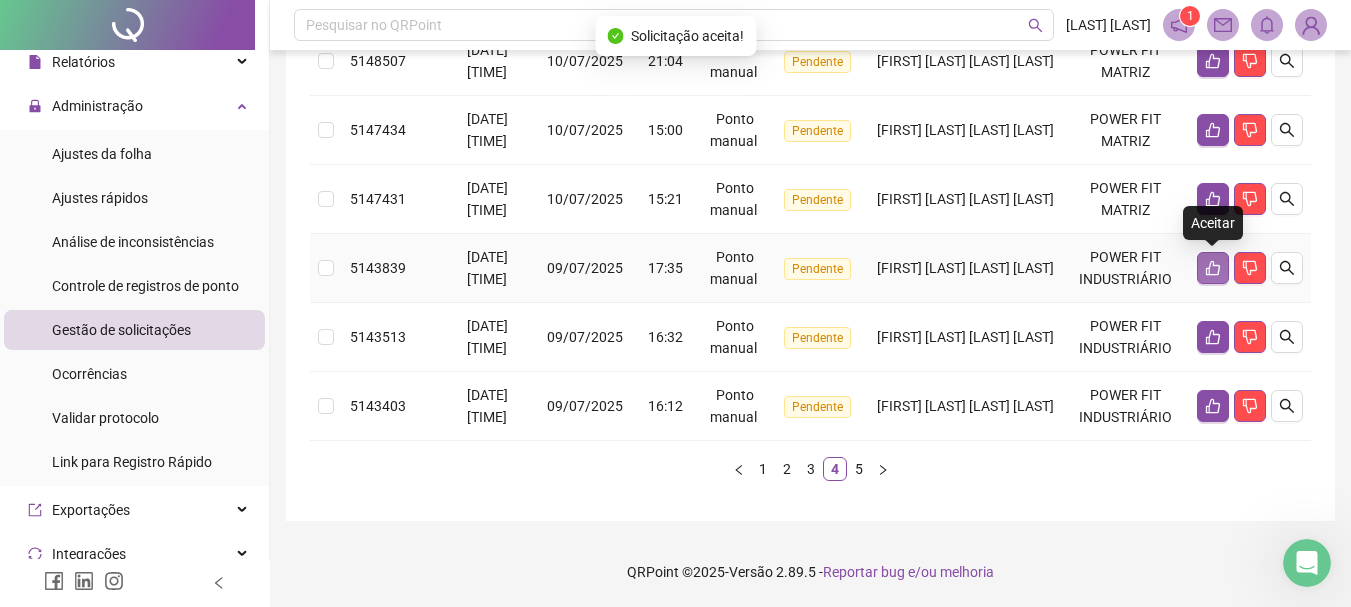 click at bounding box center (1213, 268) 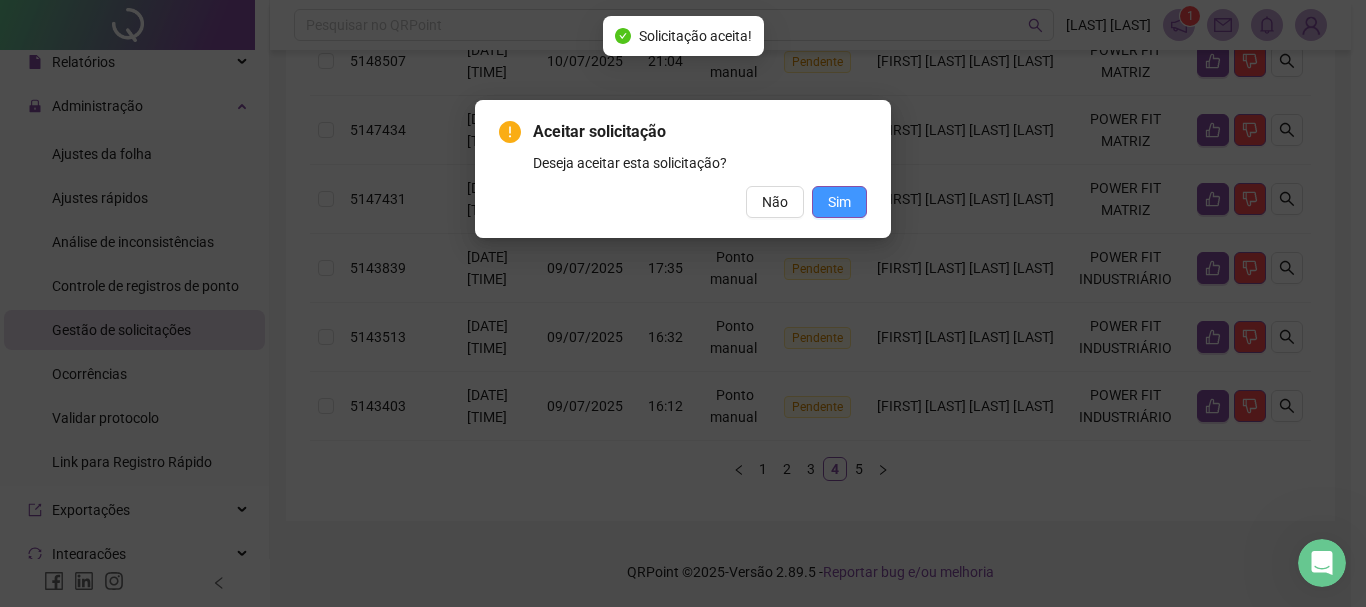 click on "Sim" at bounding box center (839, 202) 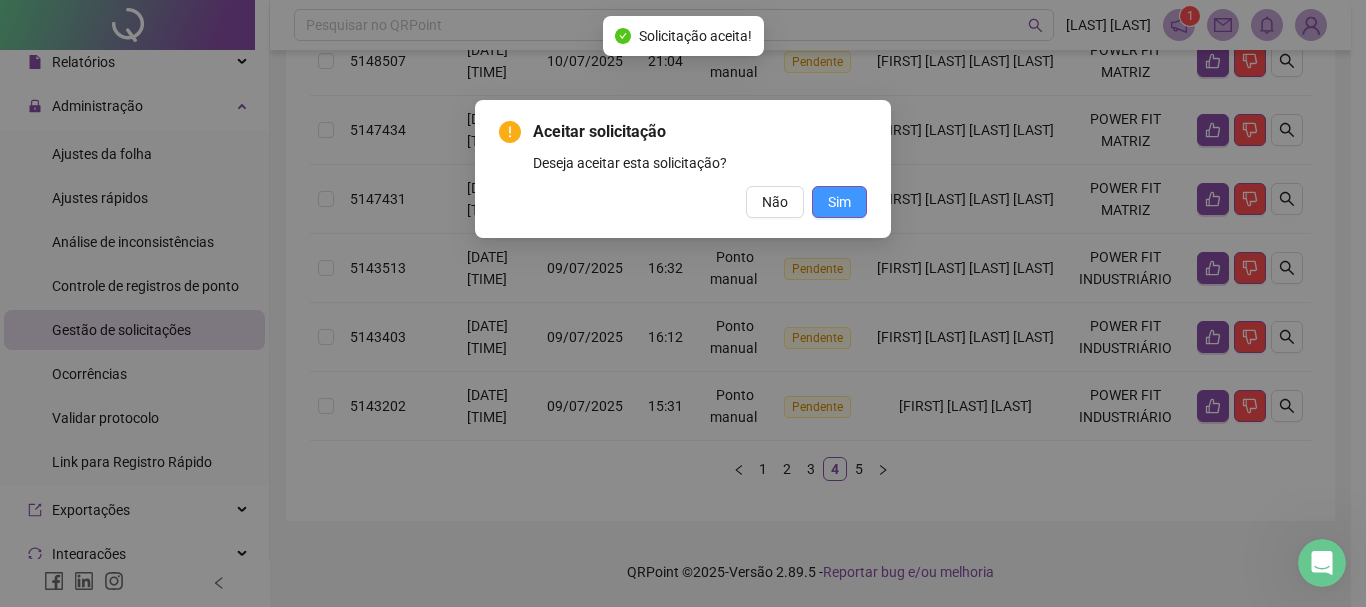 click on "Sim" at bounding box center (839, 202) 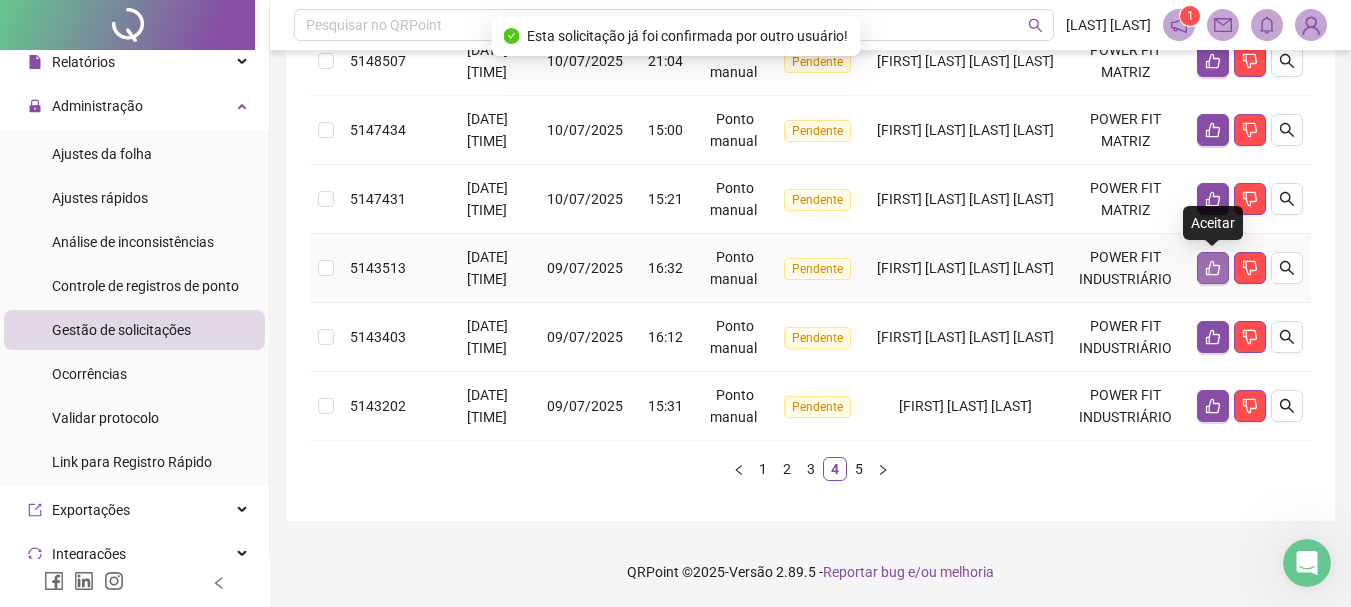 click 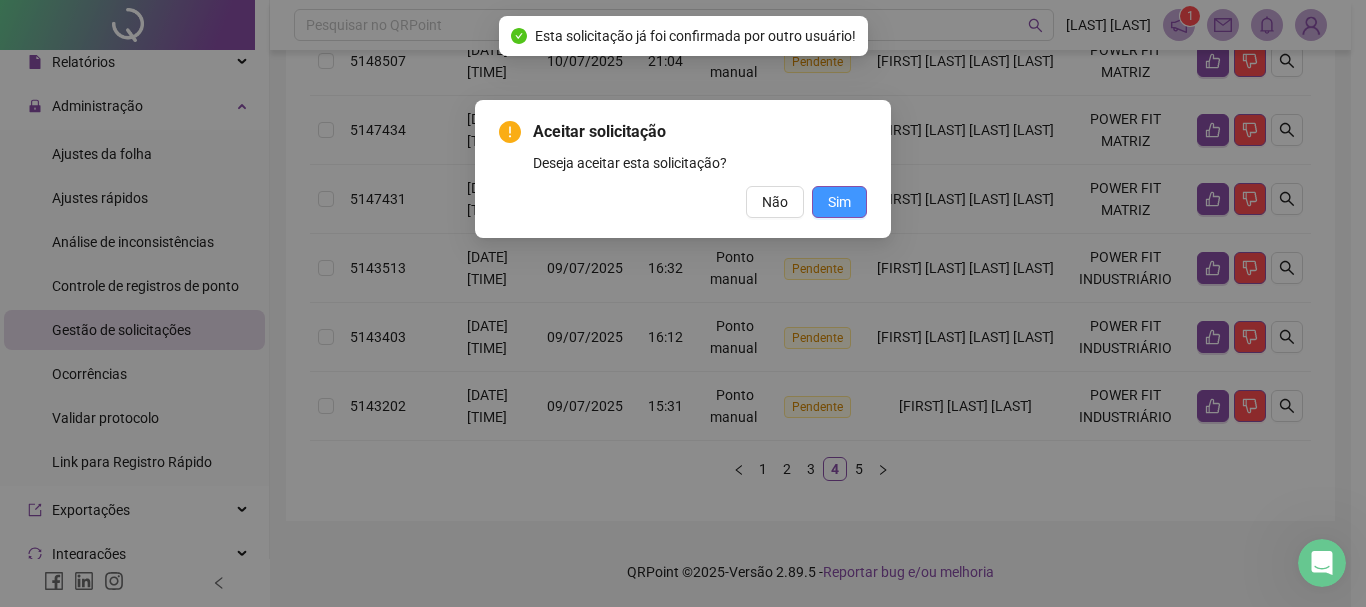 click on "Sim" at bounding box center (839, 202) 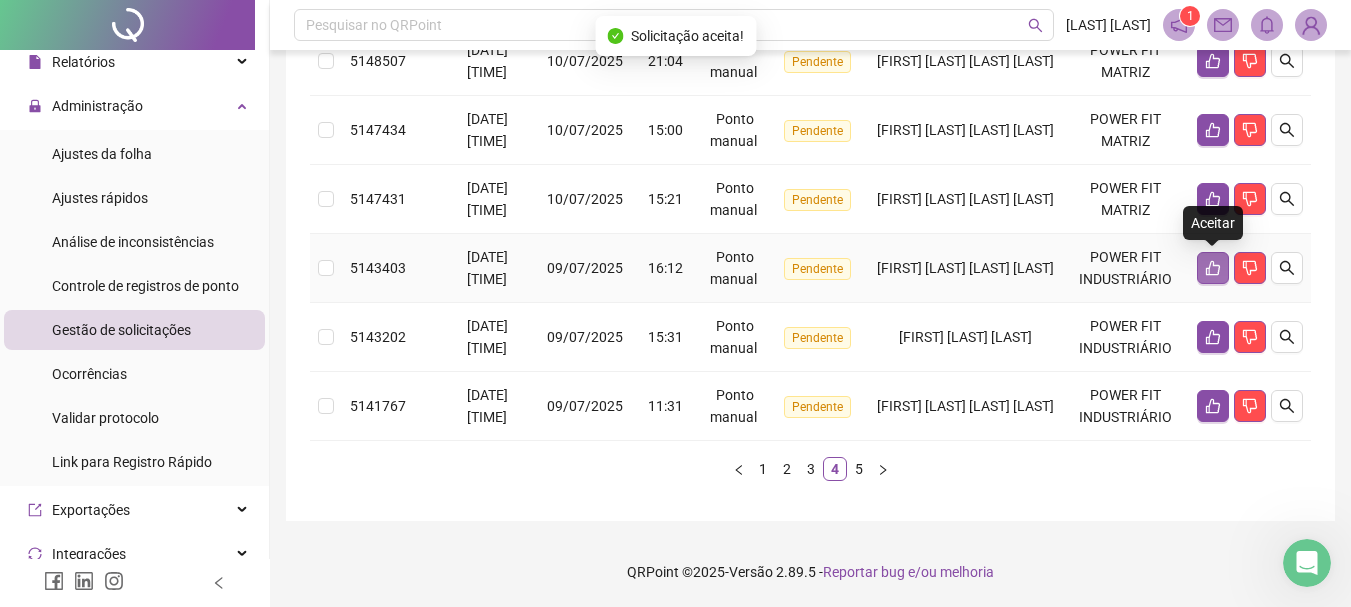 click 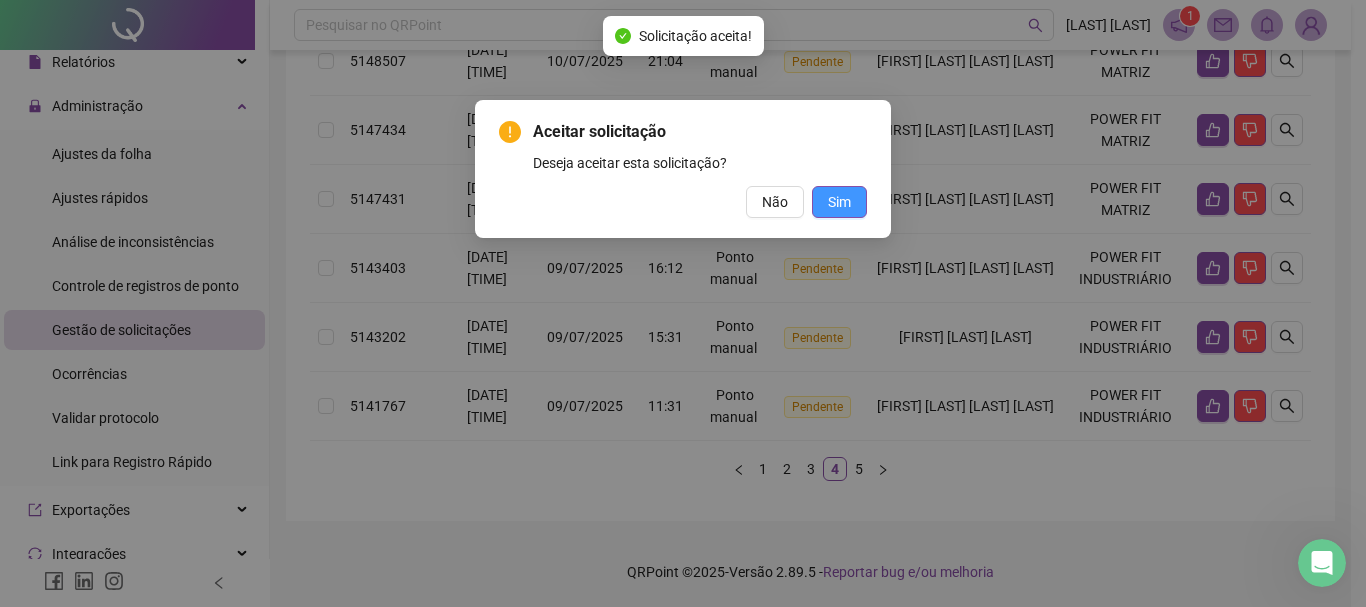 click on "Sim" at bounding box center (839, 202) 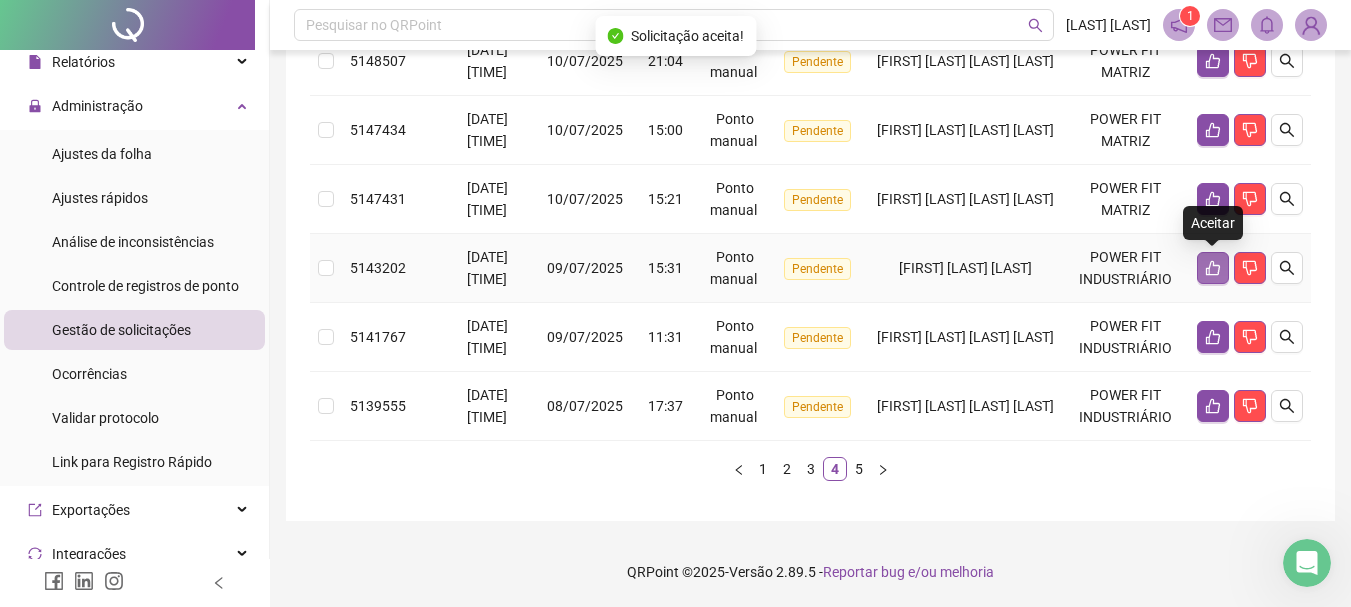 click 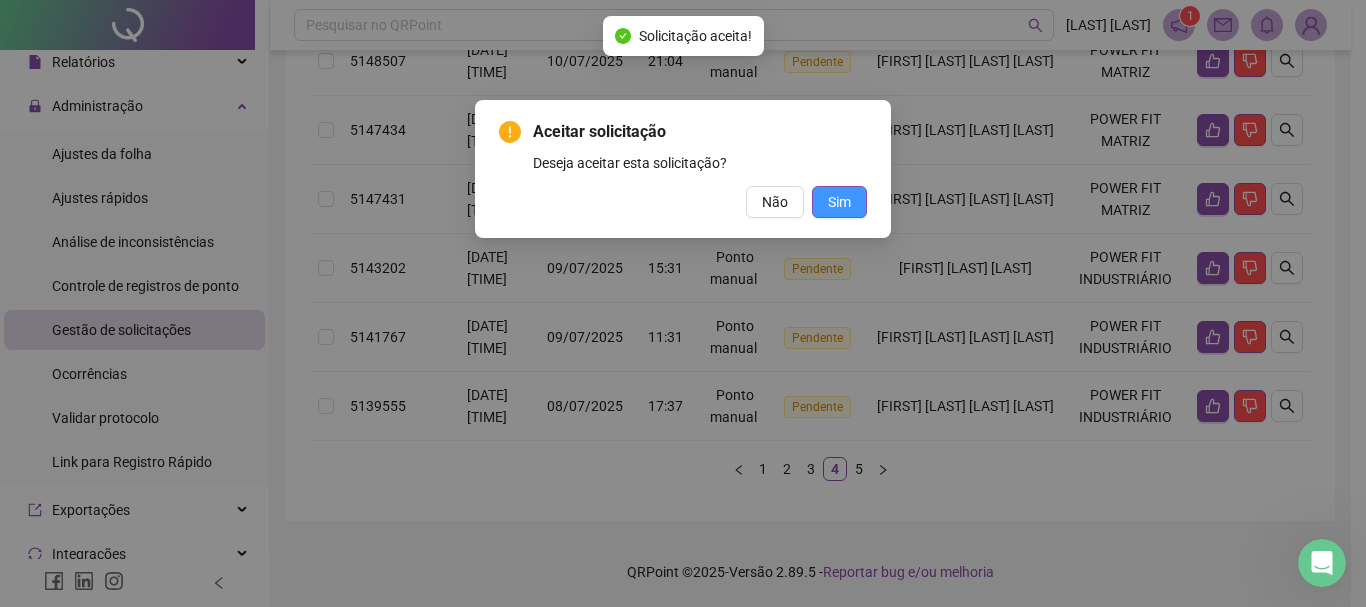 click on "Sim" at bounding box center [839, 202] 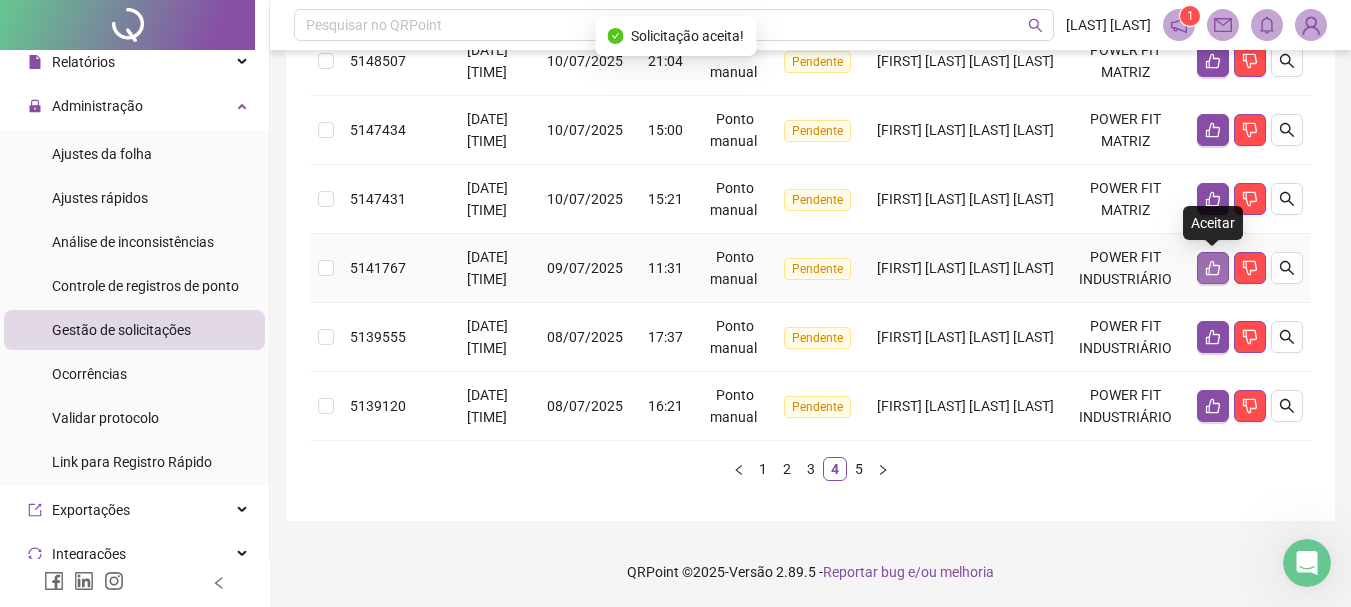 click 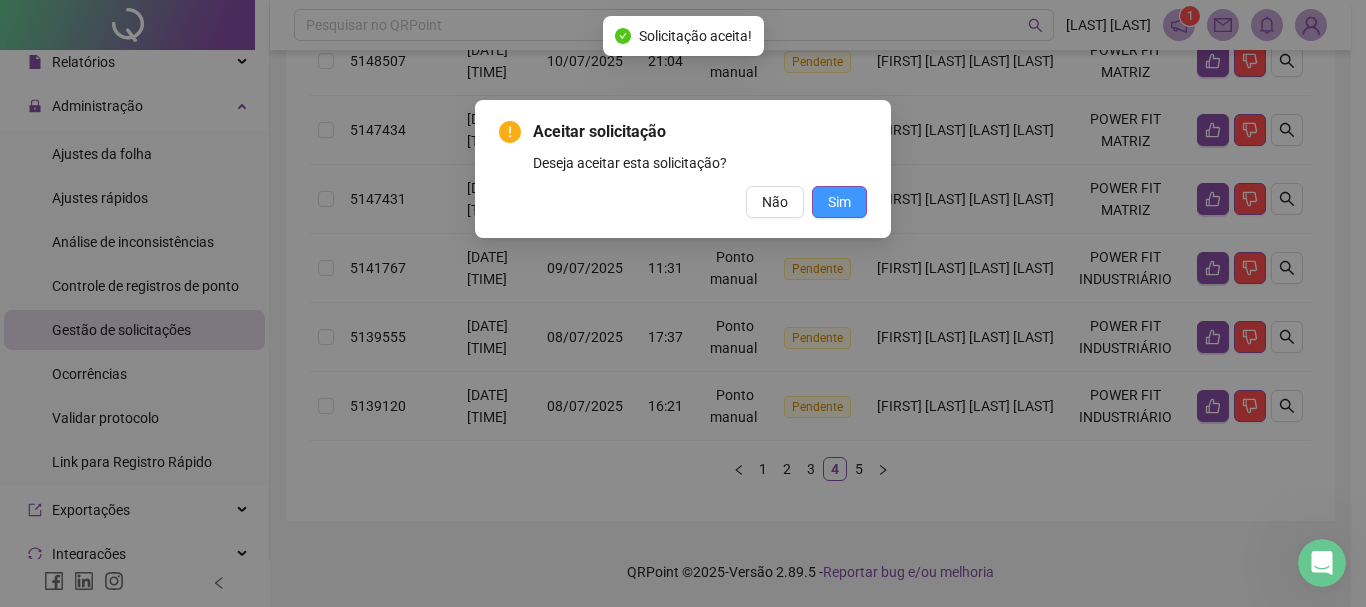 click on "Sim" at bounding box center [839, 202] 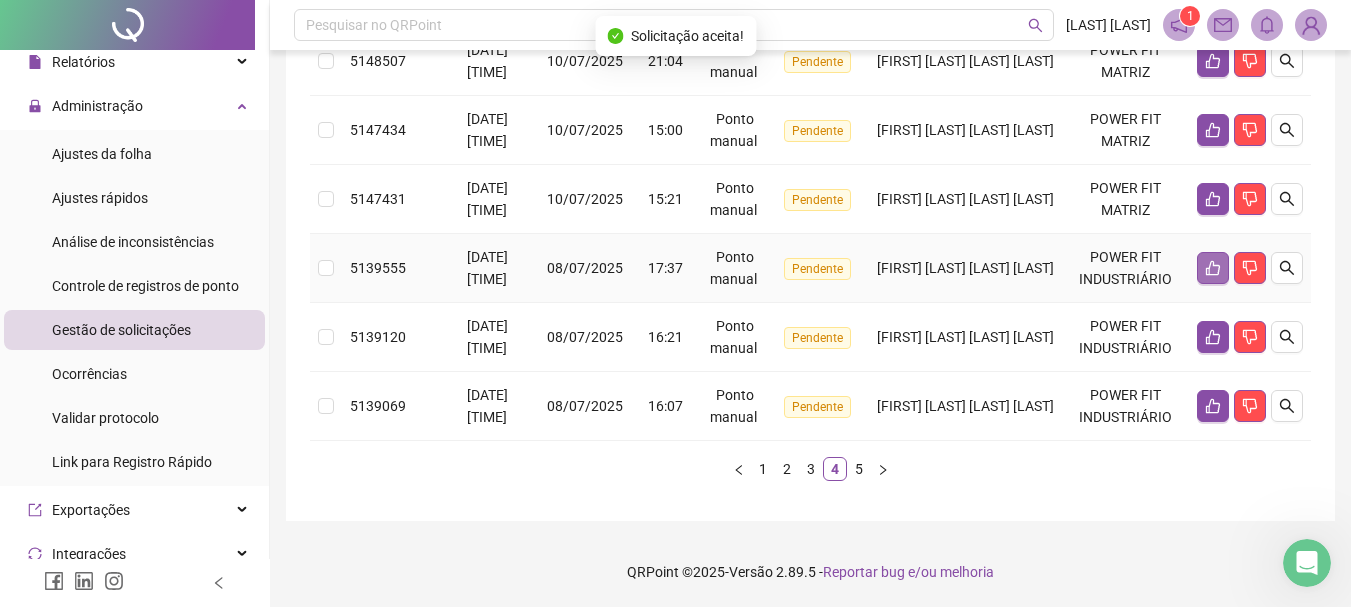 click at bounding box center [1213, 268] 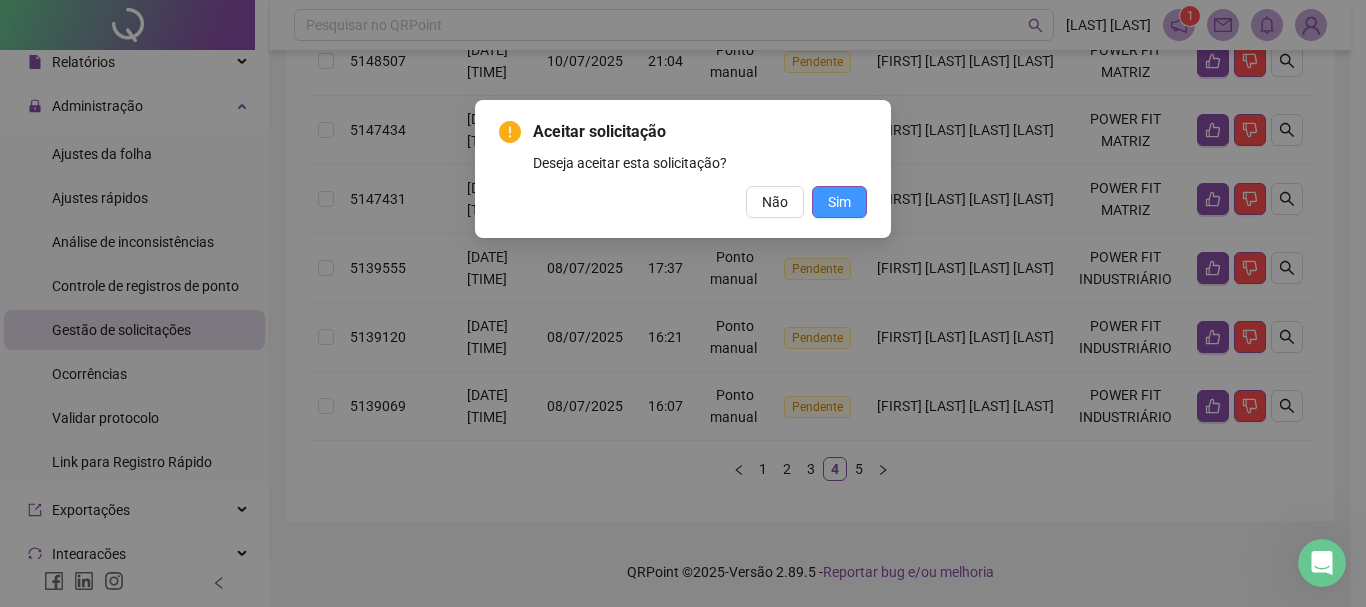 click on "Sim" at bounding box center [839, 202] 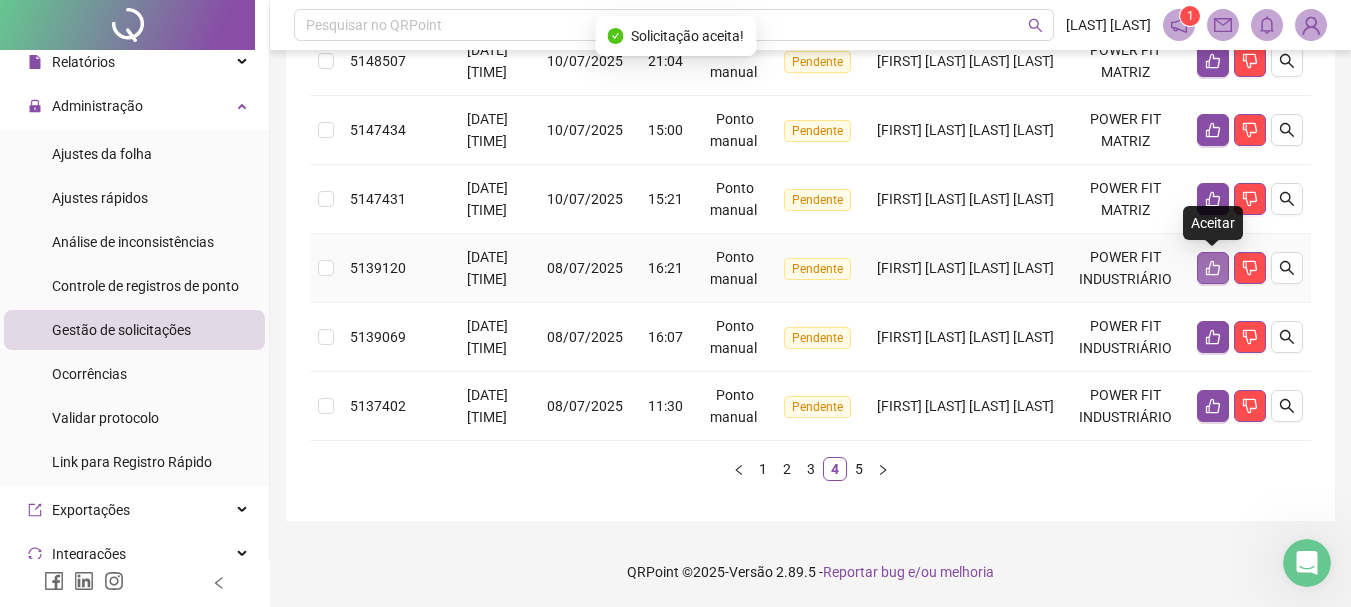 click 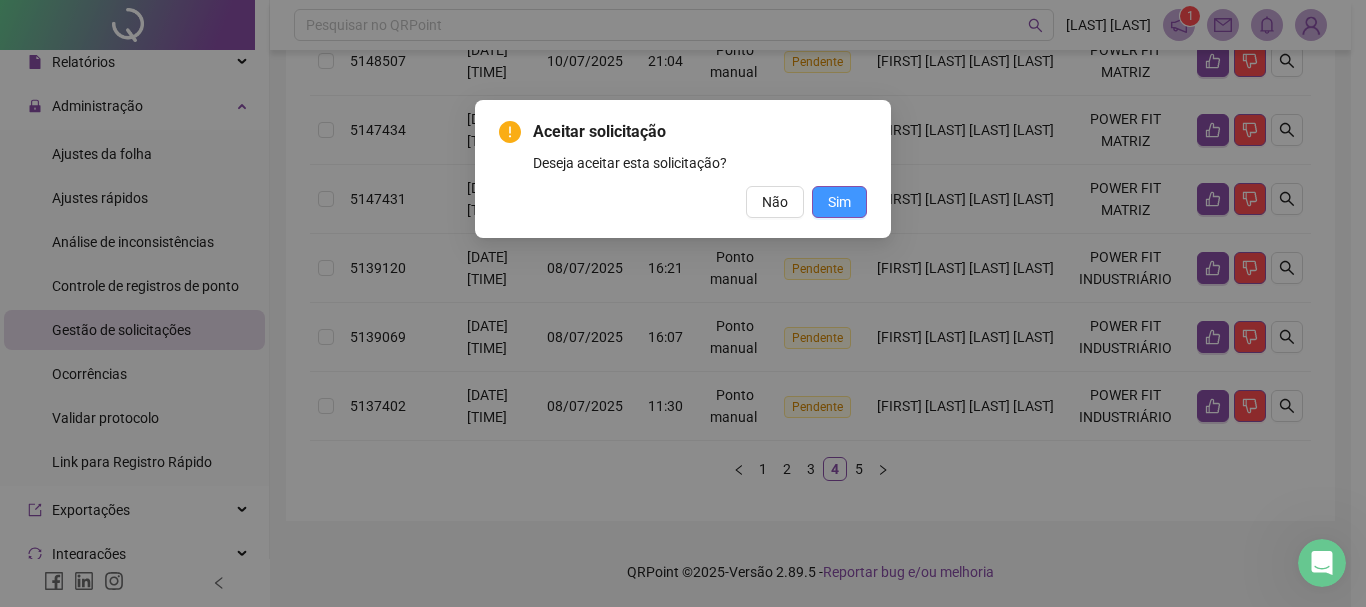 click on "Sim" at bounding box center (839, 202) 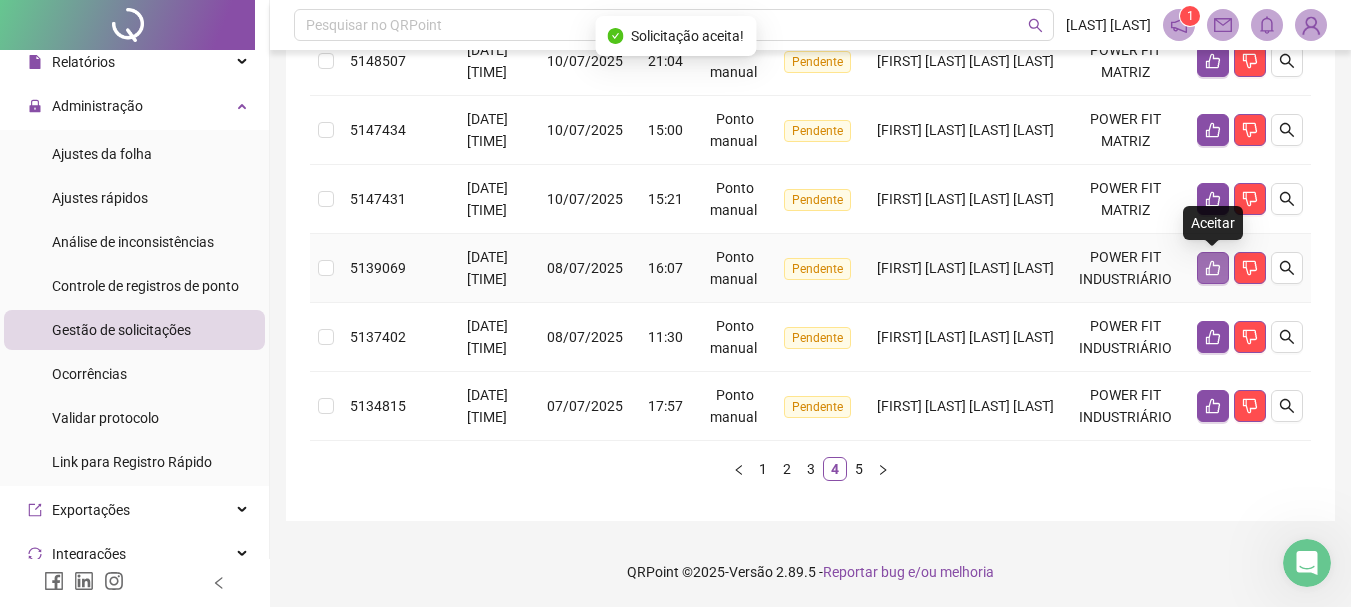 click at bounding box center (1213, 268) 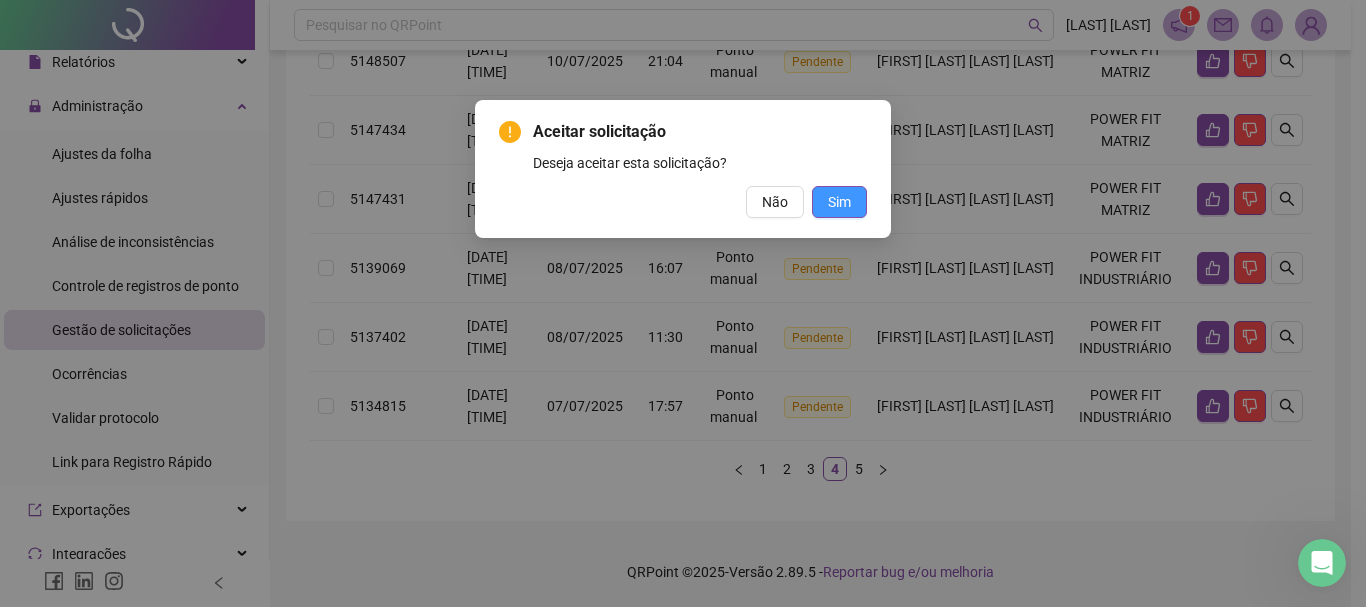 click on "Sim" at bounding box center [839, 202] 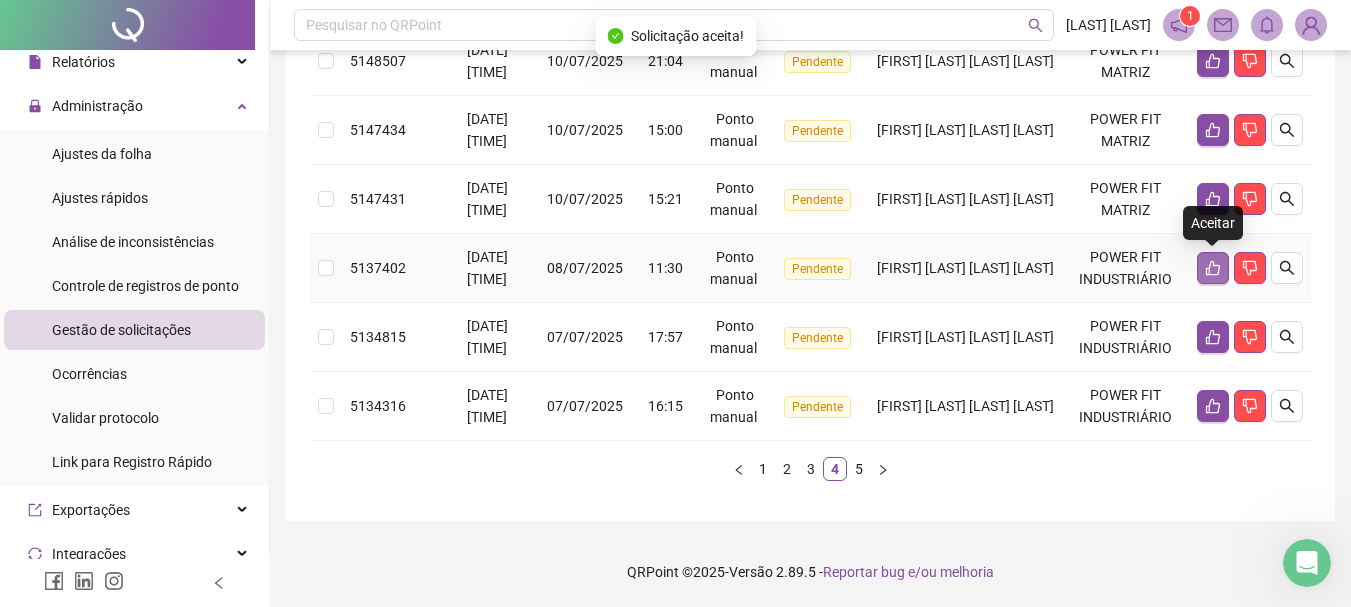 click 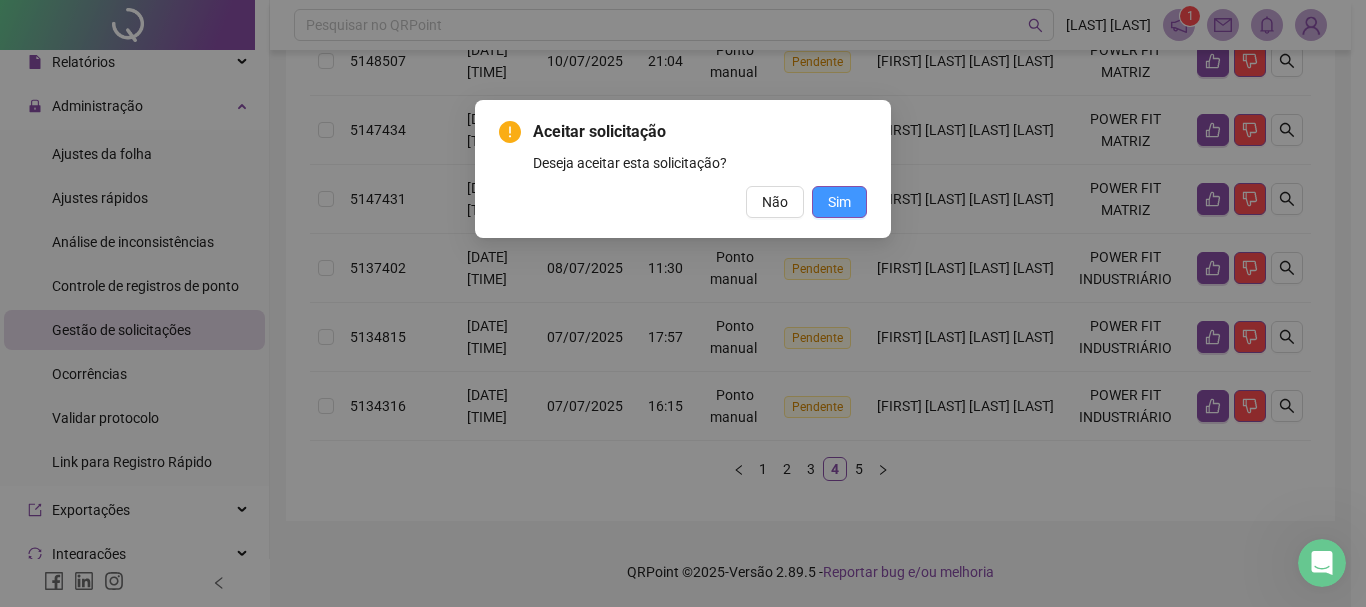 click on "Sim" at bounding box center (839, 202) 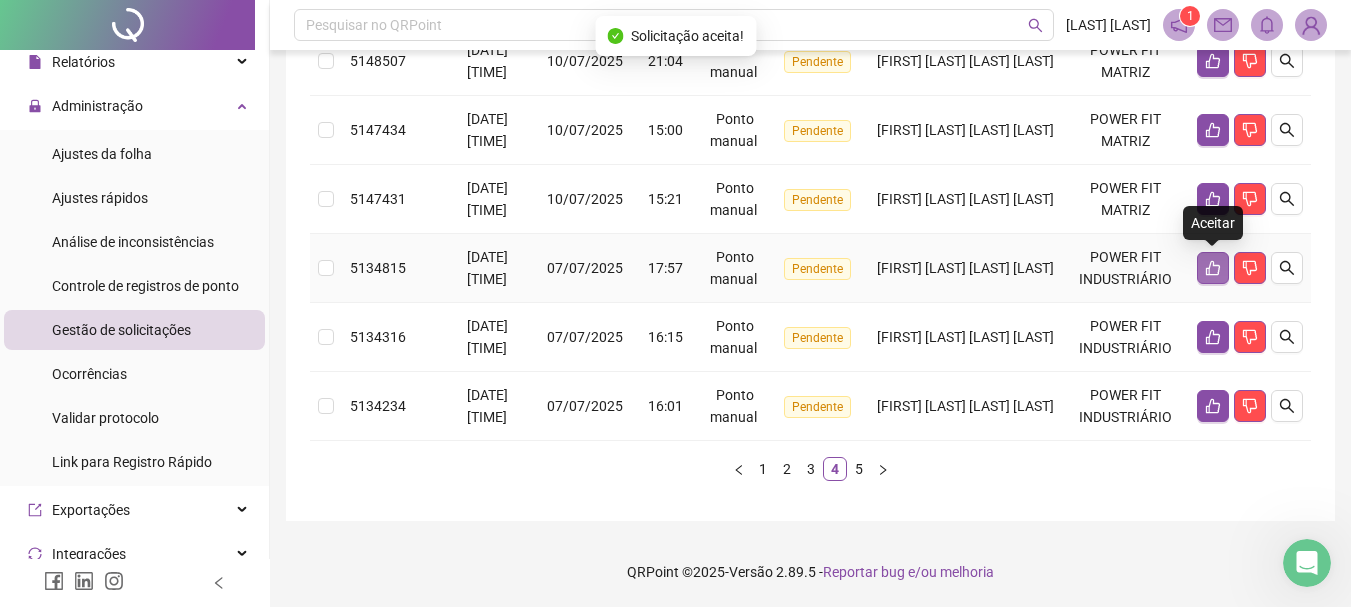 click 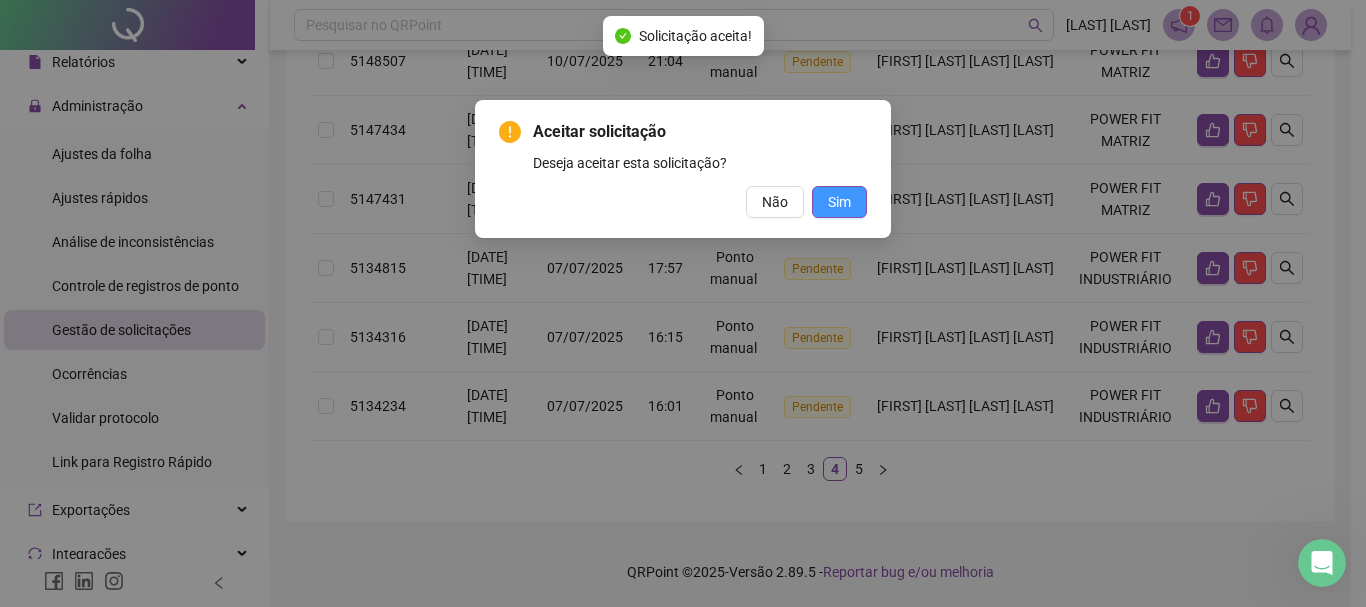 click on "Sim" at bounding box center [839, 202] 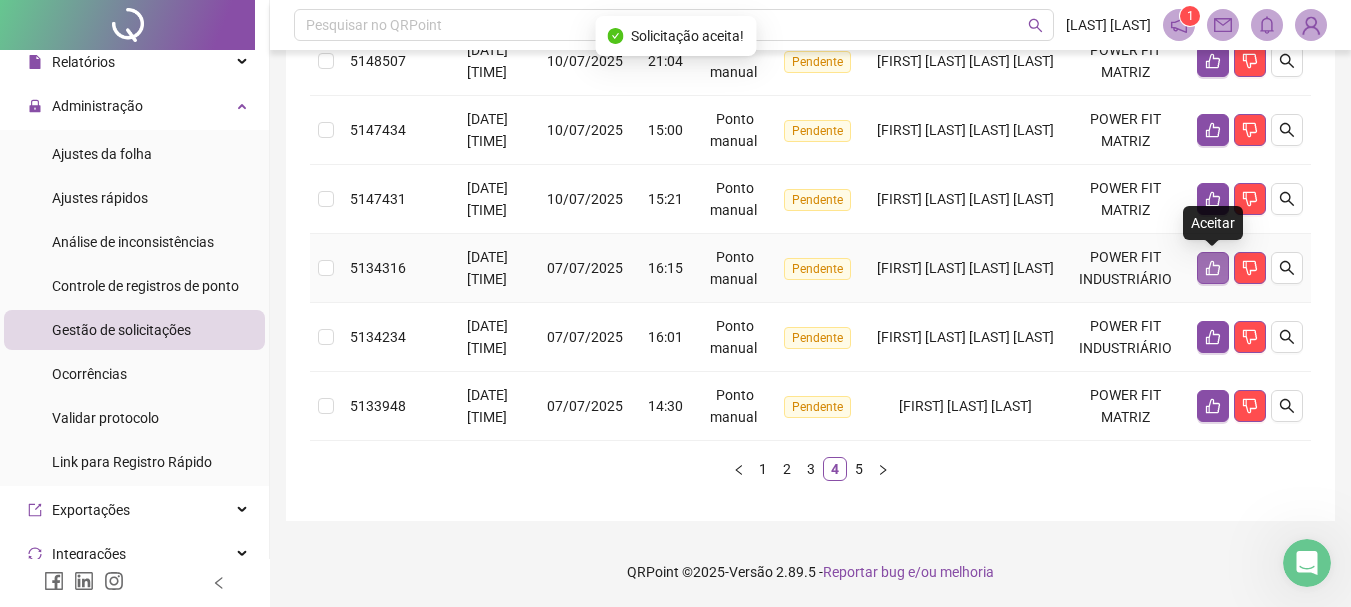 click 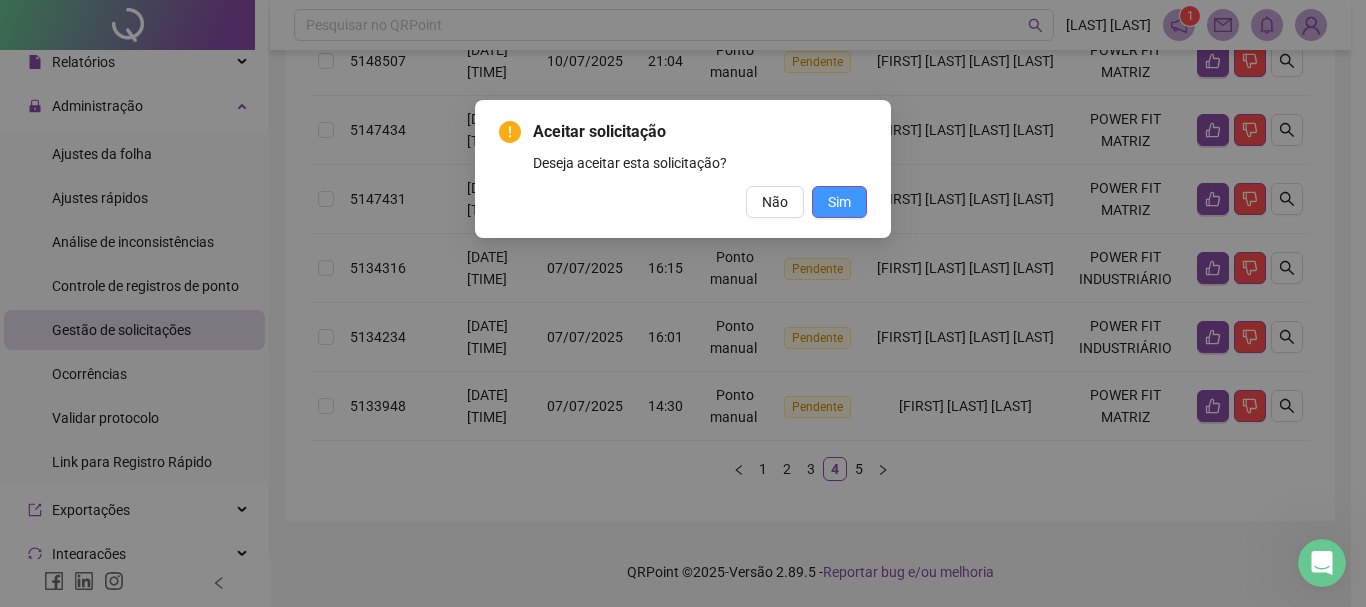 click on "Sim" at bounding box center [839, 202] 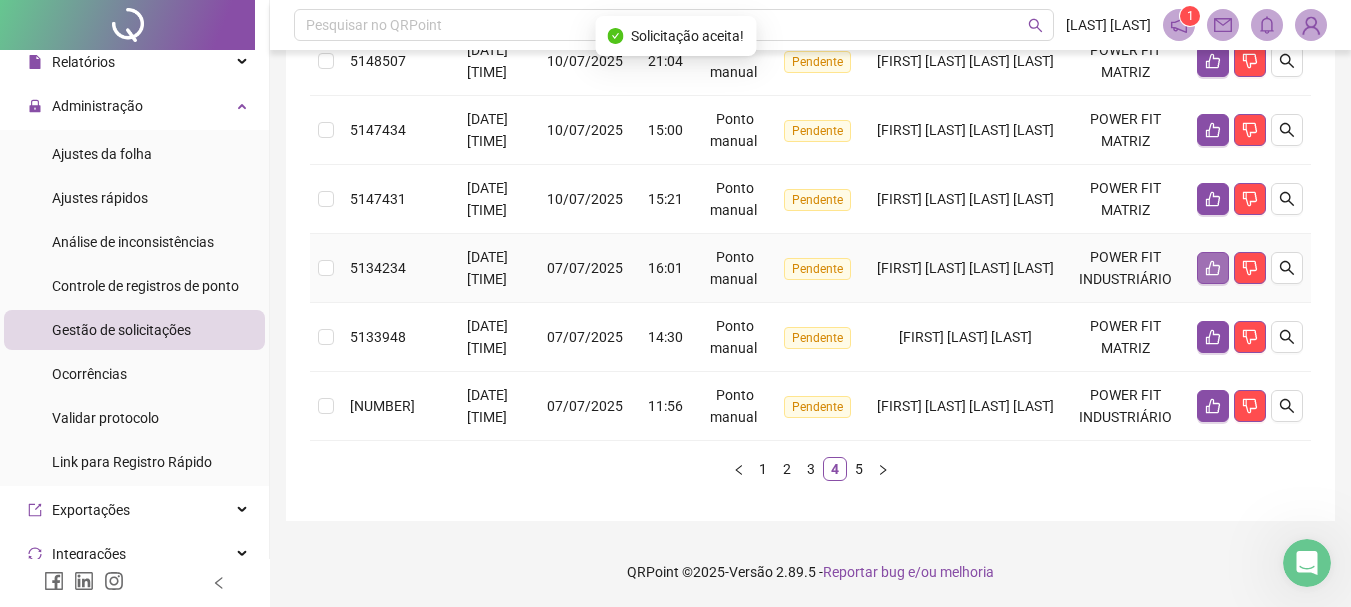 click 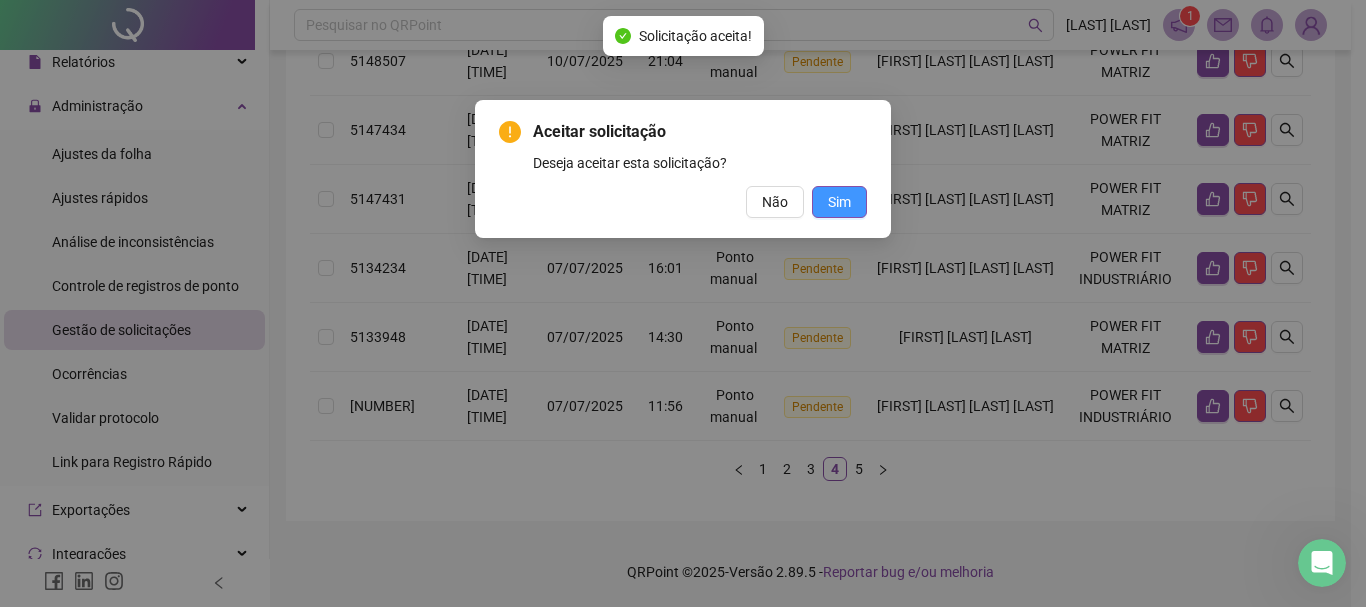 click on "Sim" at bounding box center [839, 202] 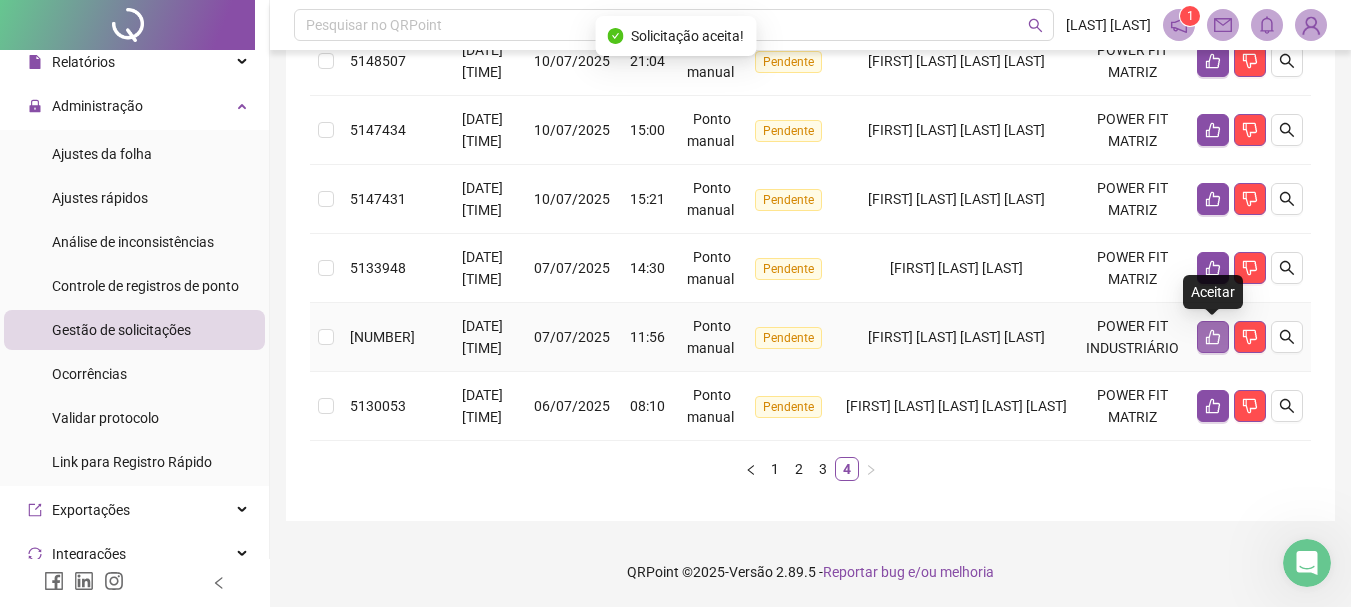 click 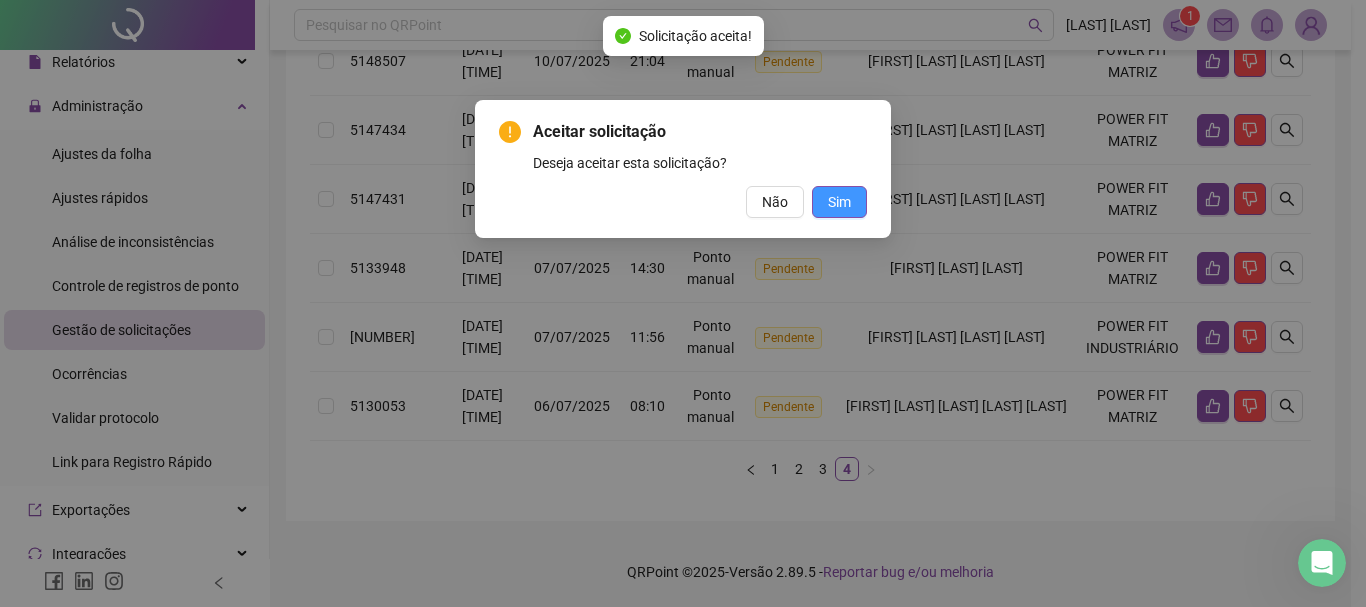 click on "Sim" at bounding box center (839, 202) 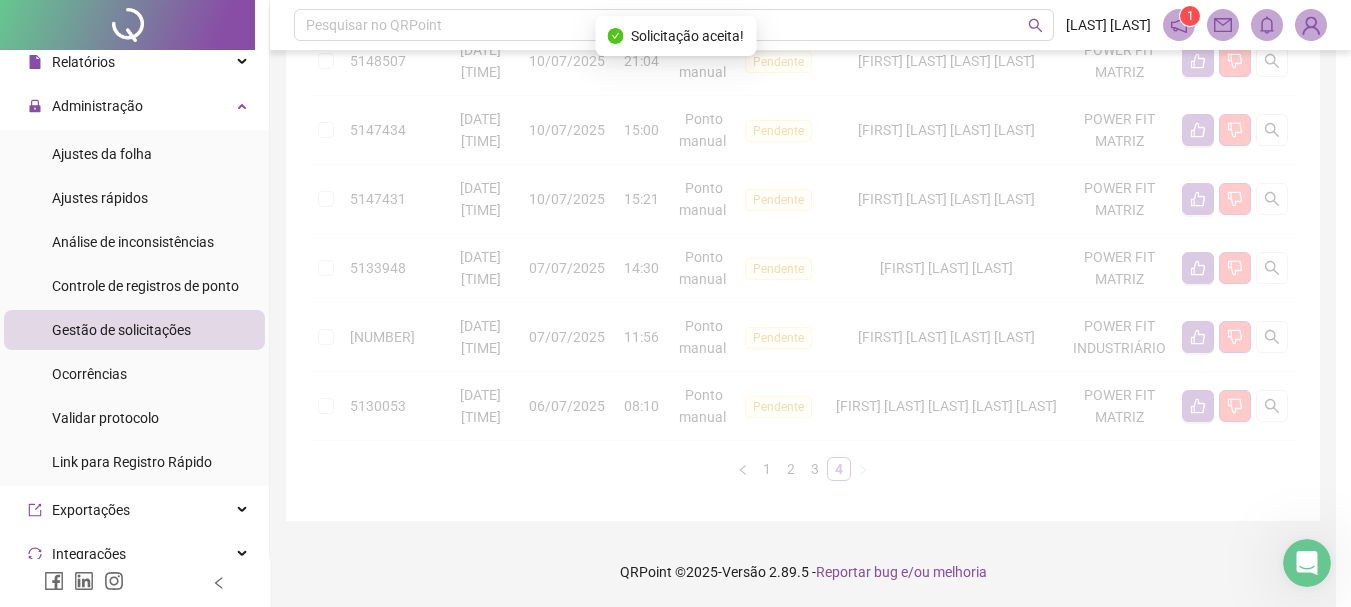 scroll, scrollTop: 727, scrollLeft: 0, axis: vertical 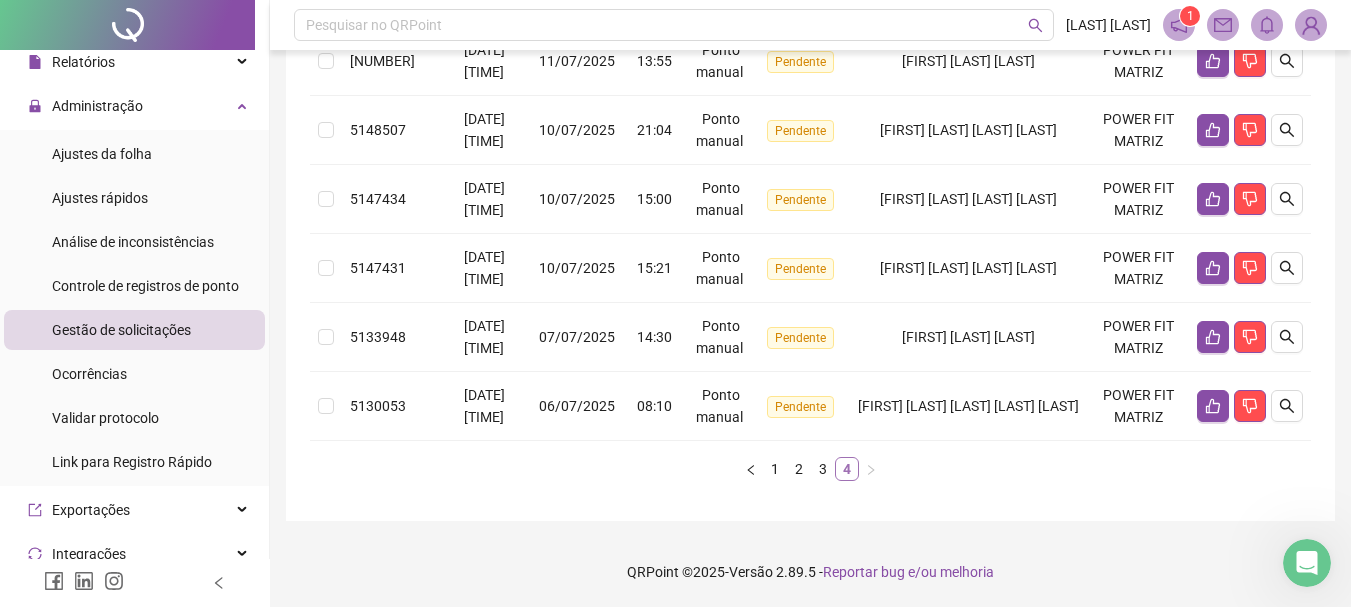 click on "4" at bounding box center [847, 469] 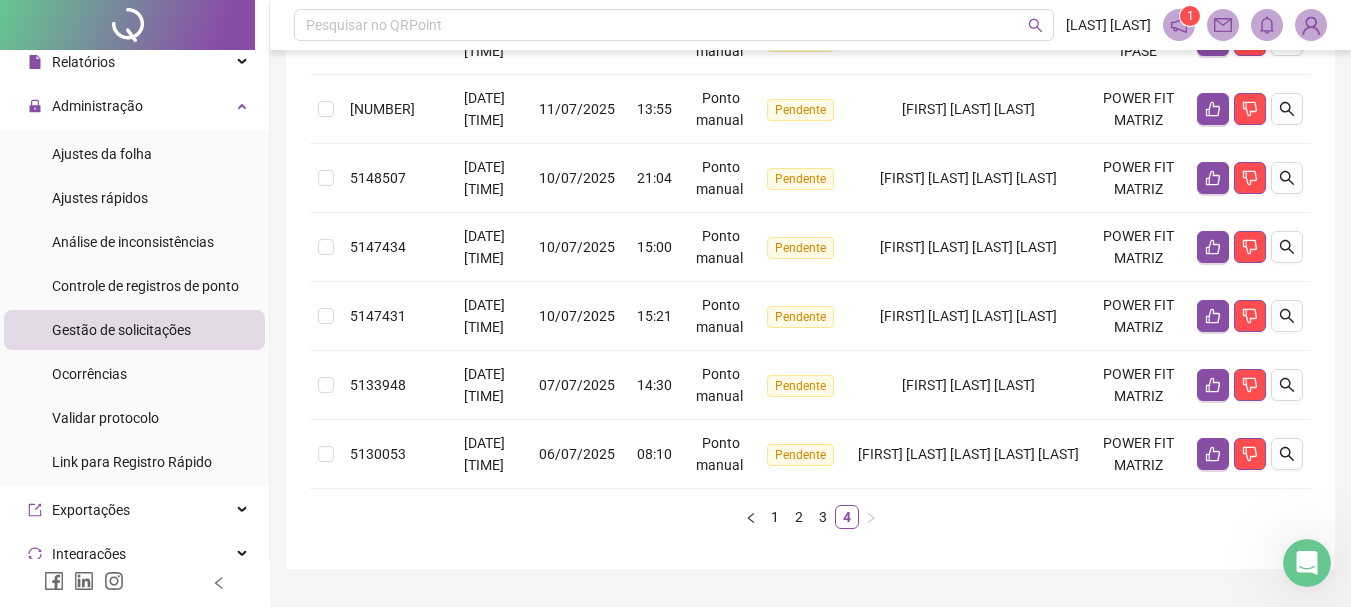 scroll, scrollTop: 727, scrollLeft: 0, axis: vertical 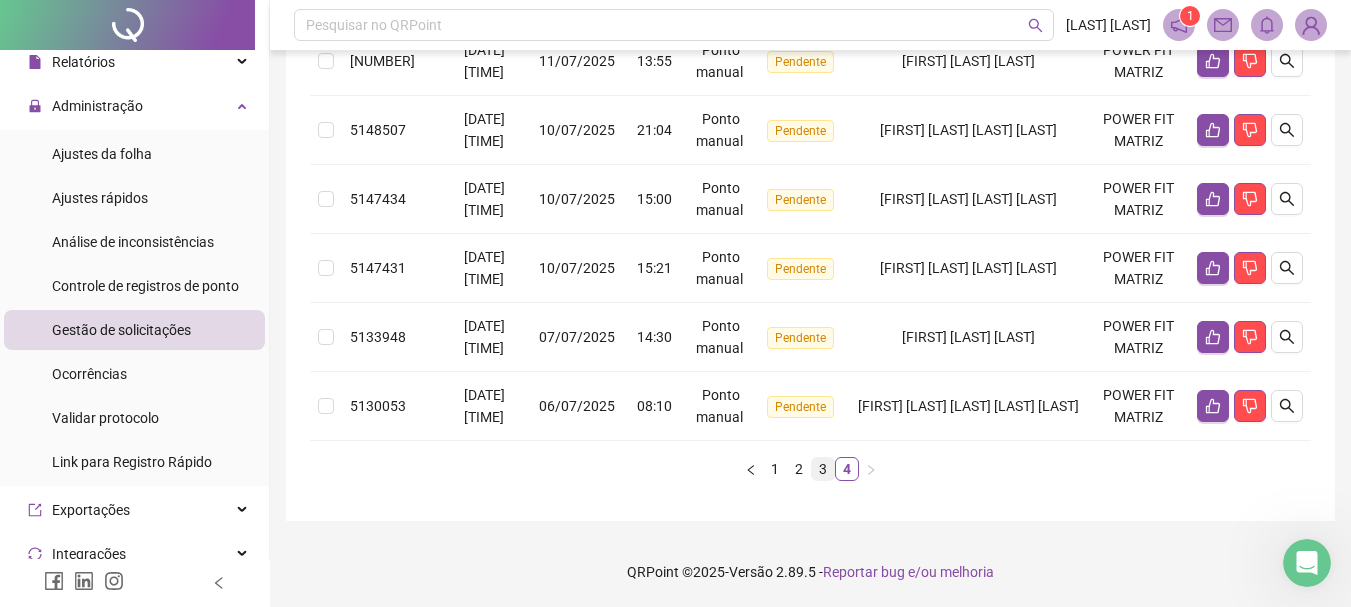 click on "3" at bounding box center [823, 469] 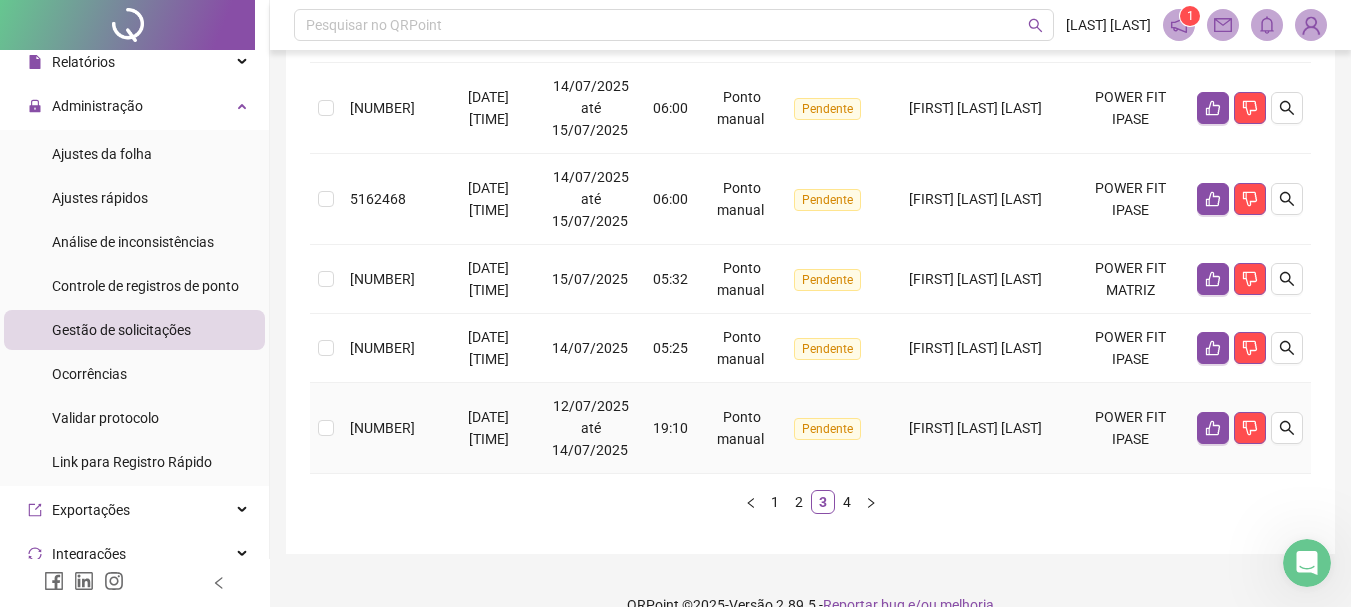 scroll, scrollTop: 796, scrollLeft: 0, axis: vertical 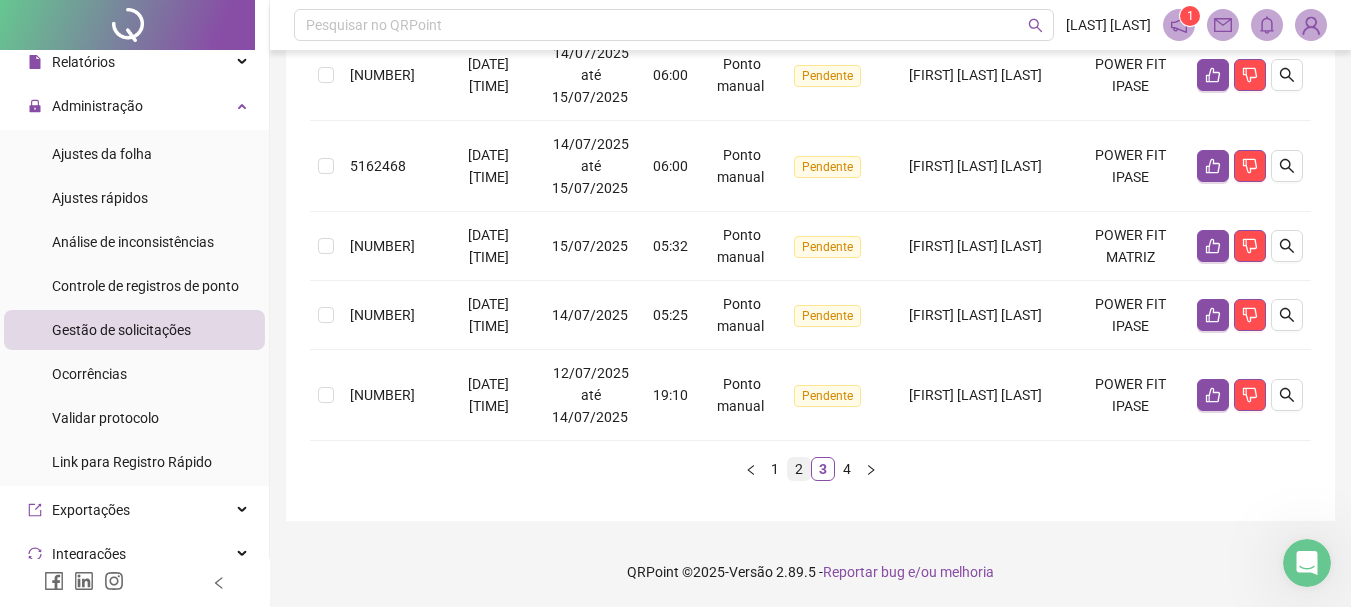 click on "2" at bounding box center [799, 469] 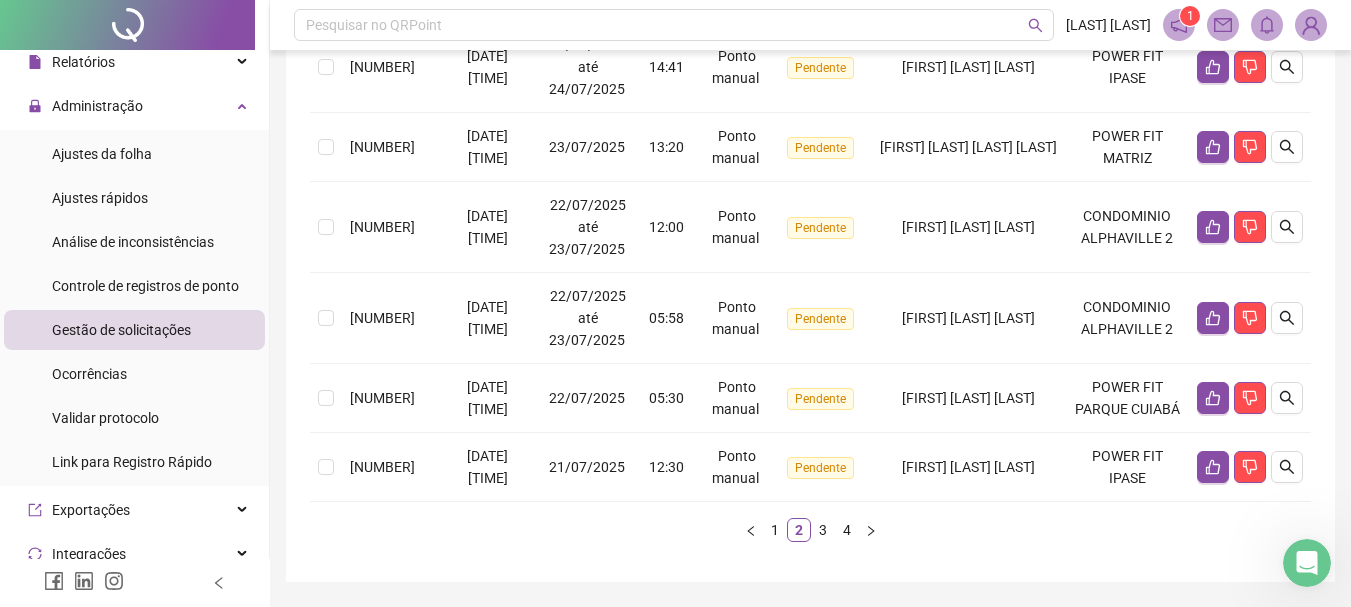 scroll, scrollTop: 796, scrollLeft: 0, axis: vertical 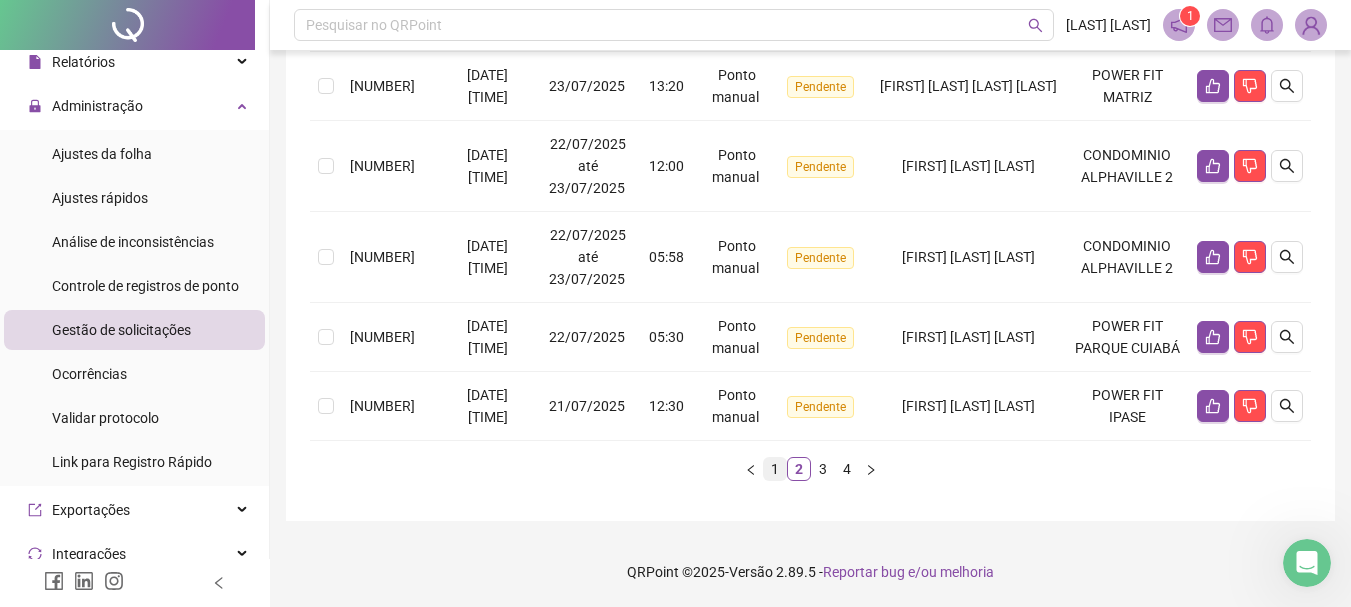 click on "1" at bounding box center (775, 469) 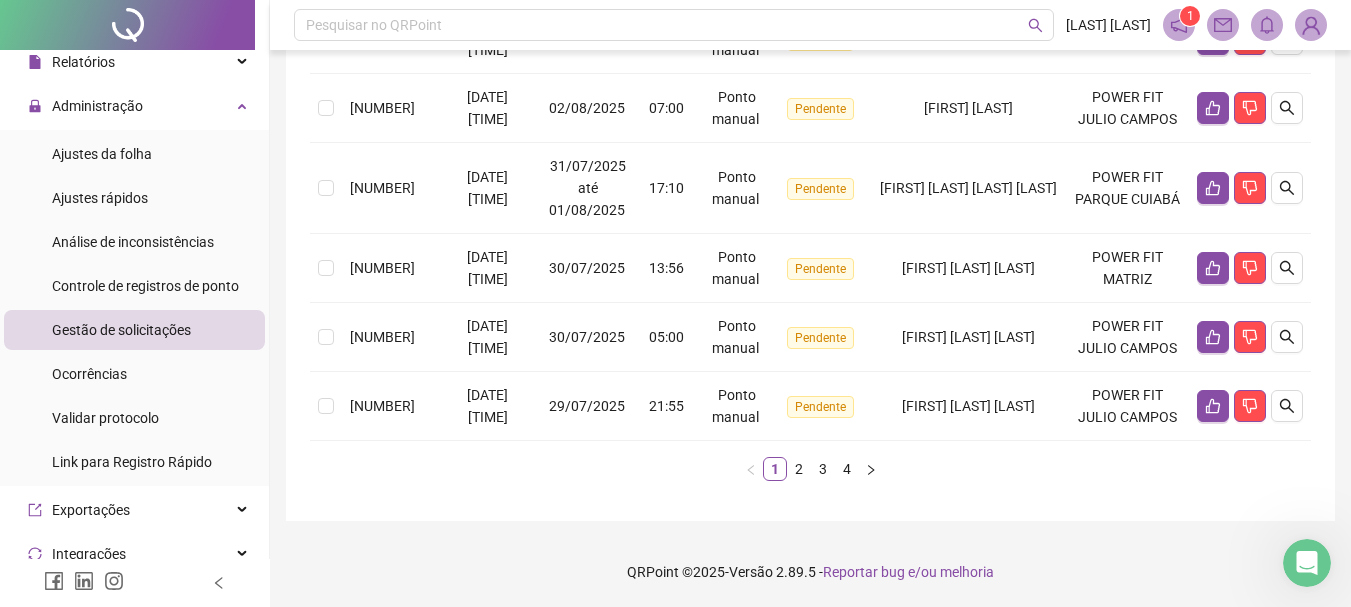 scroll, scrollTop: 796, scrollLeft: 0, axis: vertical 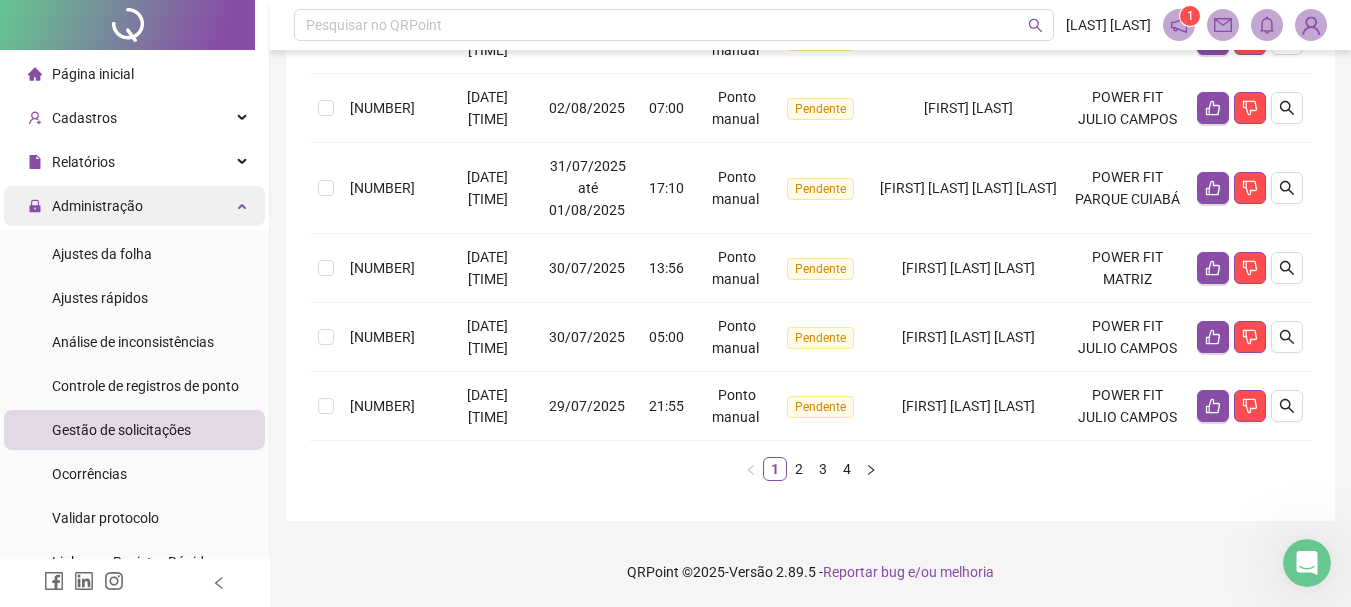 click on "Administração" at bounding box center [134, 206] 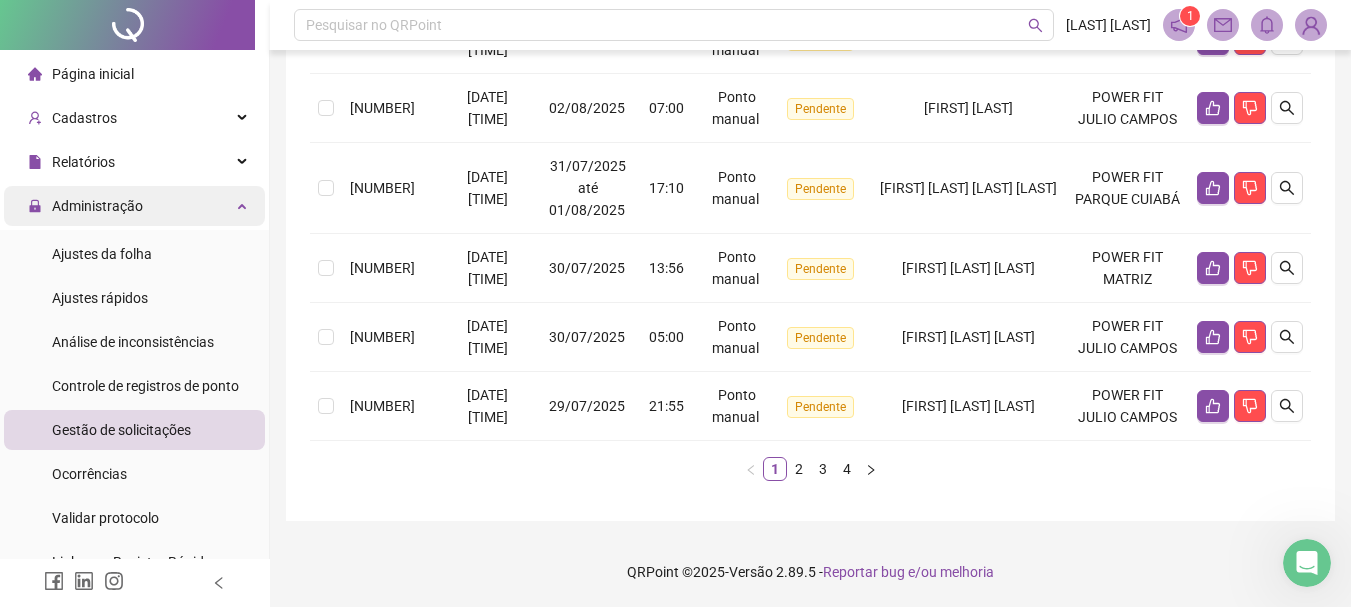click on "Administração" at bounding box center (134, 206) 